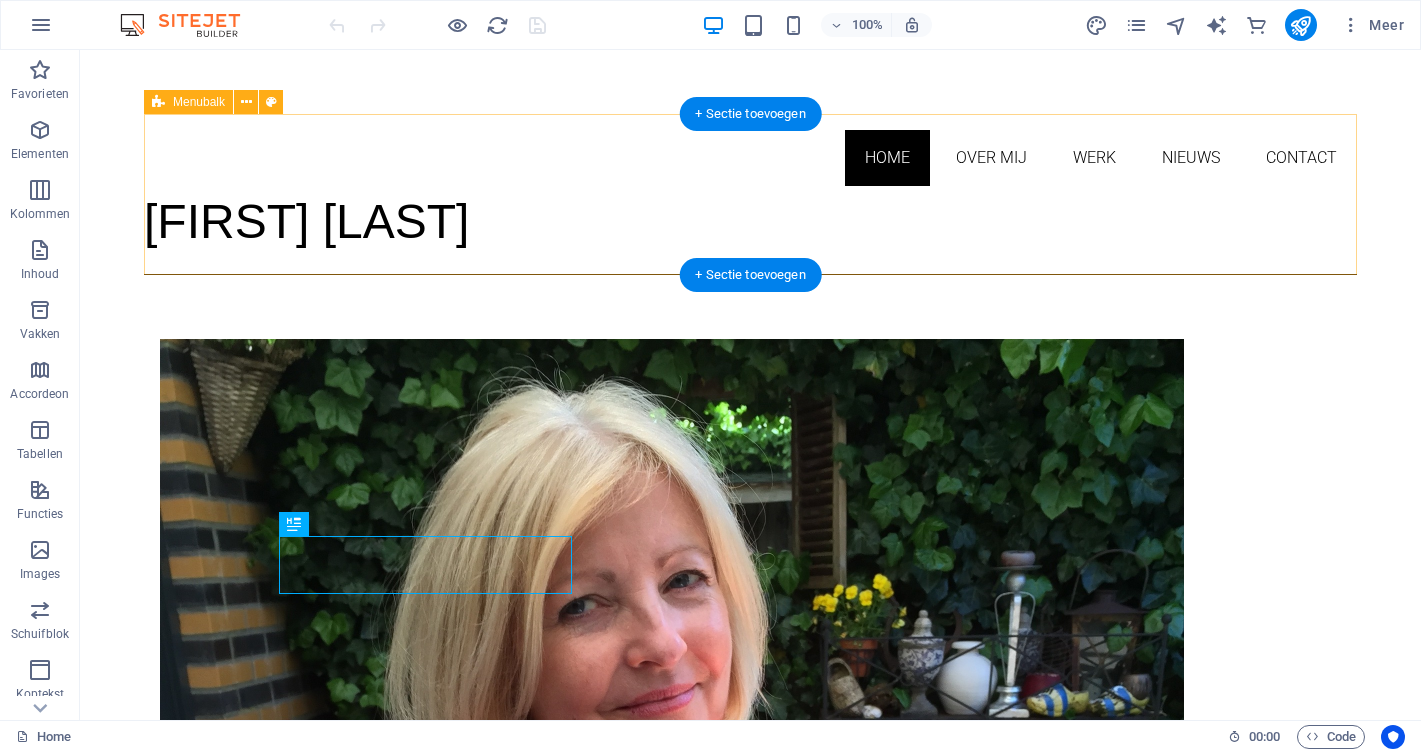 scroll, scrollTop: 0, scrollLeft: 0, axis: both 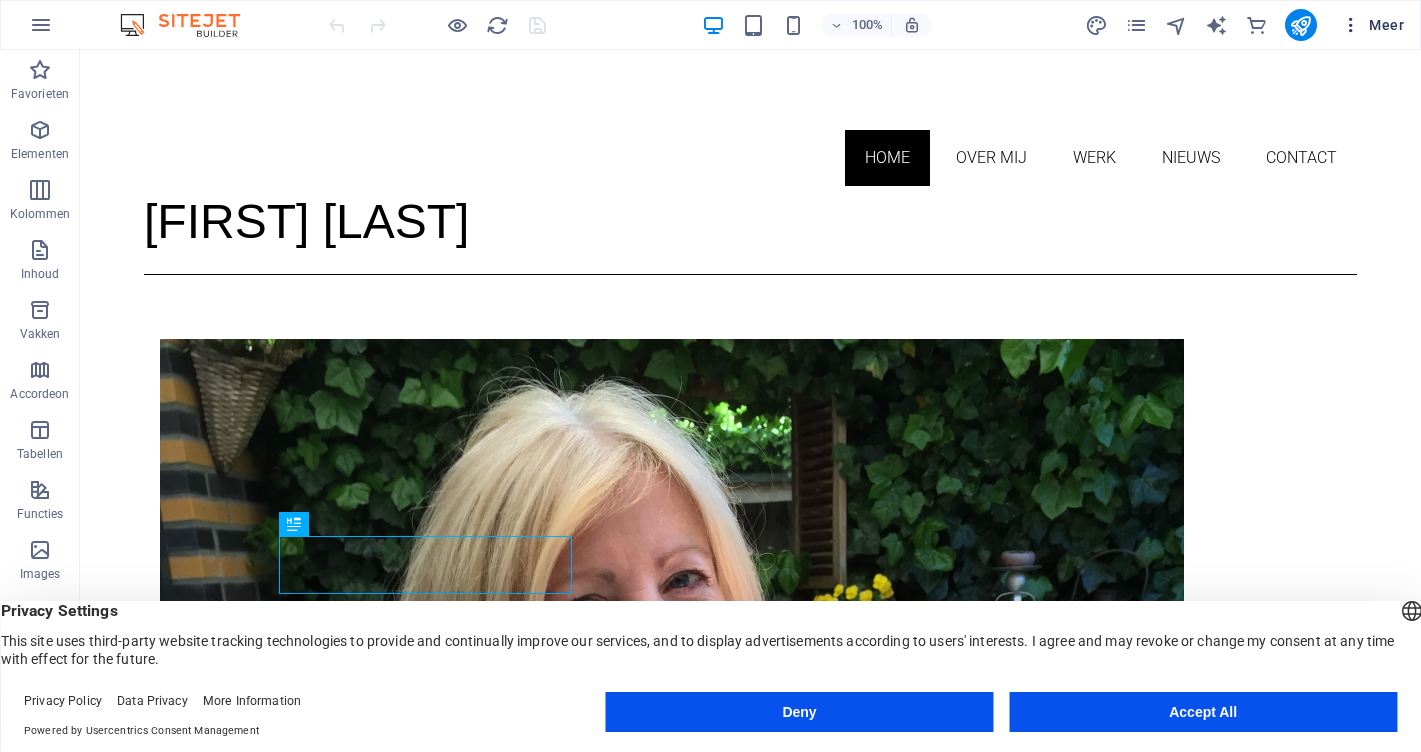 click on "Meer" at bounding box center [1372, 25] 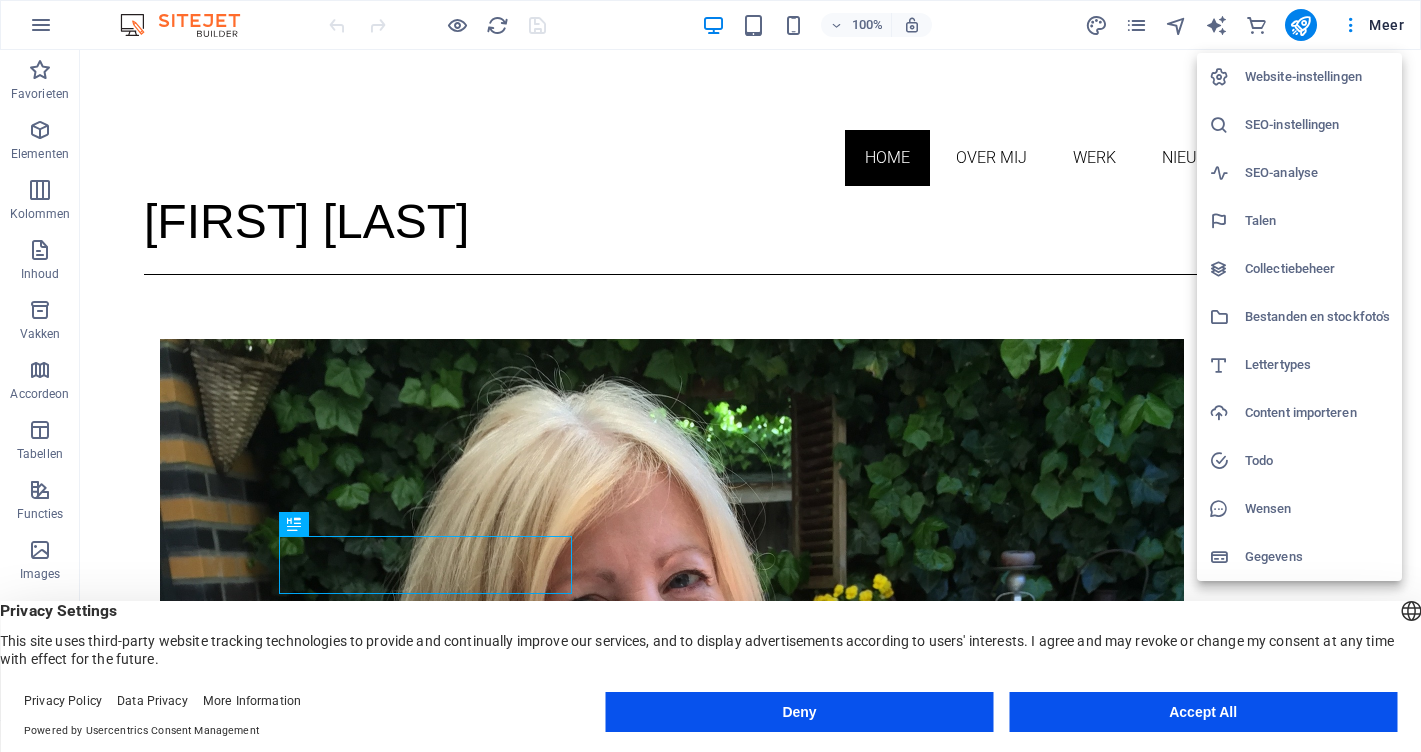 click on "Collectiebeheer" at bounding box center [1317, 269] 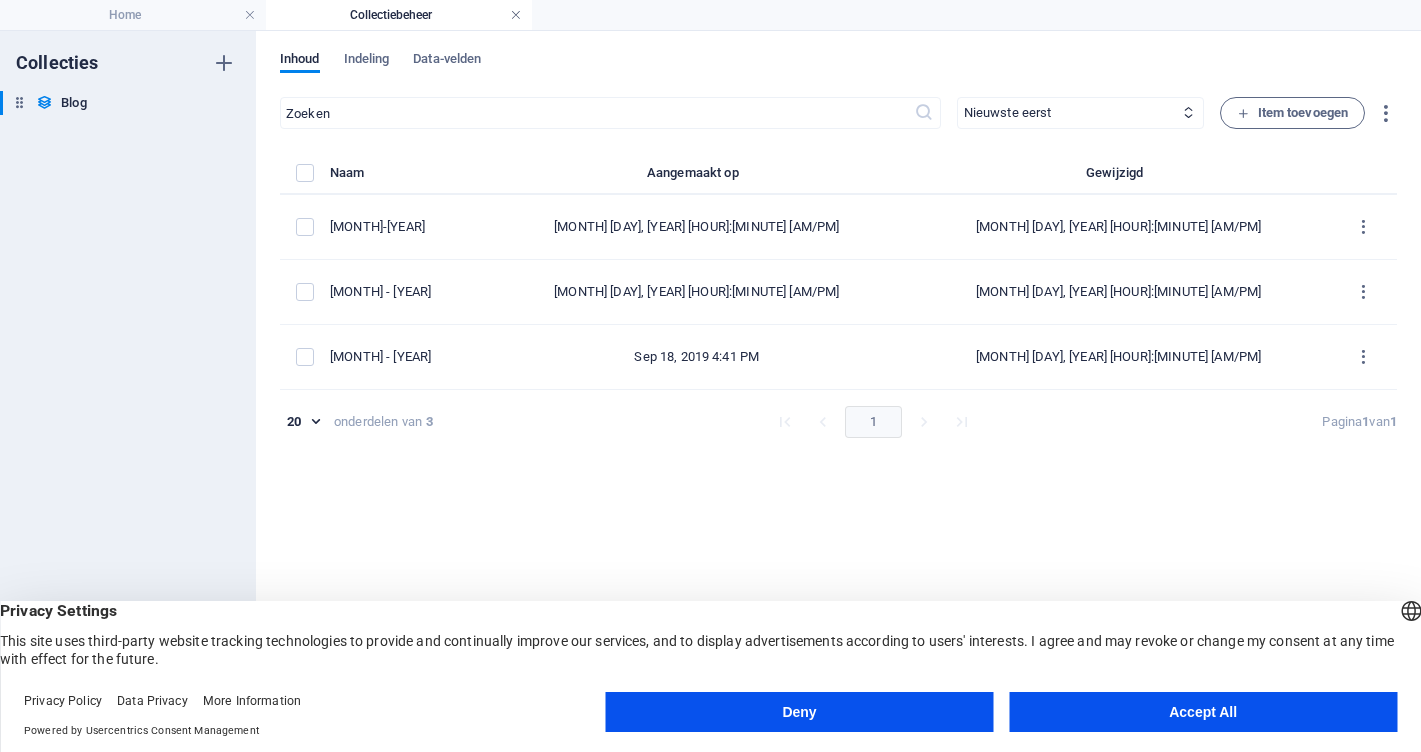 click at bounding box center (516, 15) 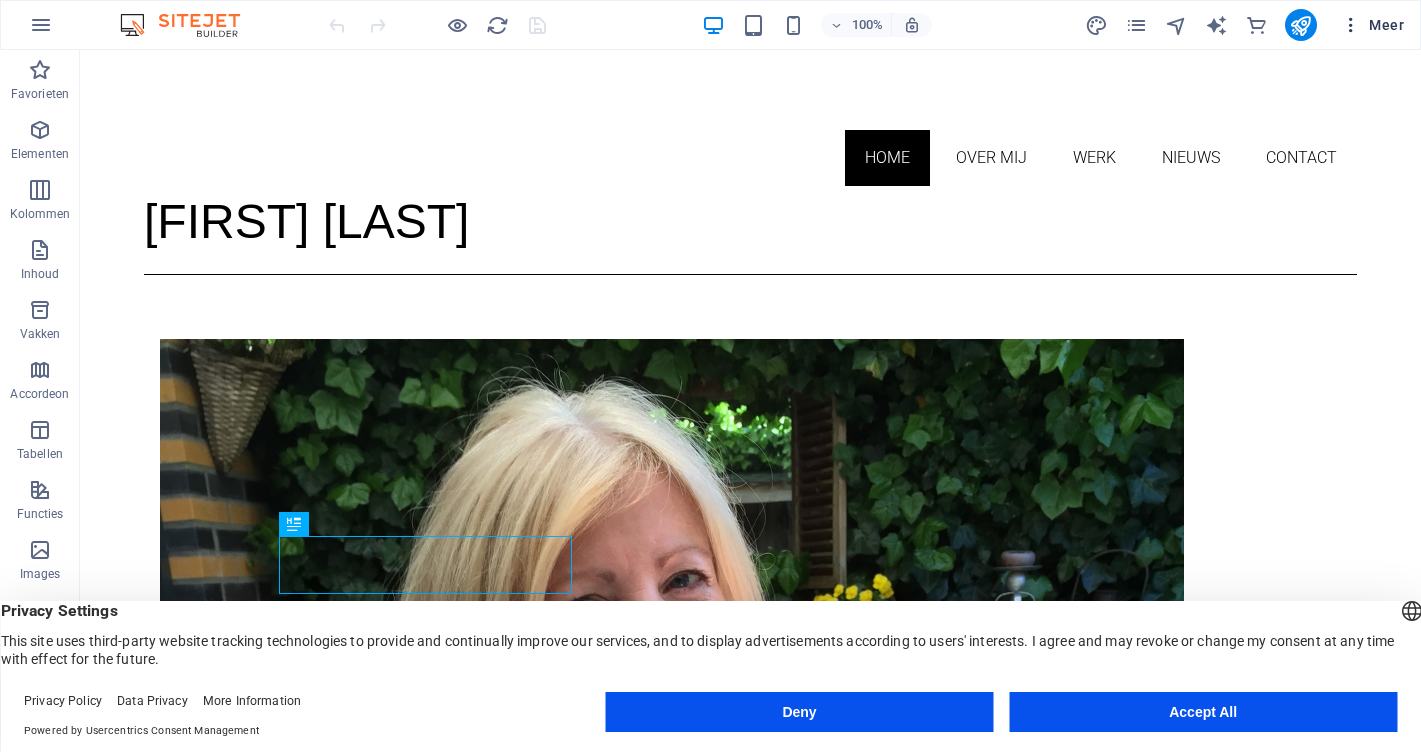 click on "Meer" at bounding box center (1372, 25) 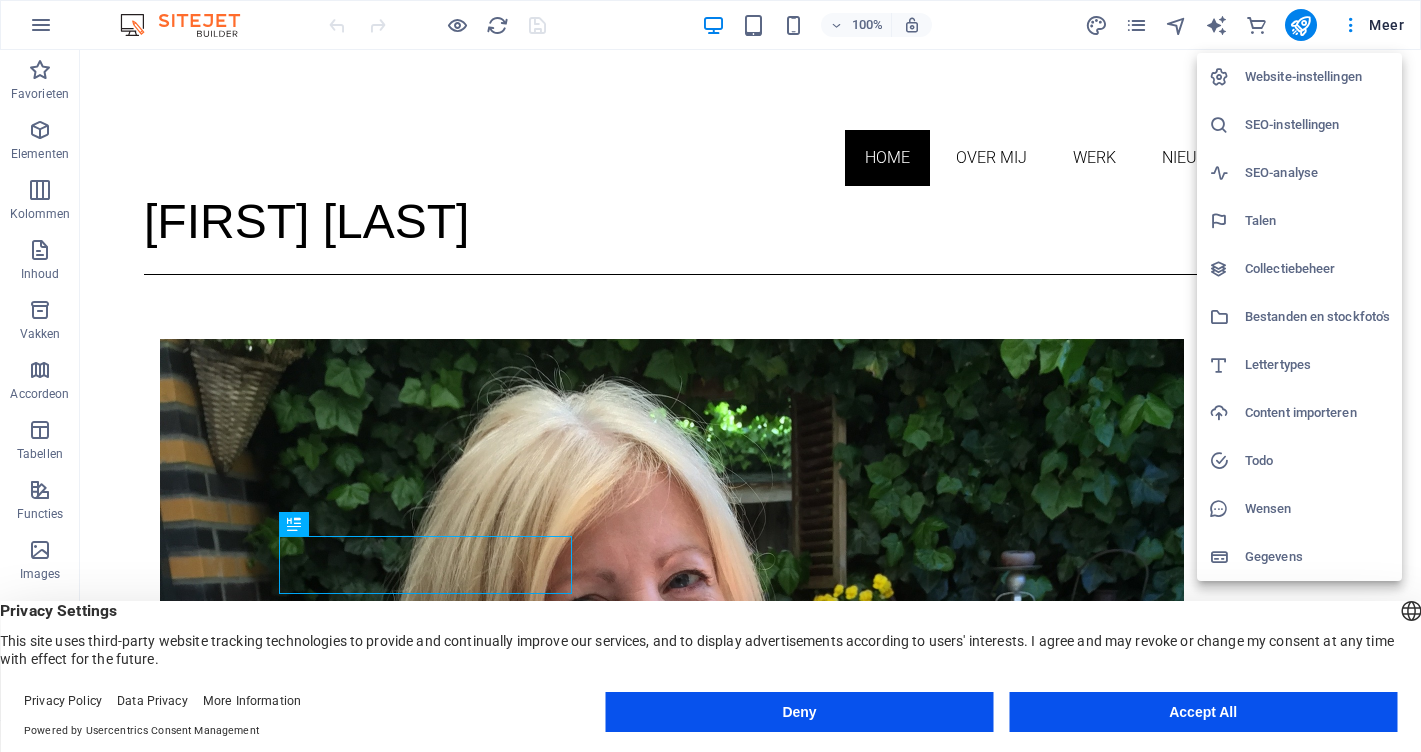 click on "Bestanden en stockfoto's" at bounding box center (1317, 317) 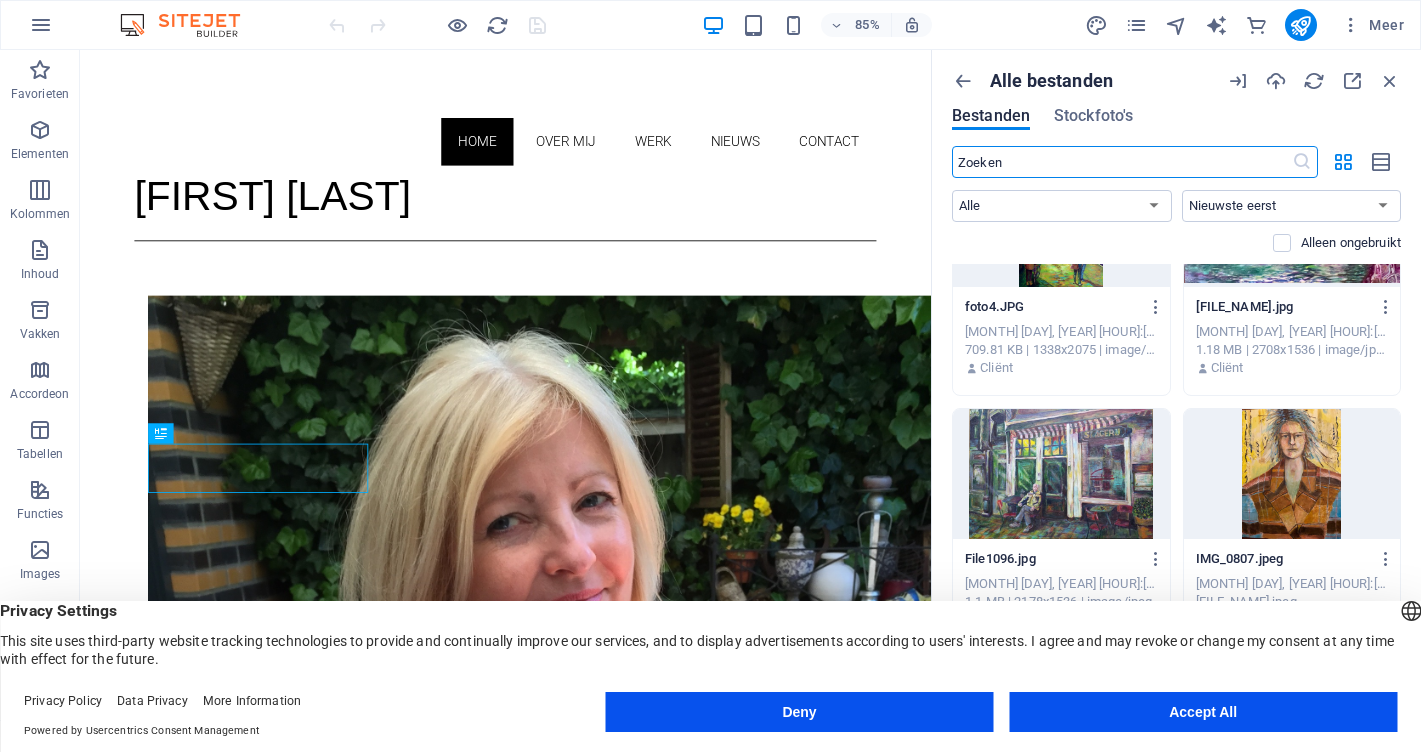scroll, scrollTop: 8672, scrollLeft: 0, axis: vertical 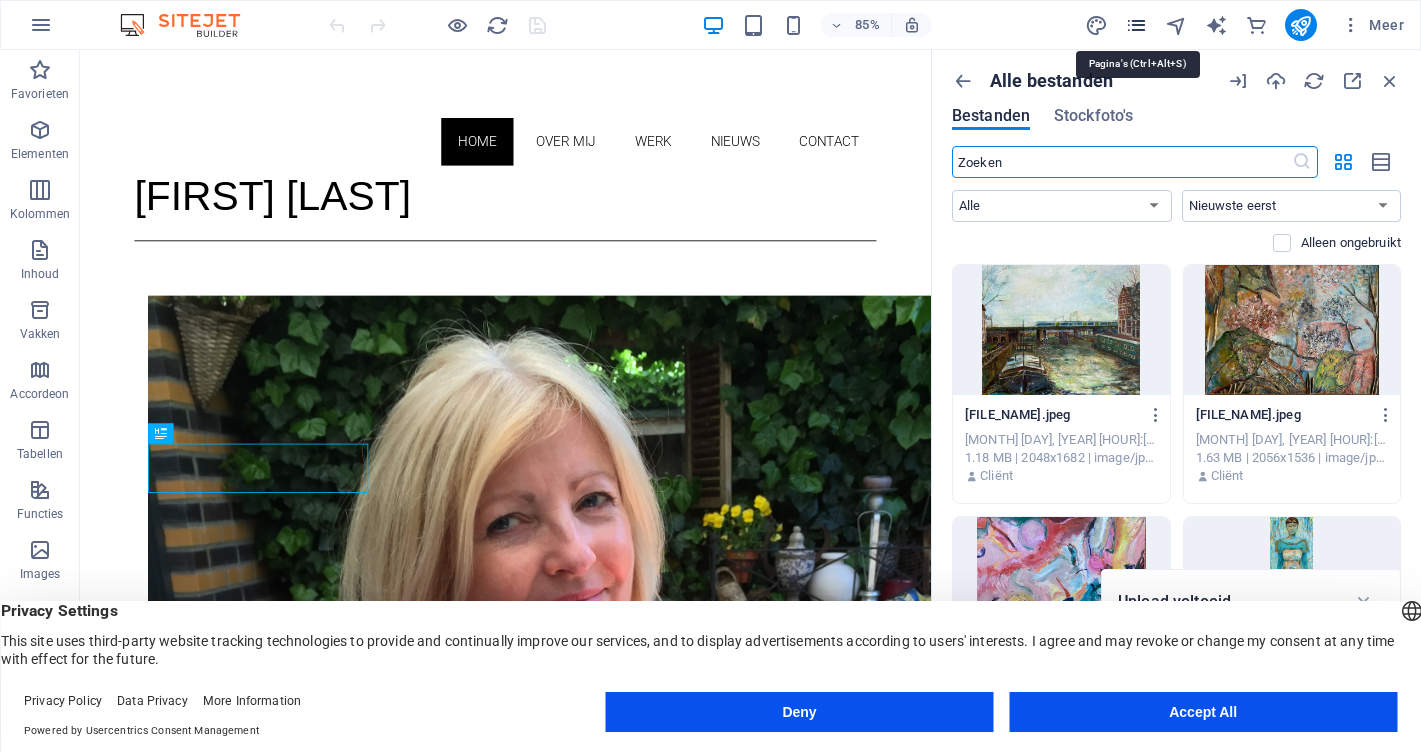 click at bounding box center [1136, 25] 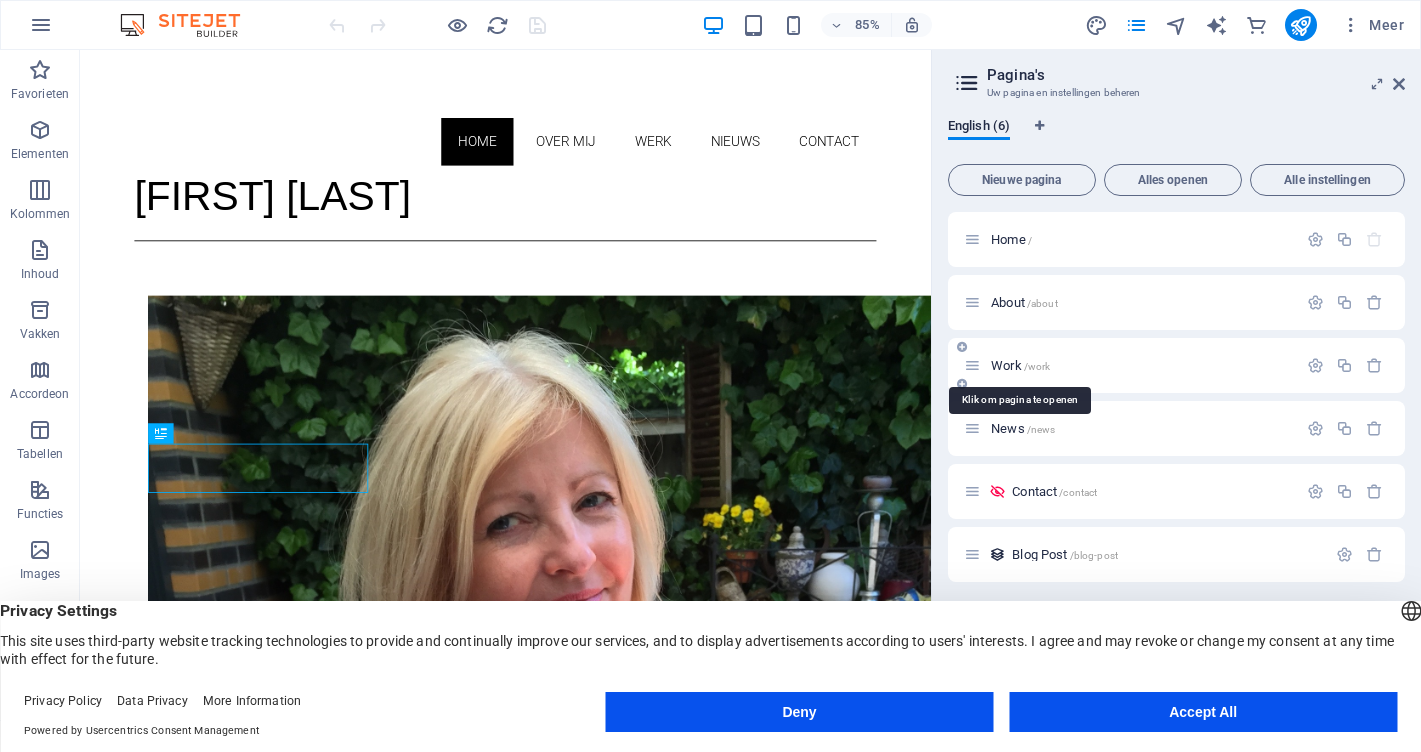 click on "Work /work" at bounding box center [1020, 365] 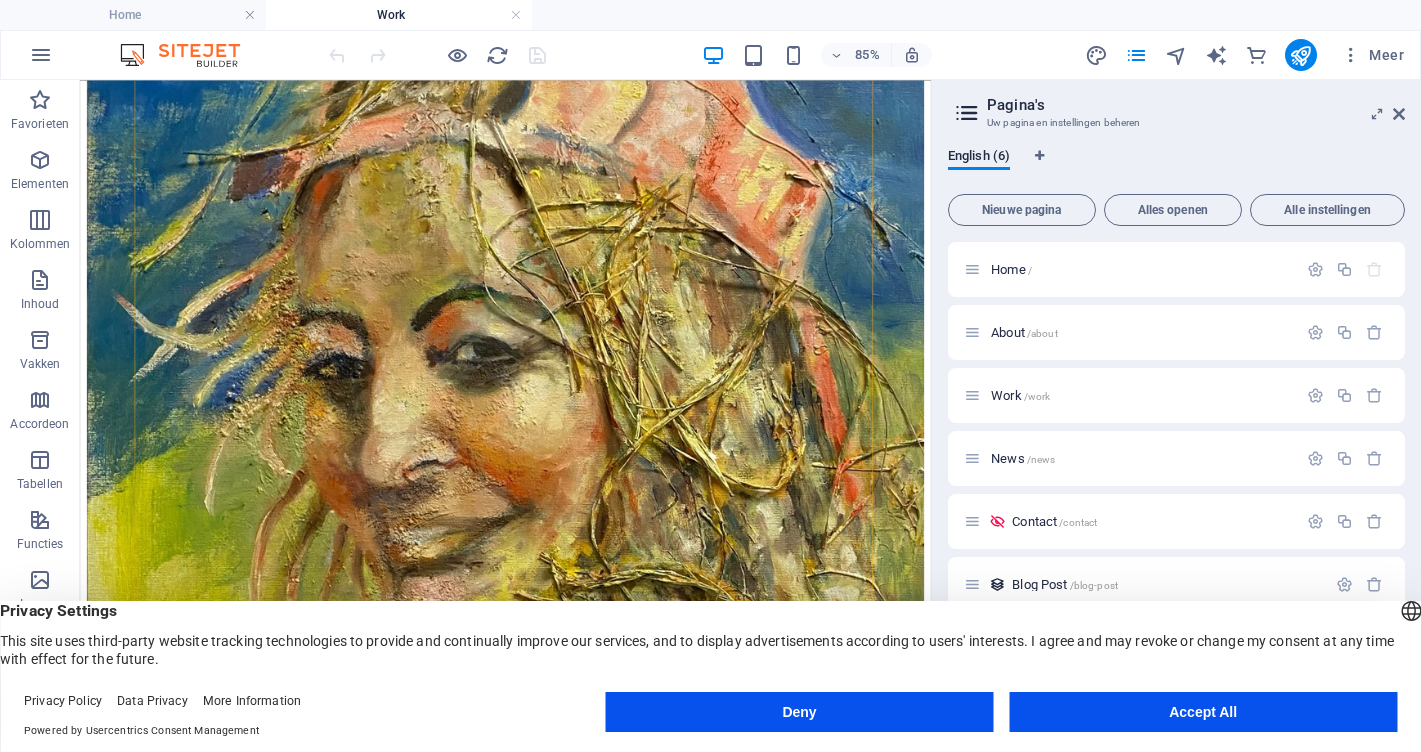 scroll, scrollTop: 413, scrollLeft: 0, axis: vertical 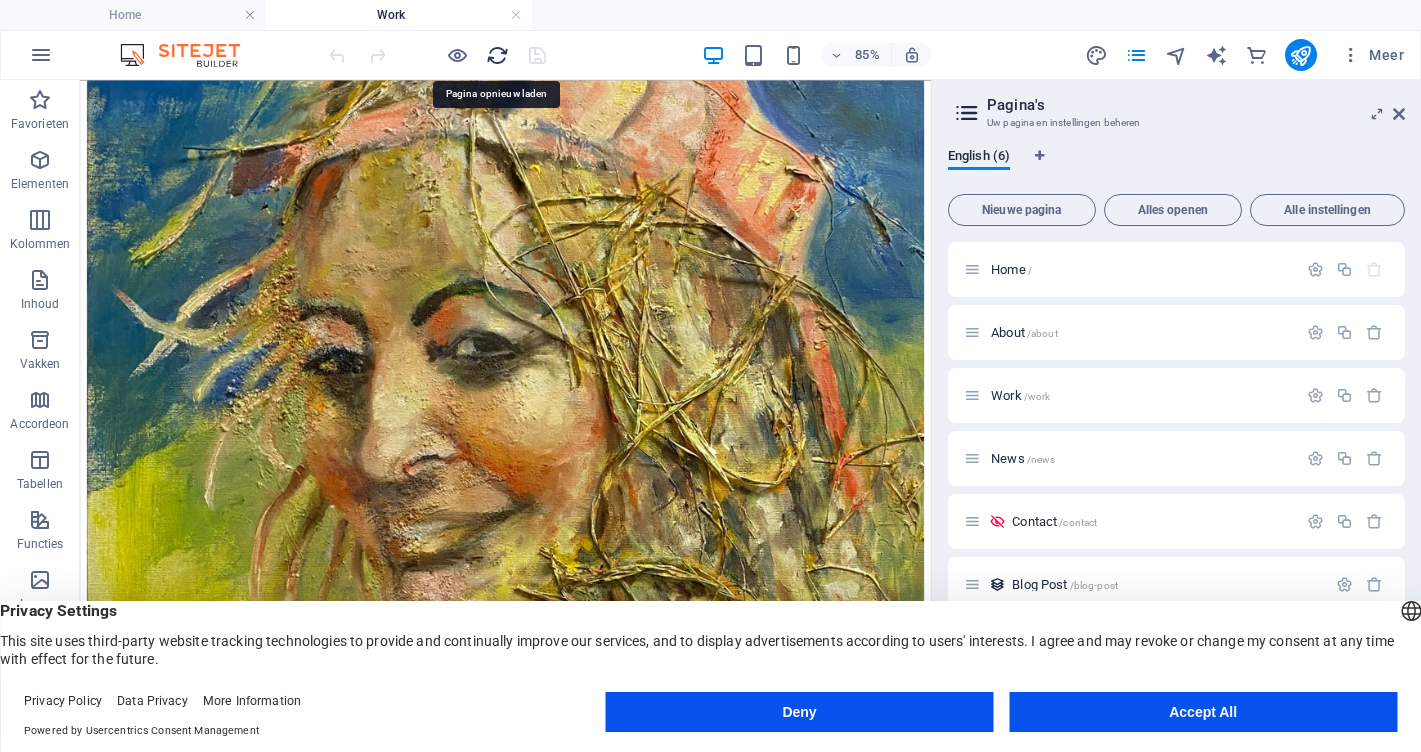 click at bounding box center (497, 55) 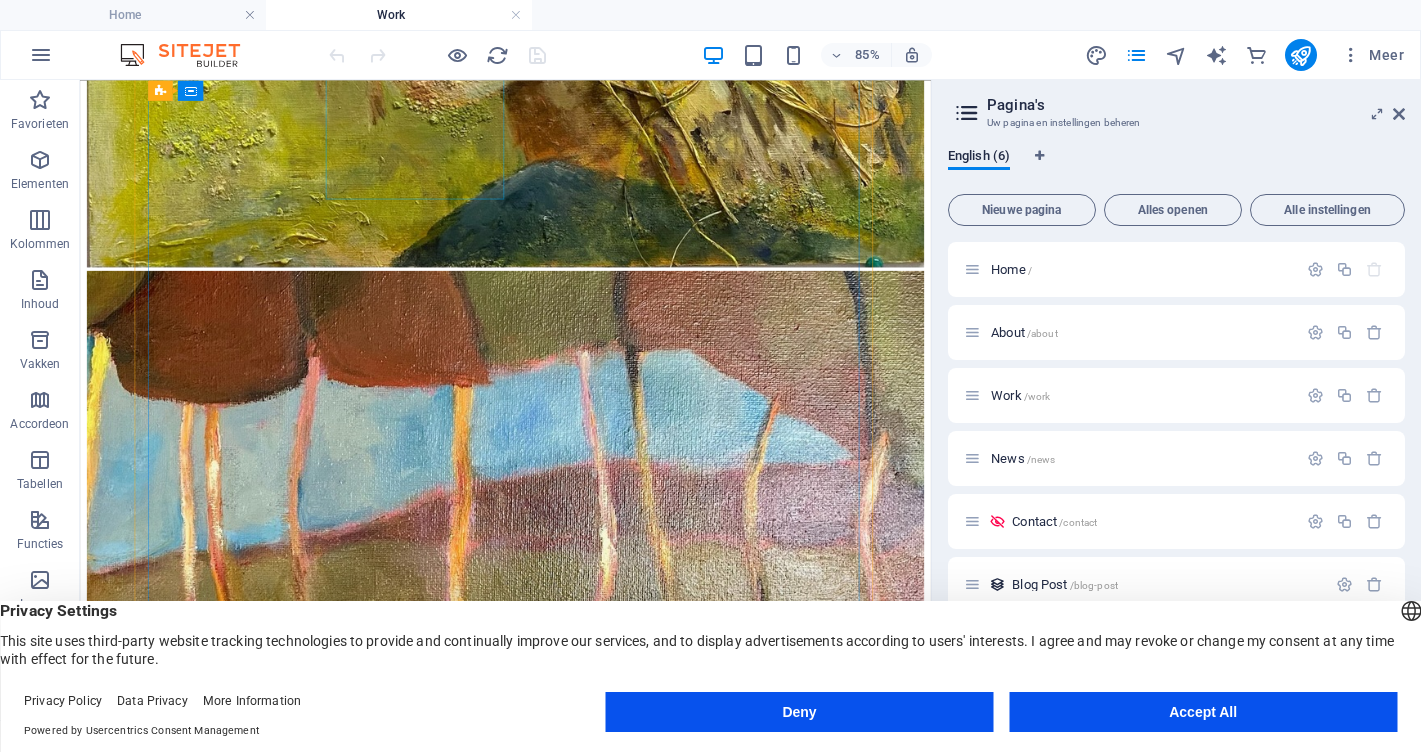 scroll, scrollTop: 1067, scrollLeft: 0, axis: vertical 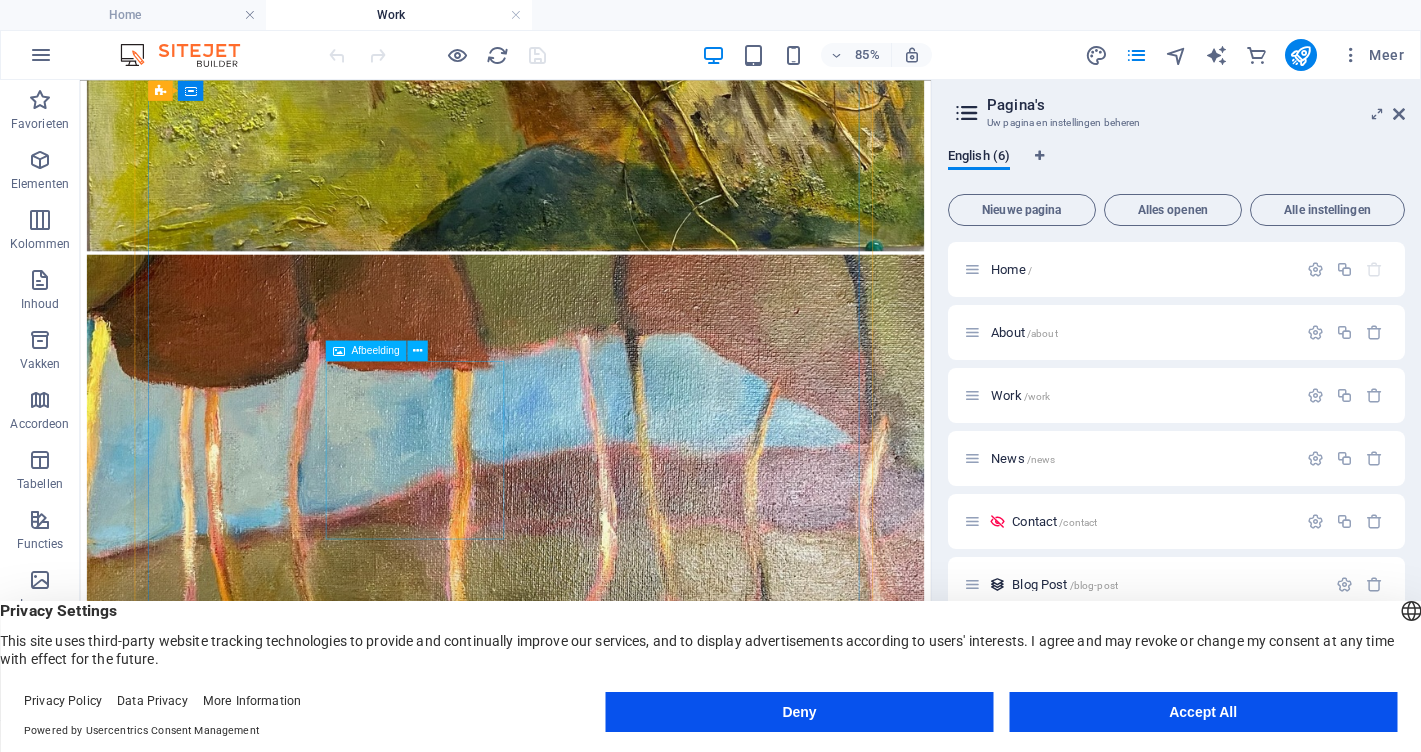 click at bounding box center [580, 20578] 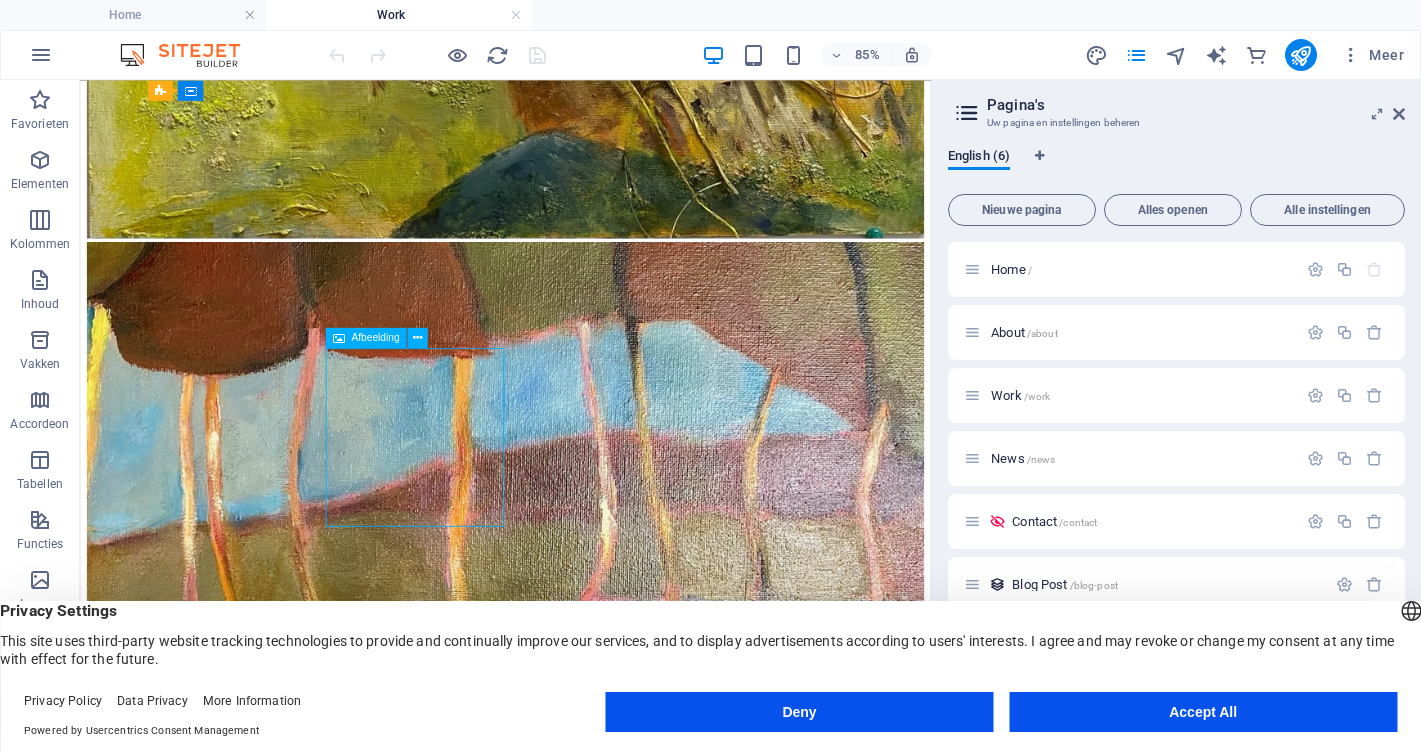 scroll, scrollTop: 1088, scrollLeft: 0, axis: vertical 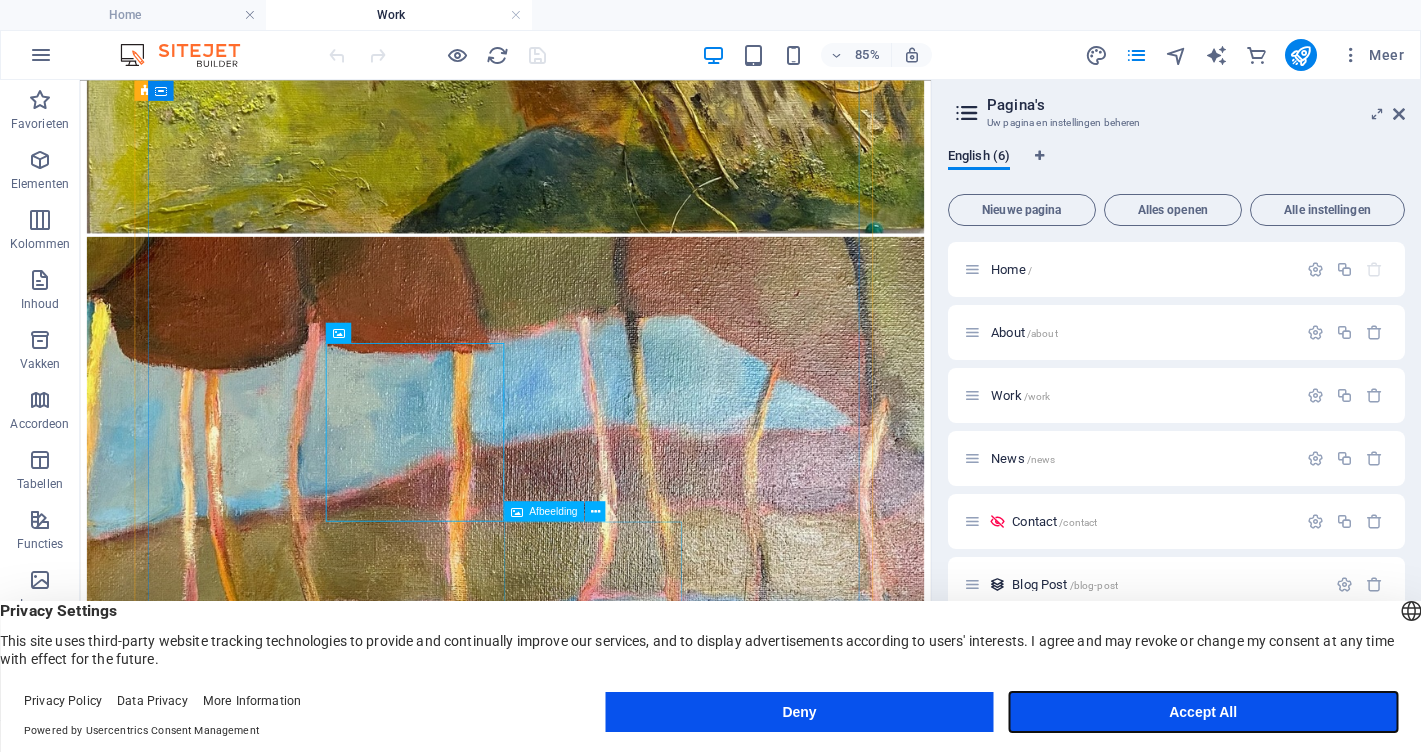 click on "Accept All" at bounding box center [1203, 712] 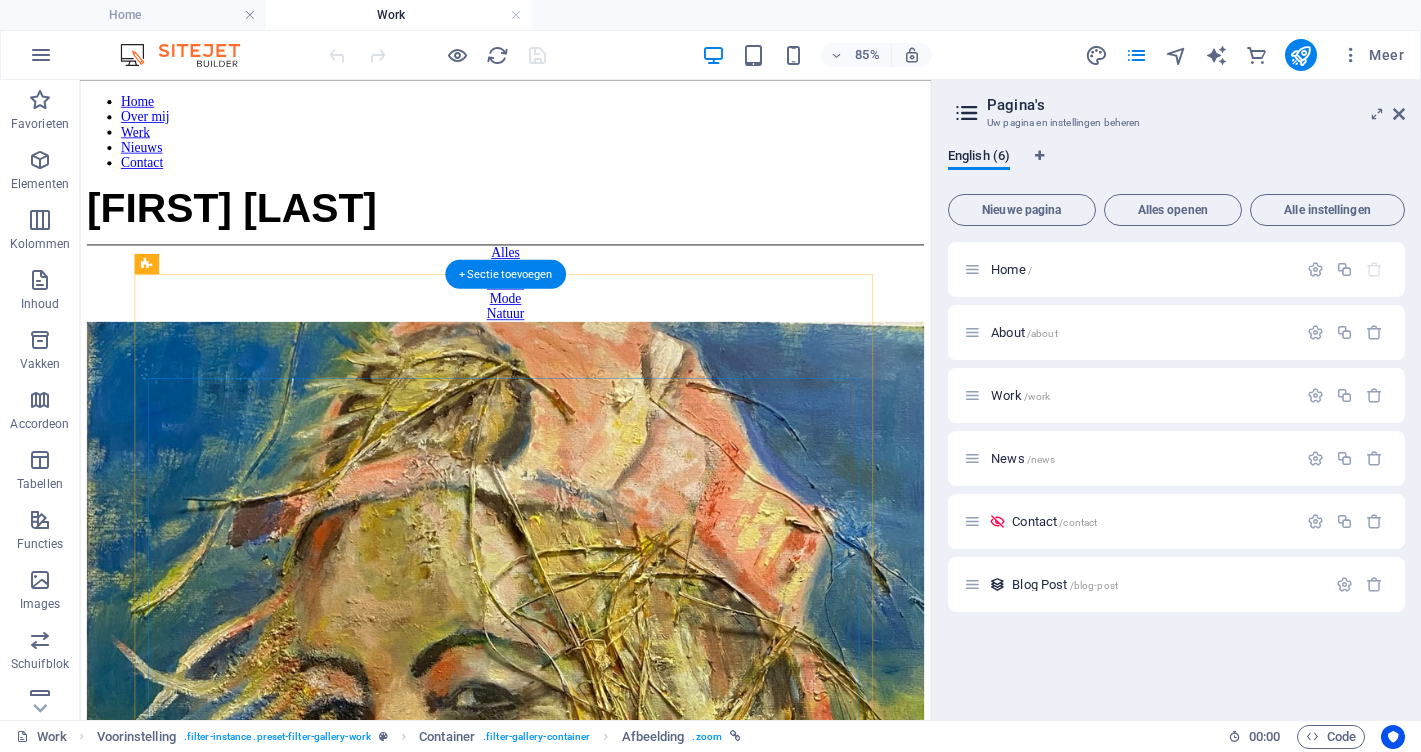 scroll, scrollTop: 0, scrollLeft: 0, axis: both 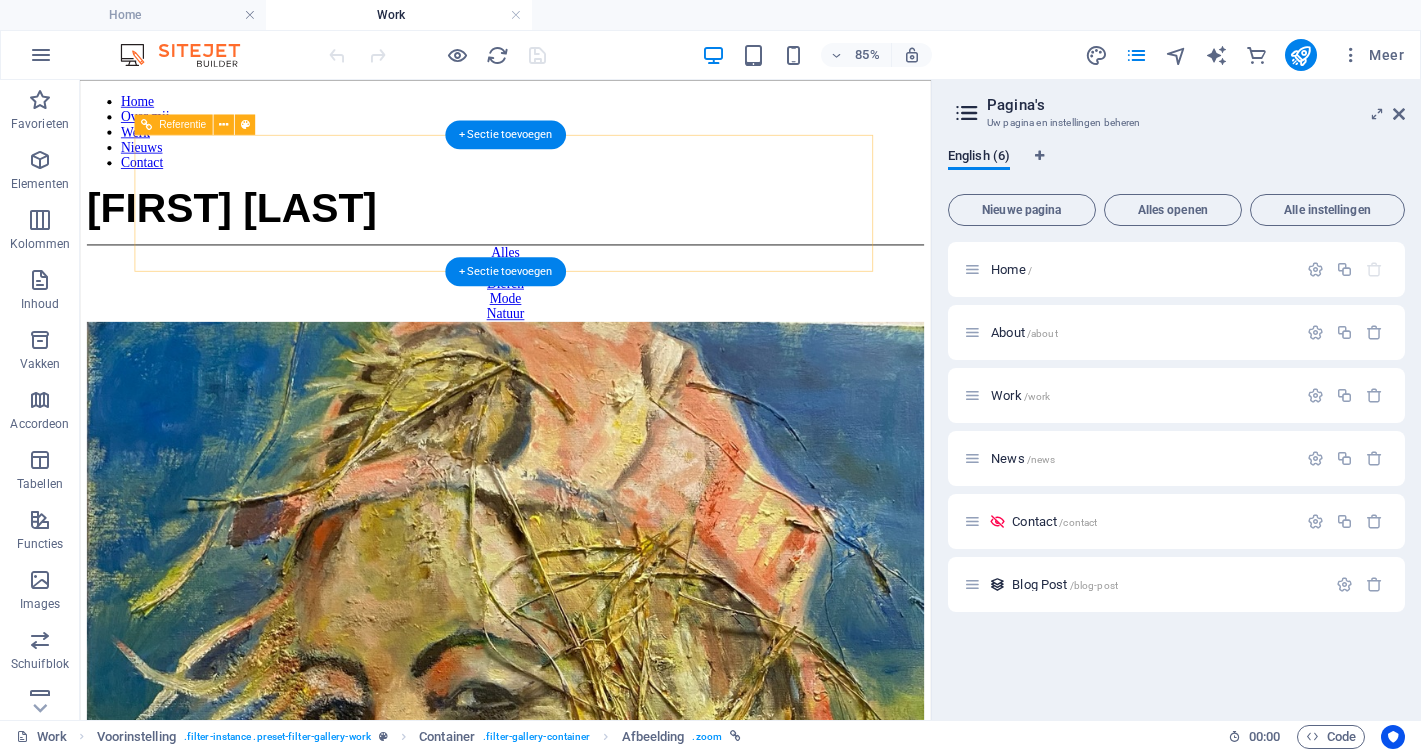click on "Home Over mij Werk Nieuws Contact" at bounding box center (580, 141) 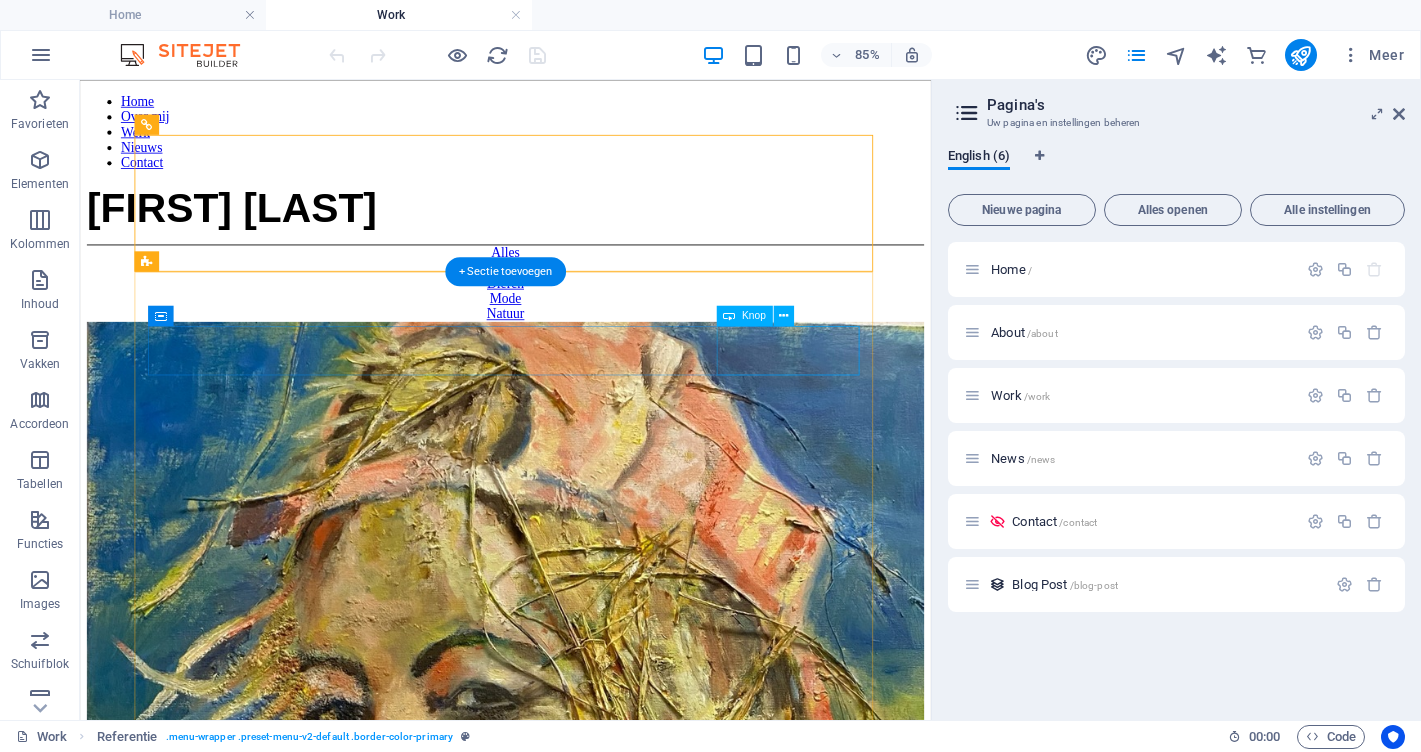 click on "Natuur" at bounding box center (580, 355) 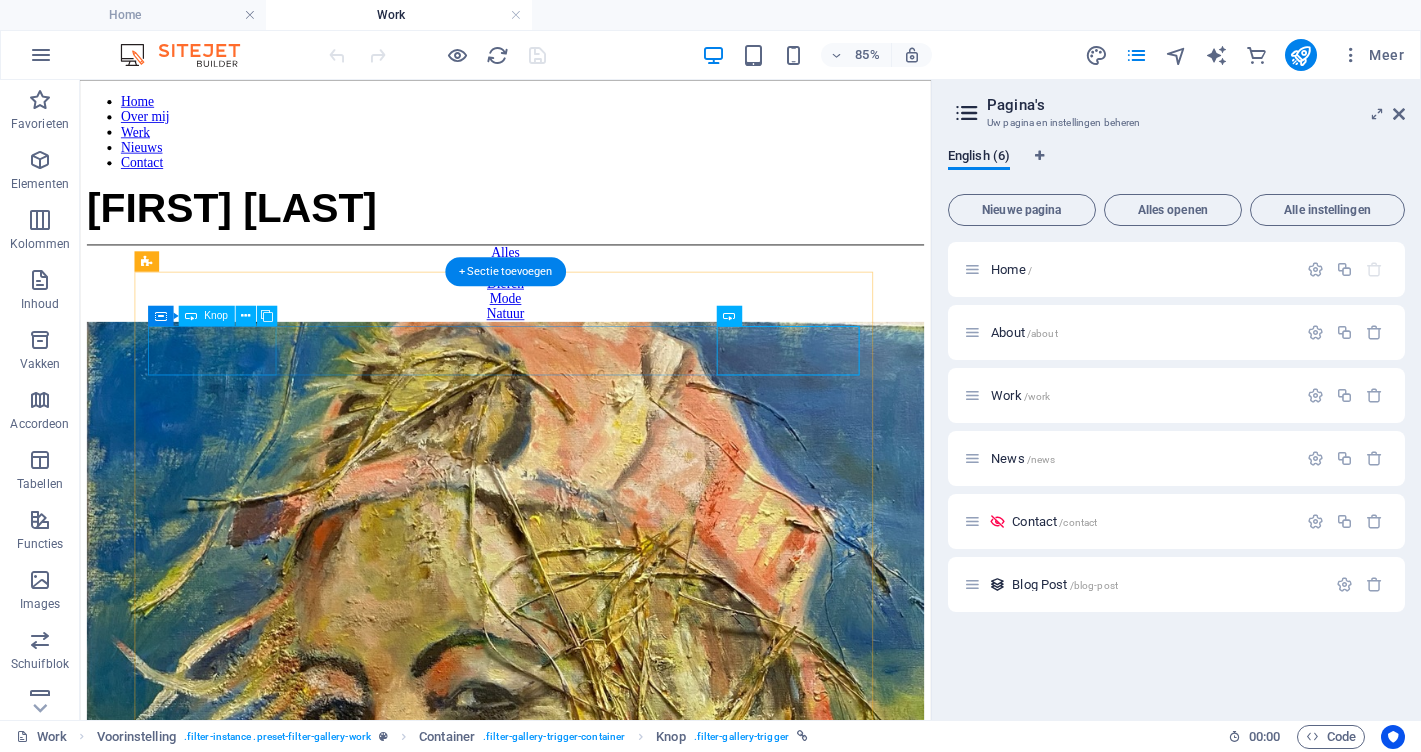click on "Alles" at bounding box center (580, 283) 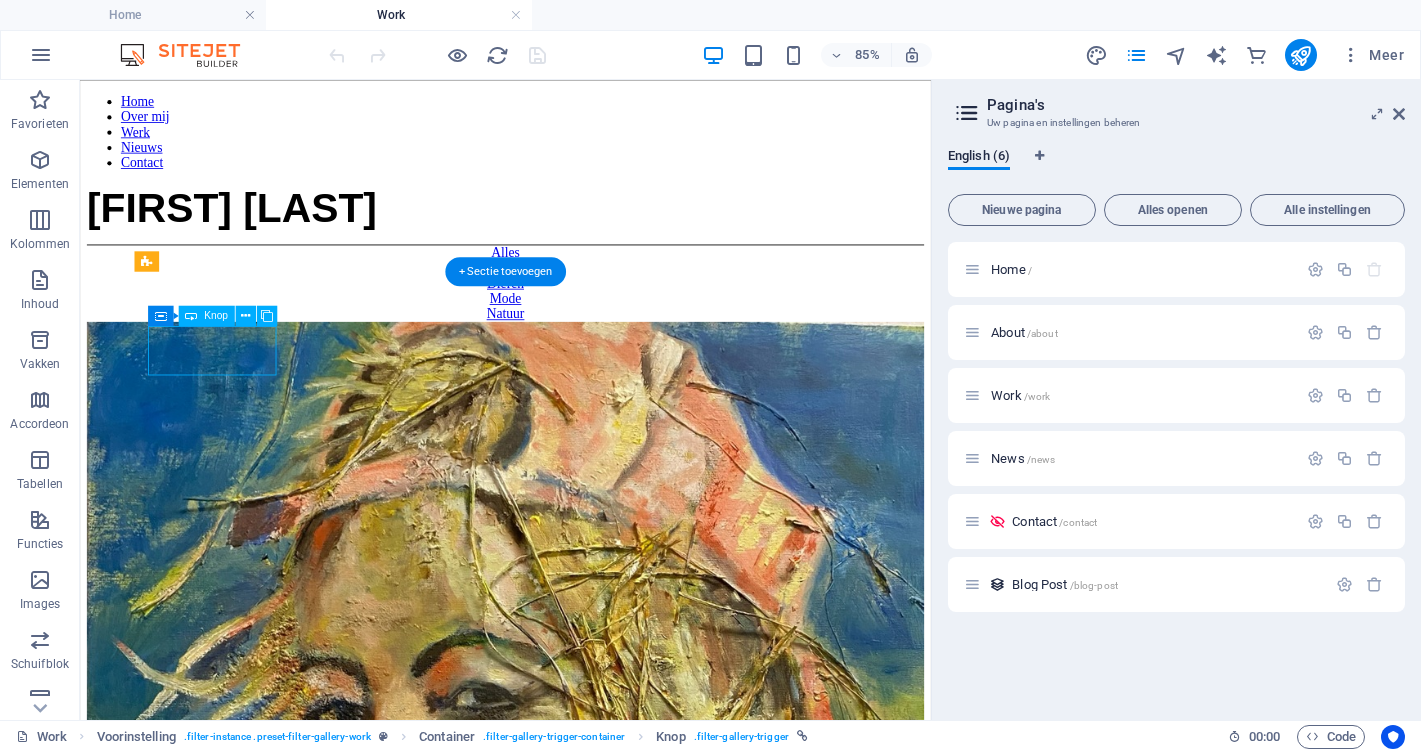 click on "Alles" at bounding box center (580, 283) 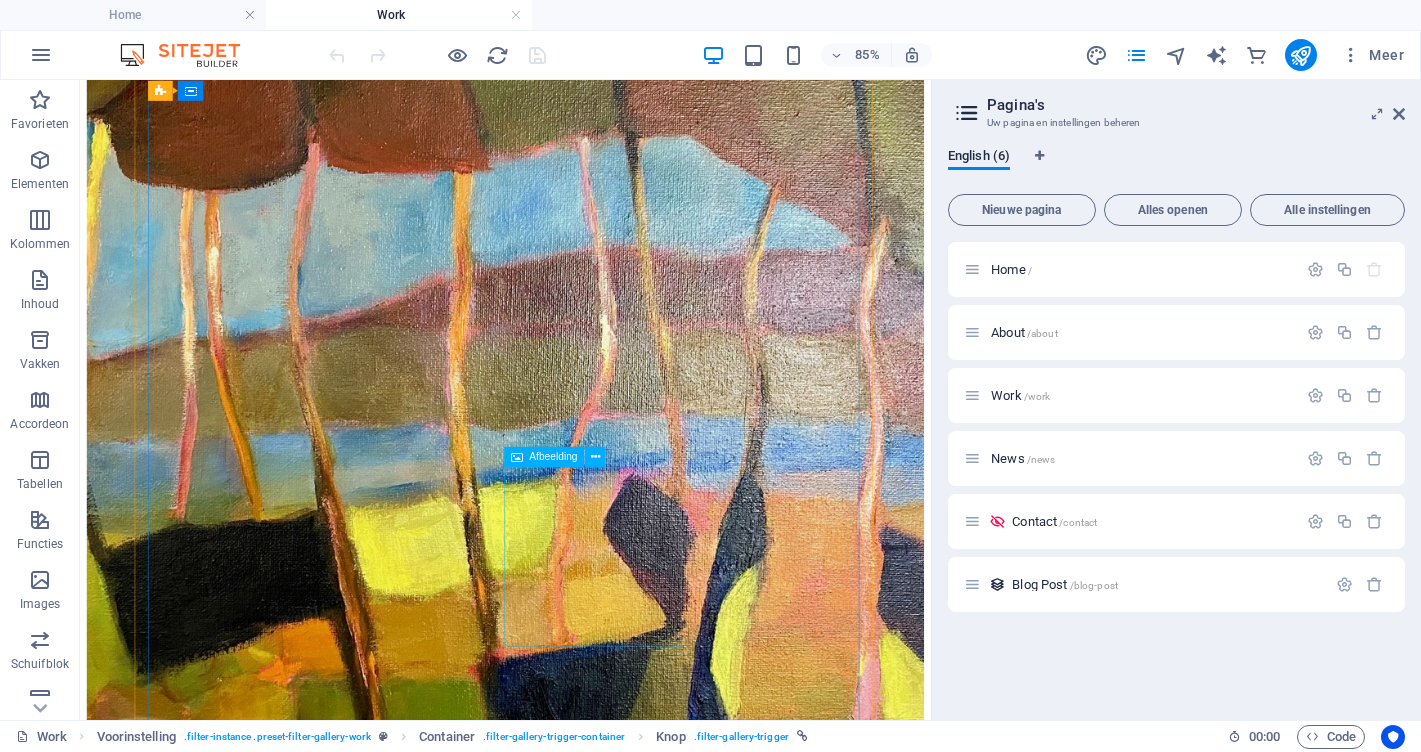 scroll, scrollTop: 1240, scrollLeft: 0, axis: vertical 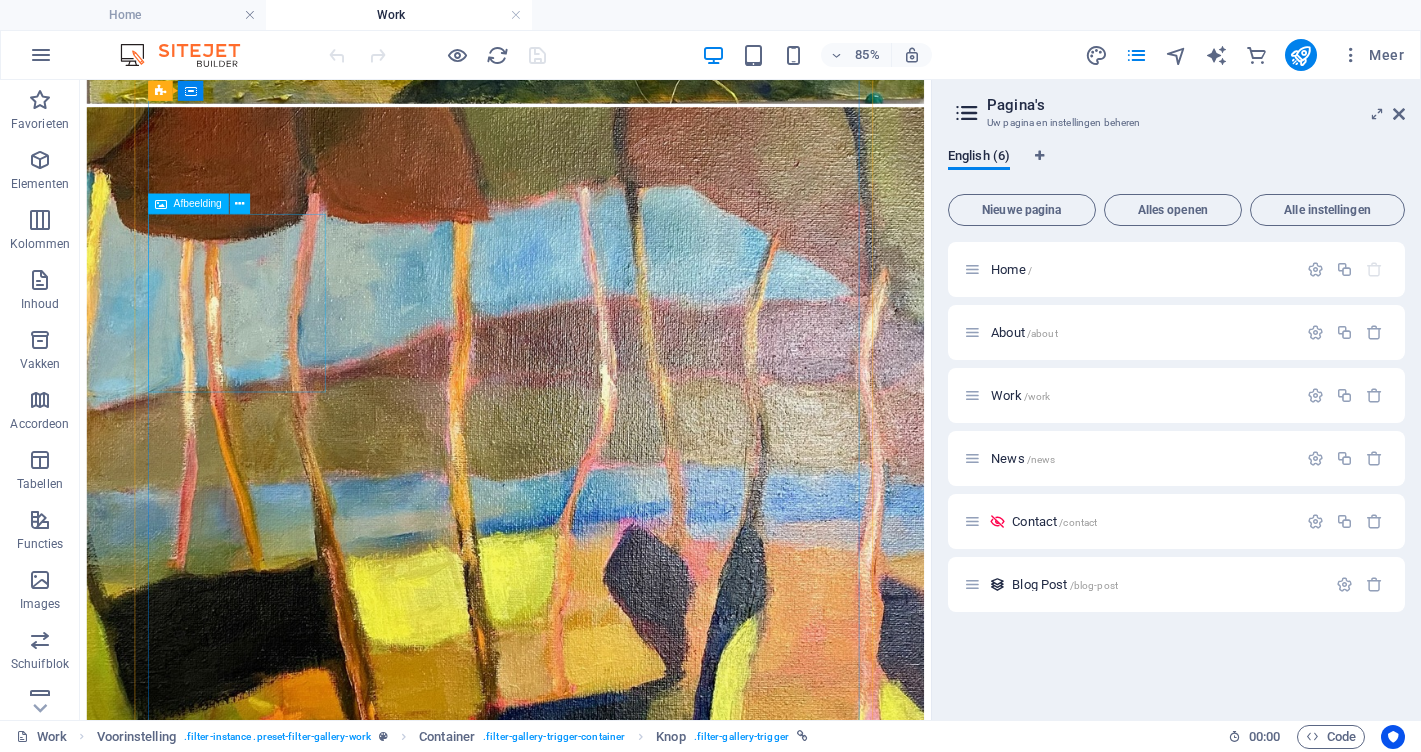 click at bounding box center [580, 19416] 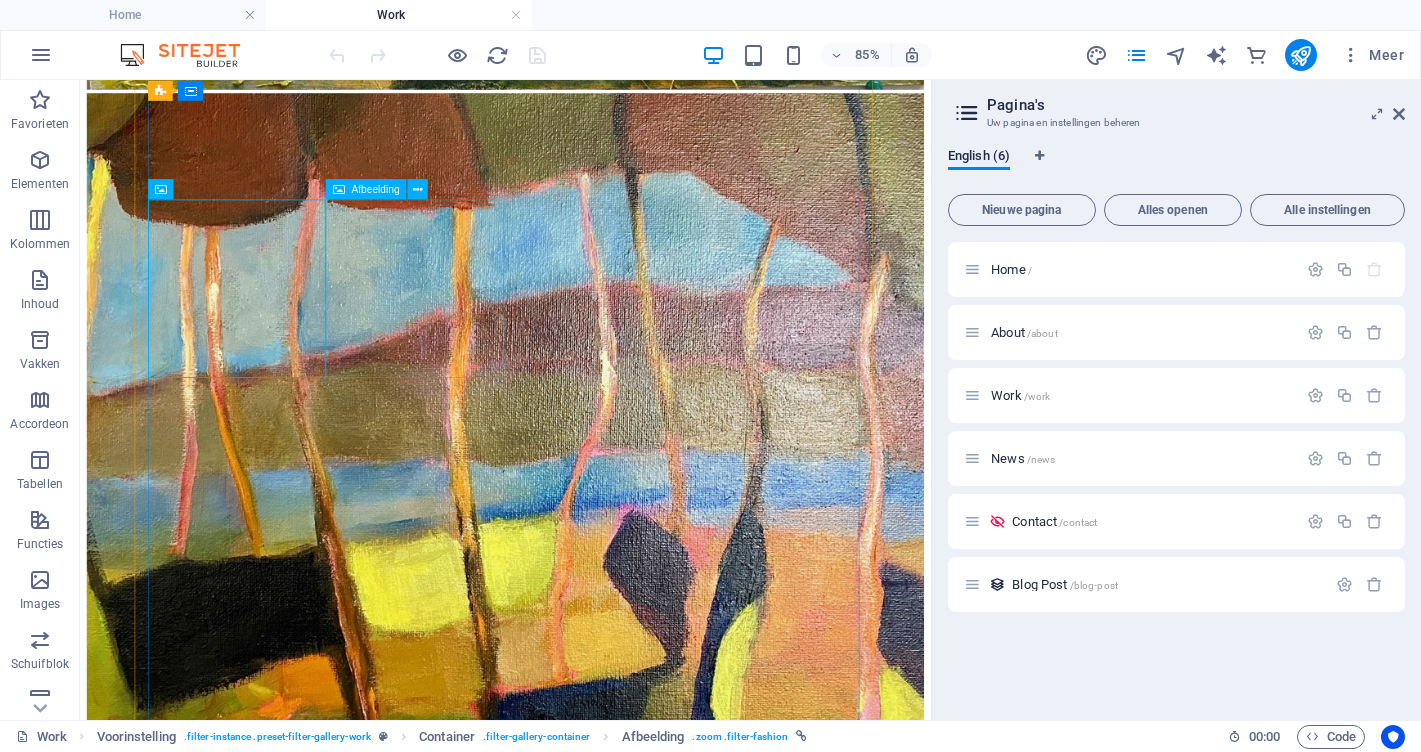 scroll, scrollTop: 1259, scrollLeft: 0, axis: vertical 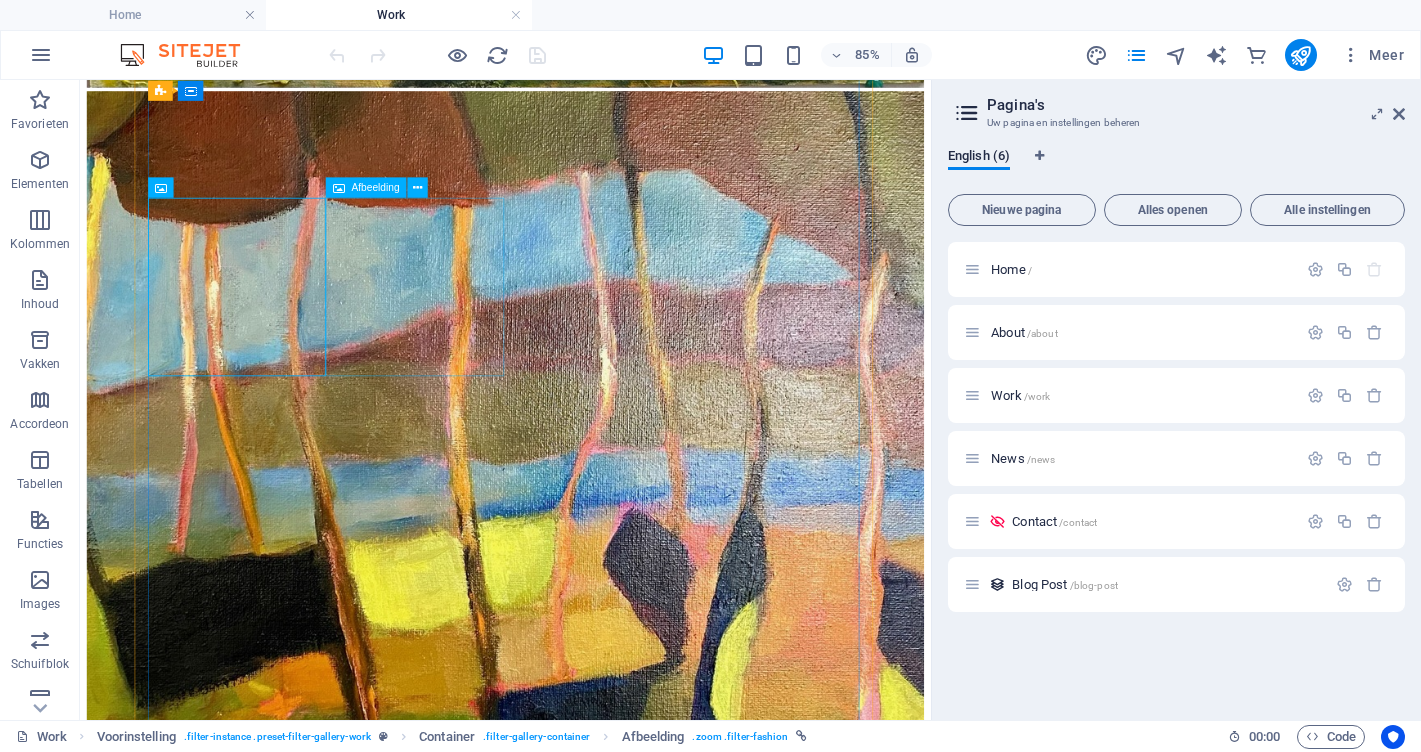 click at bounding box center (580, 20386) 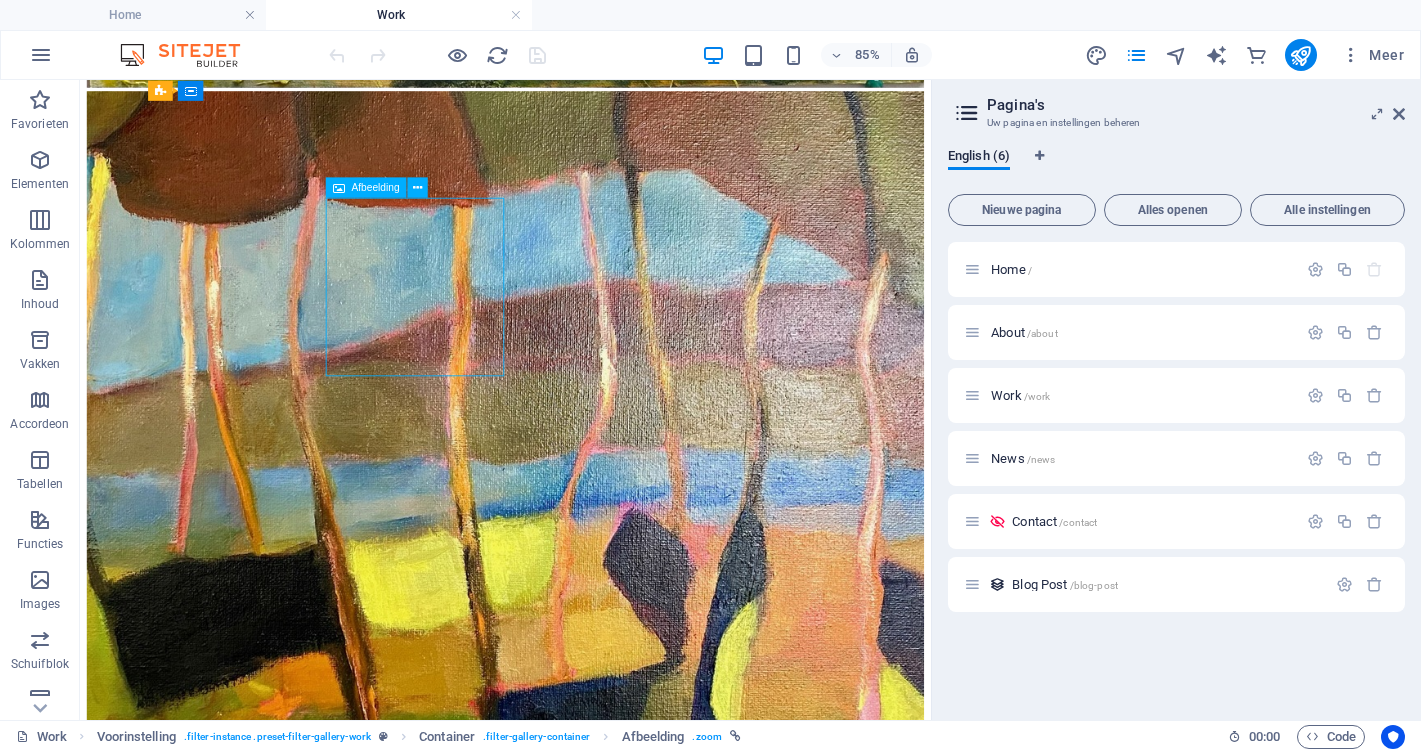click at bounding box center [580, 20386] 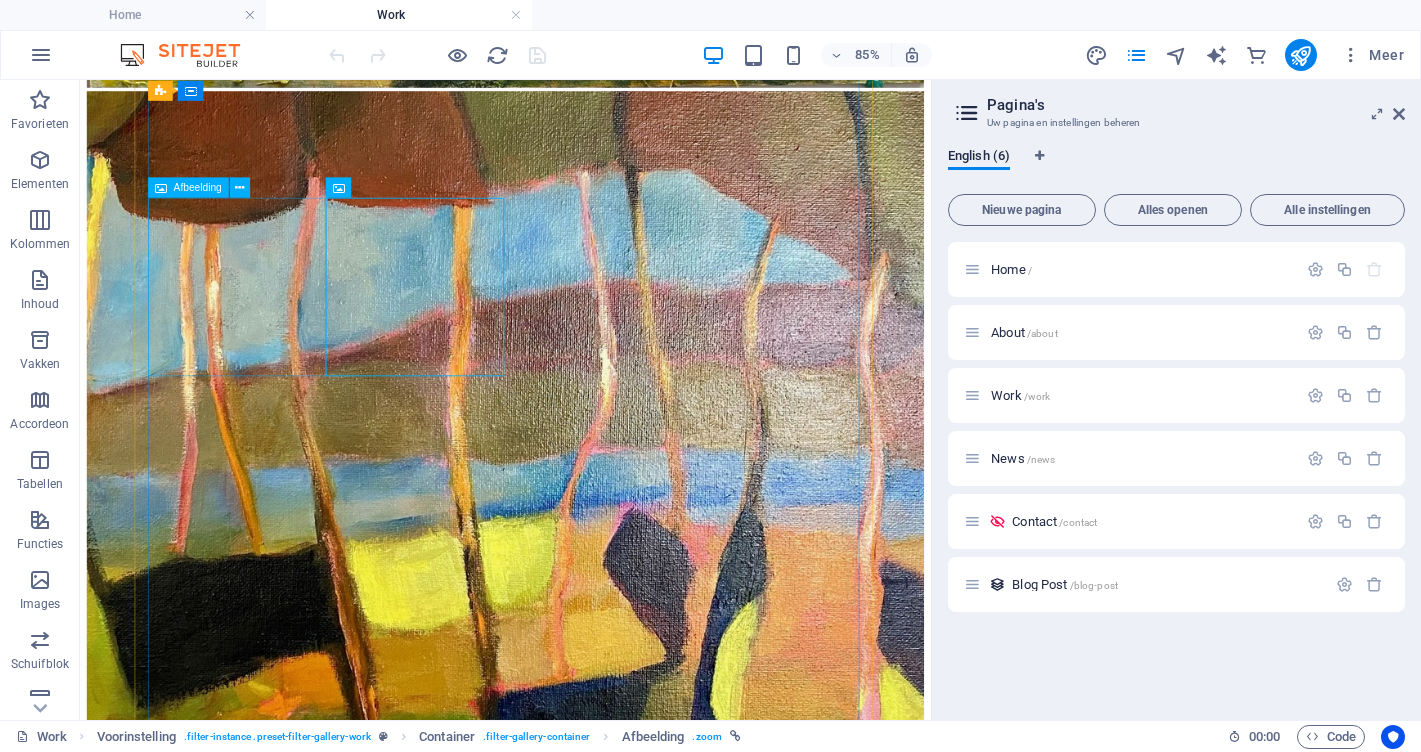 click at bounding box center [580, 19397] 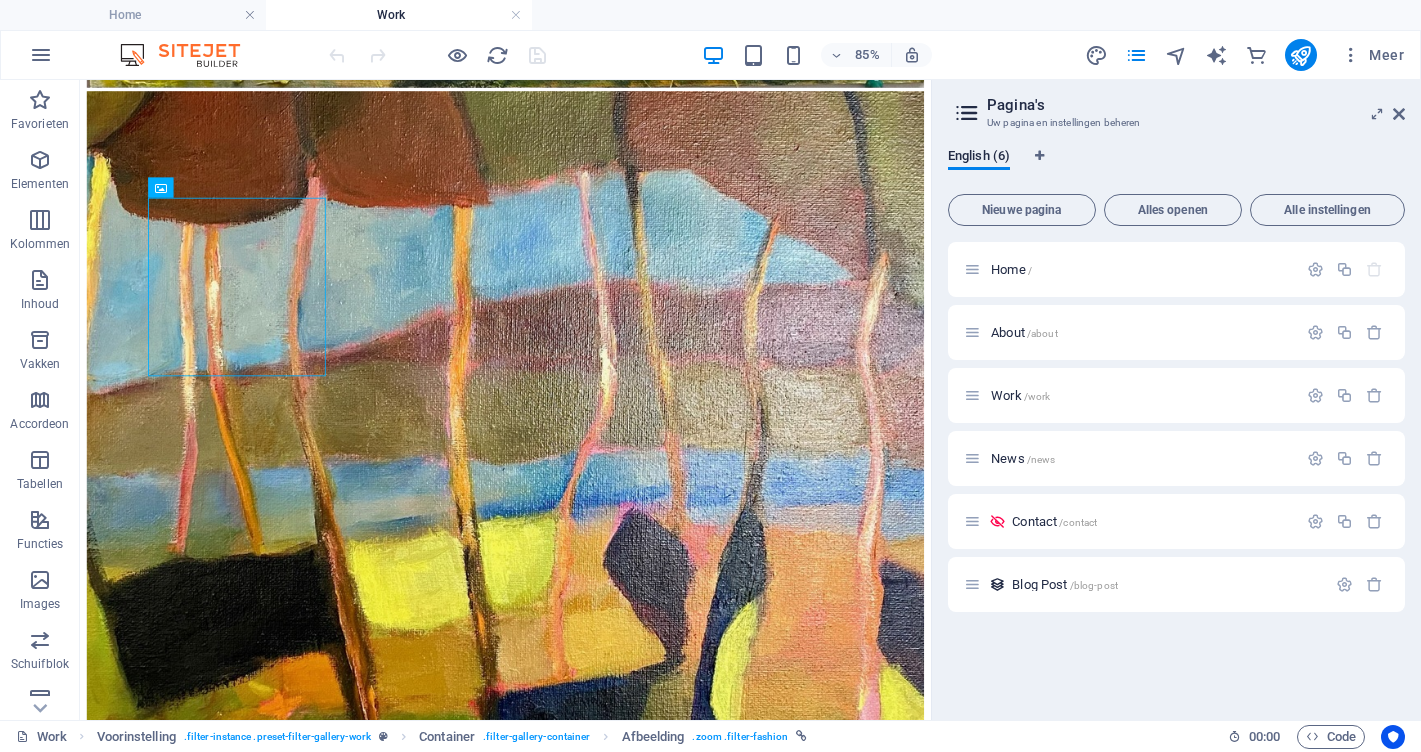 click on "Pagina's Uw pagina en instellingen beheren English (6) Nieuwe pagina Alles openen Alle instellingen Home / About /about Work /work News /news Contact /contact Blog Post /blog-post" at bounding box center [1176, 400] 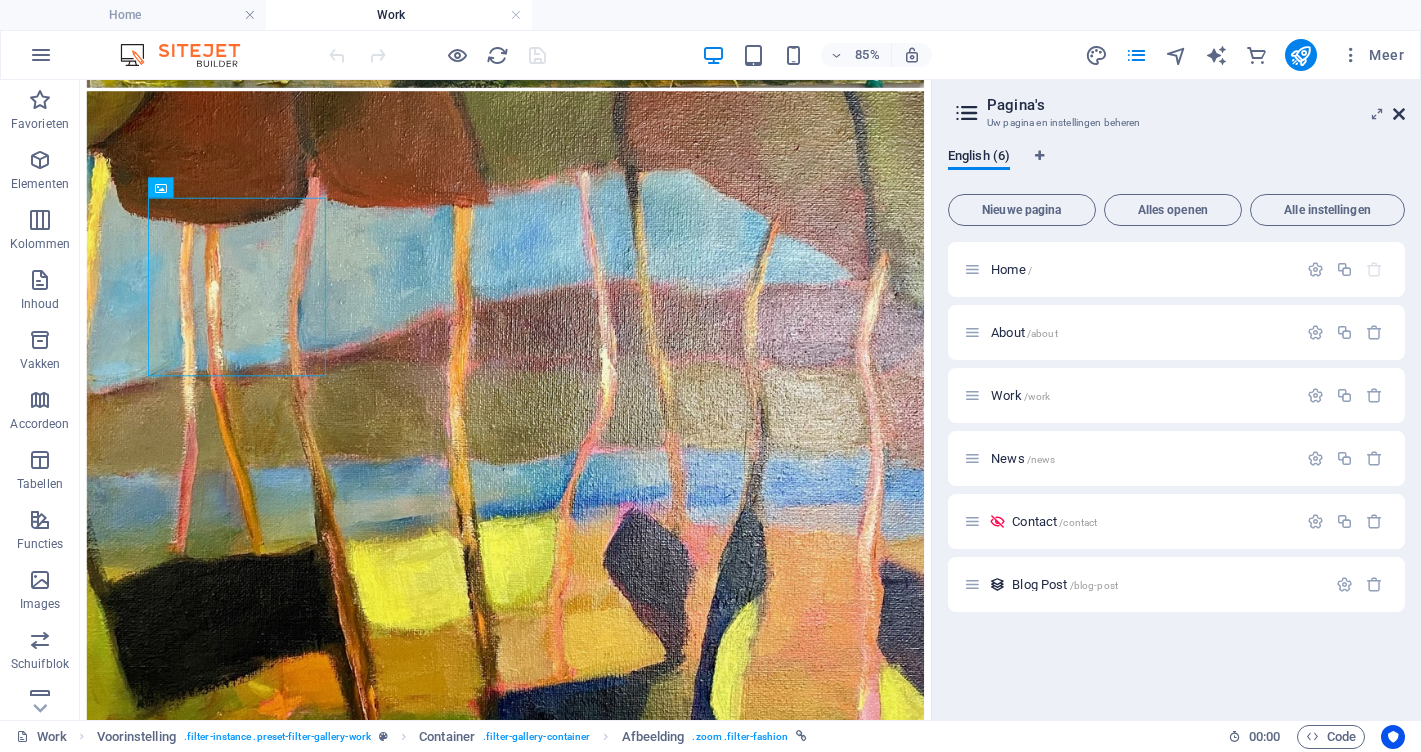 drag, startPoint x: 1397, startPoint y: 115, endPoint x: 1317, endPoint y: 35, distance: 113.137085 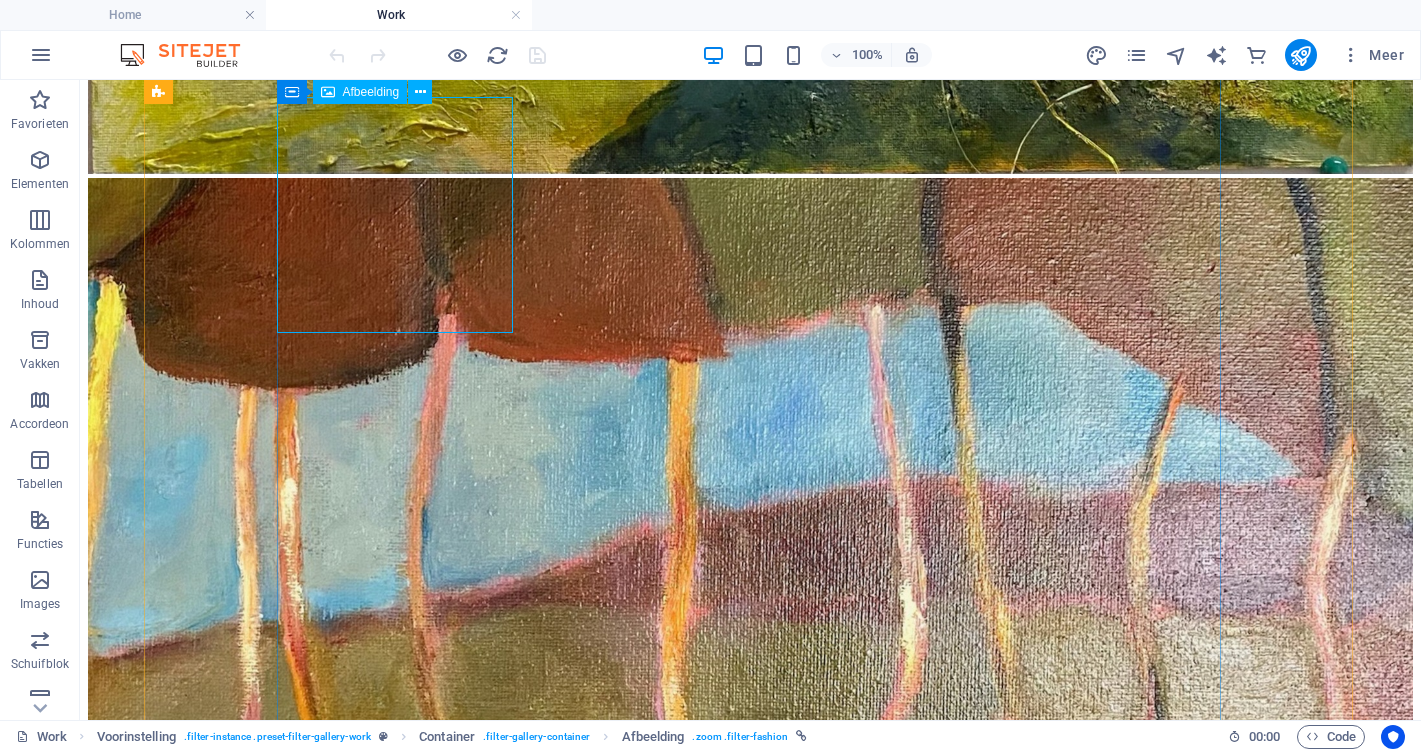 scroll, scrollTop: 1517, scrollLeft: 0, axis: vertical 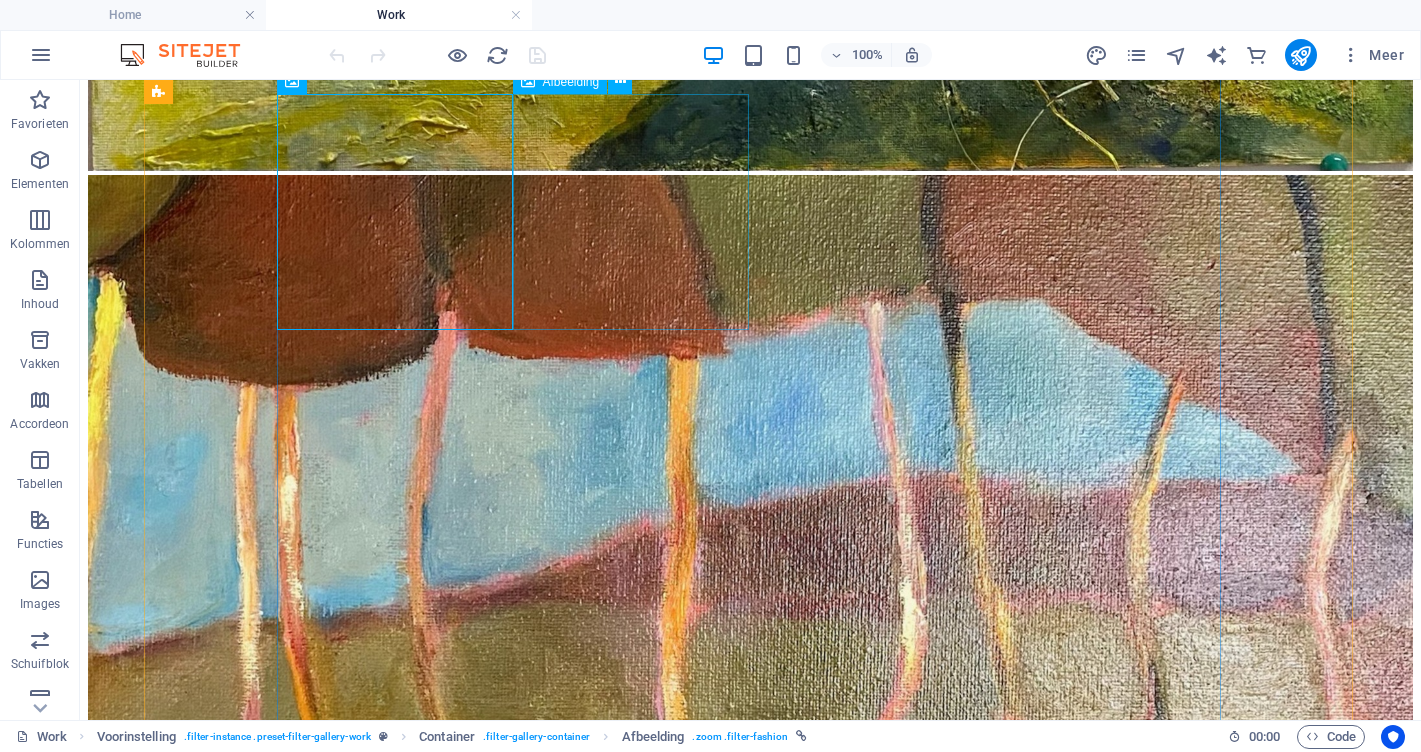 click at bounding box center (750, 27446) 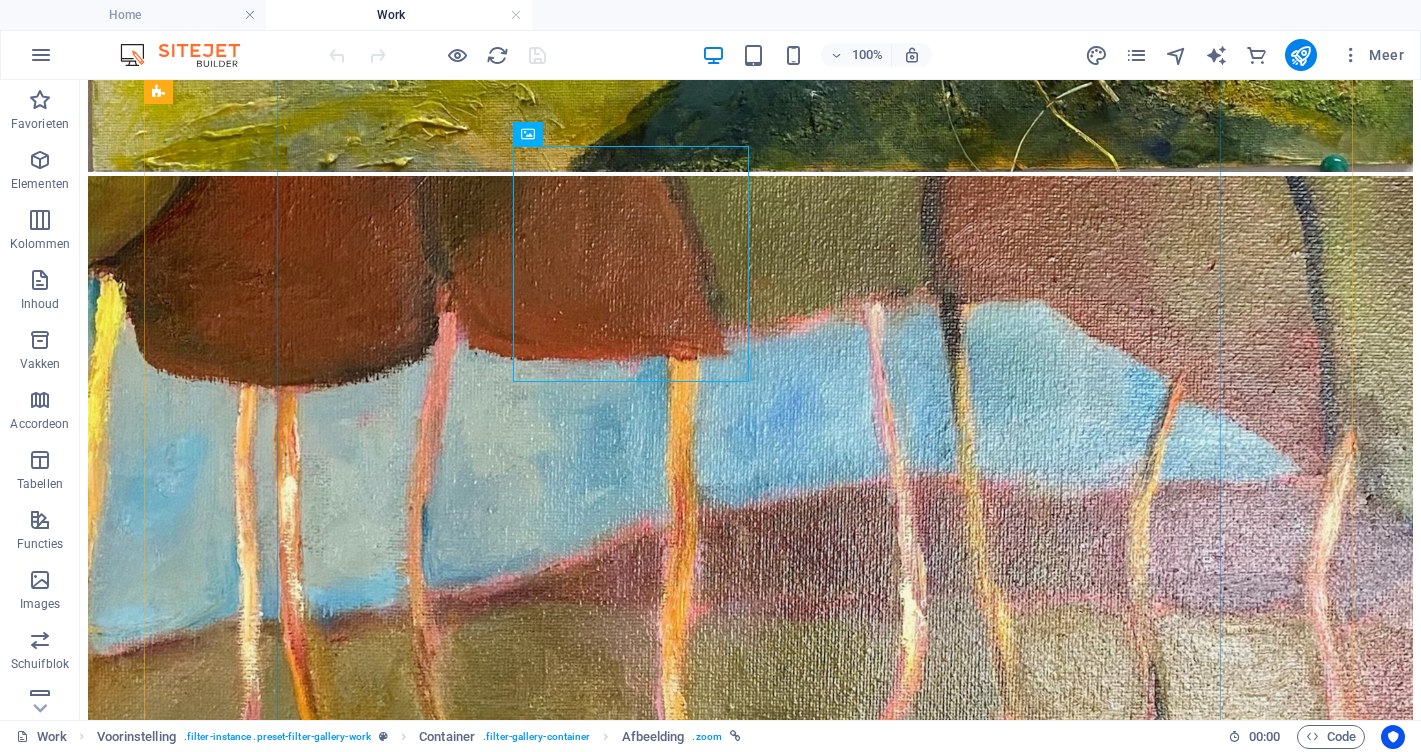 scroll, scrollTop: 1464, scrollLeft: 0, axis: vertical 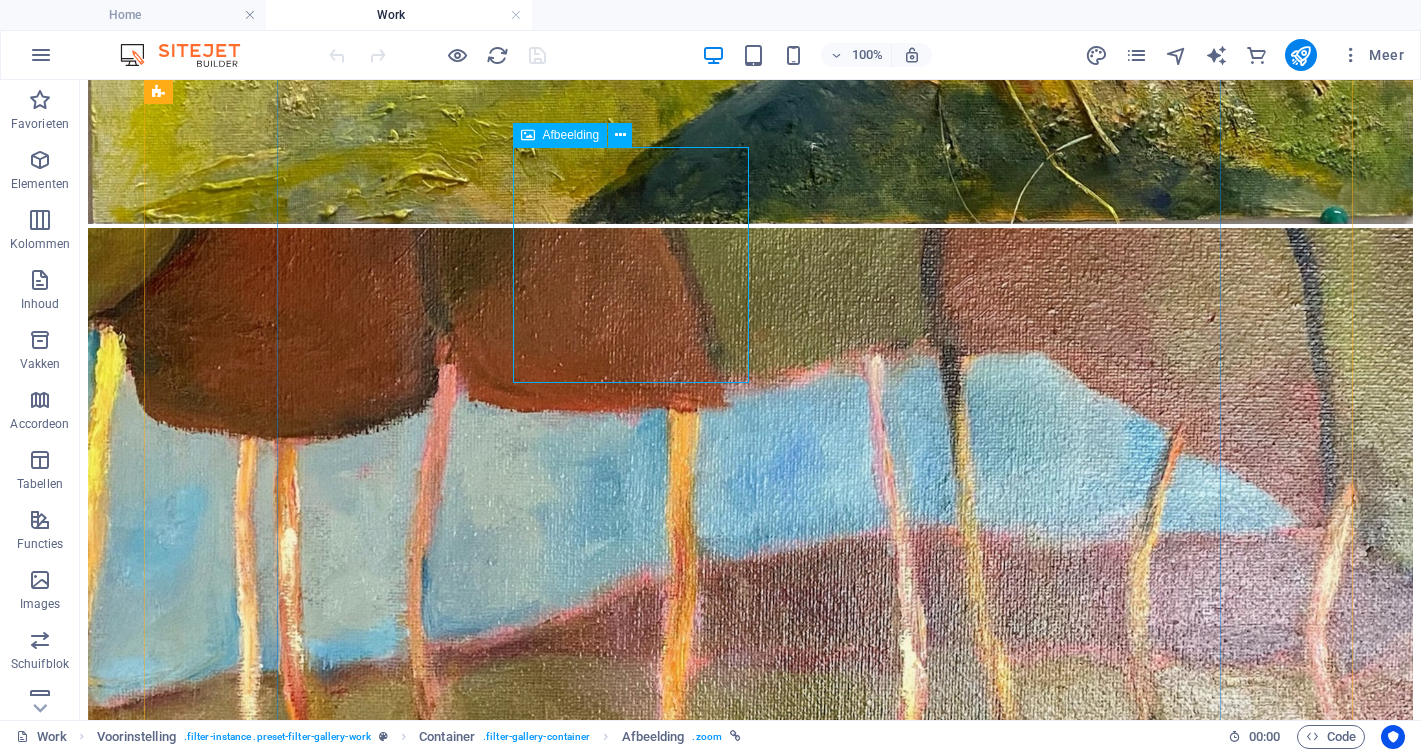 click at bounding box center (750, 27499) 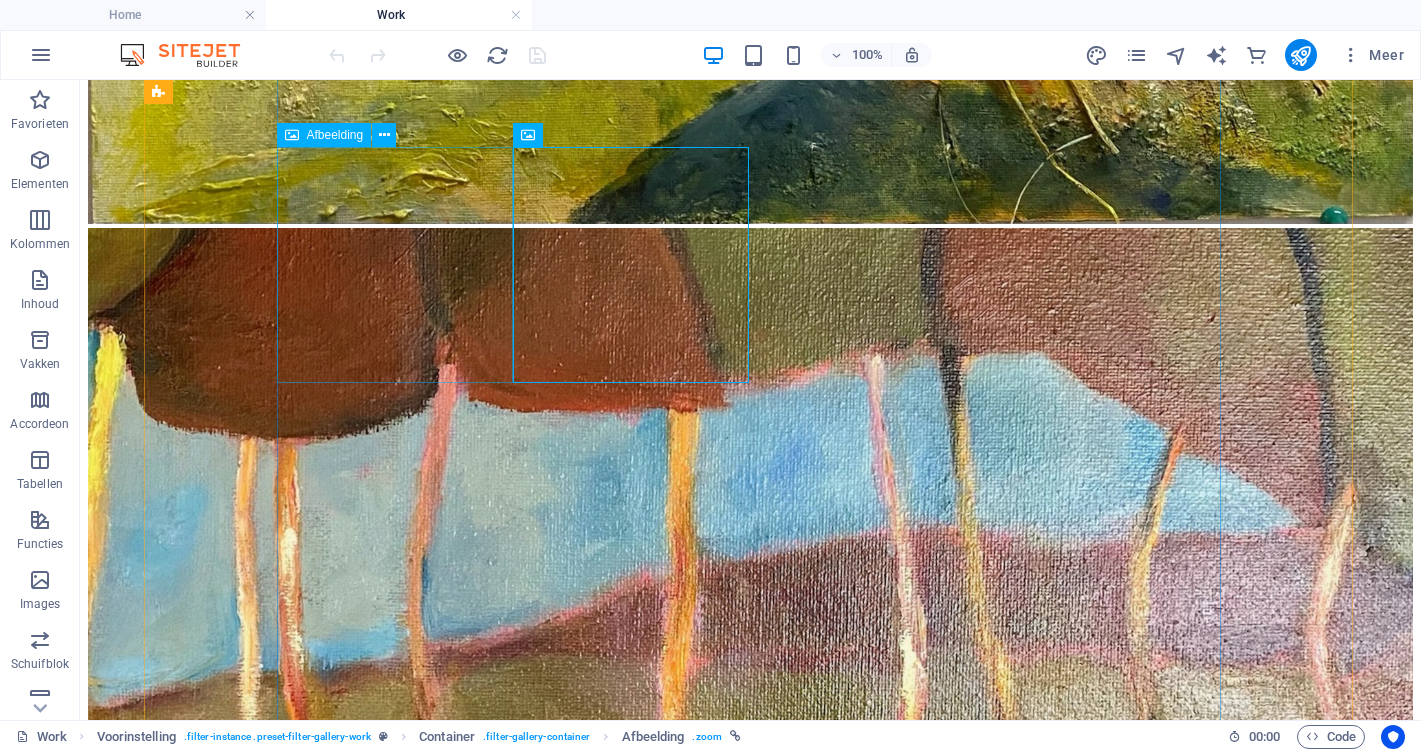 click at bounding box center [750, 26170] 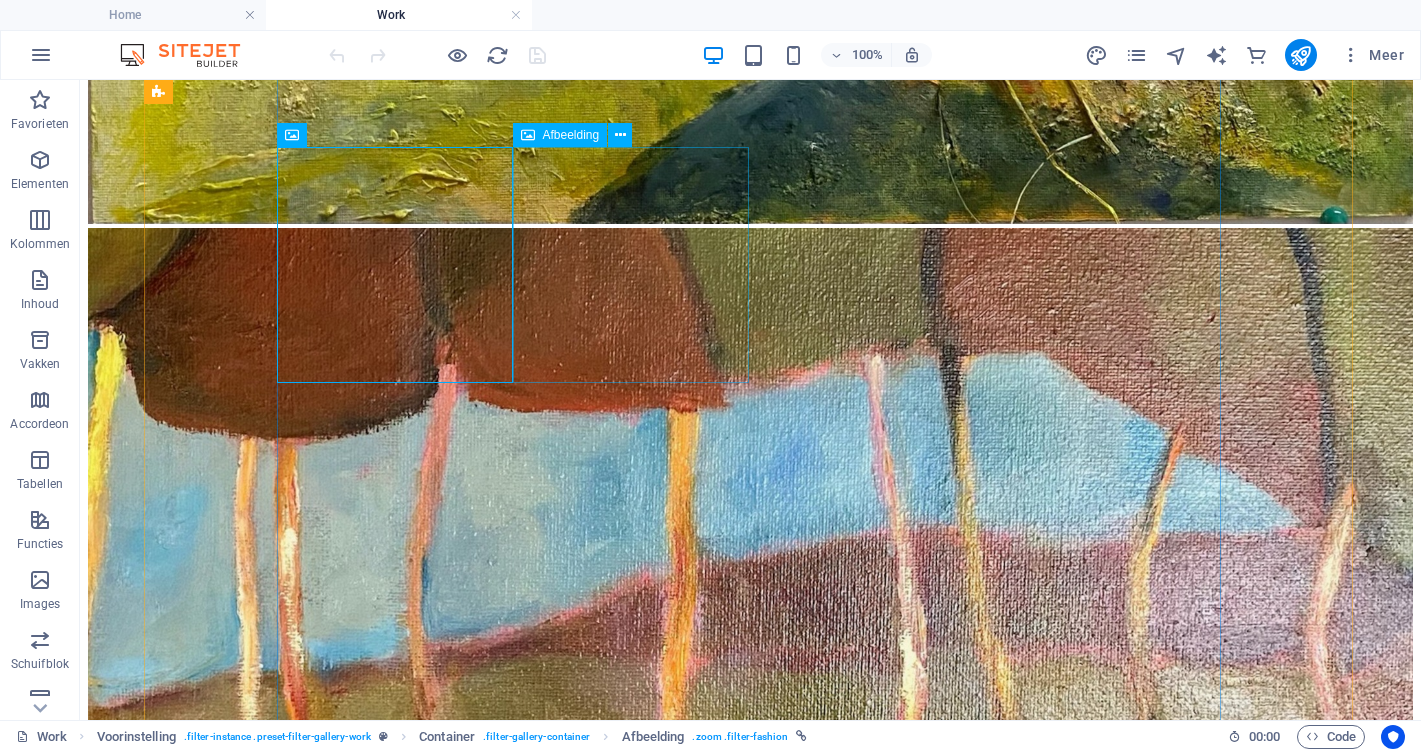 click at bounding box center [750, 27499] 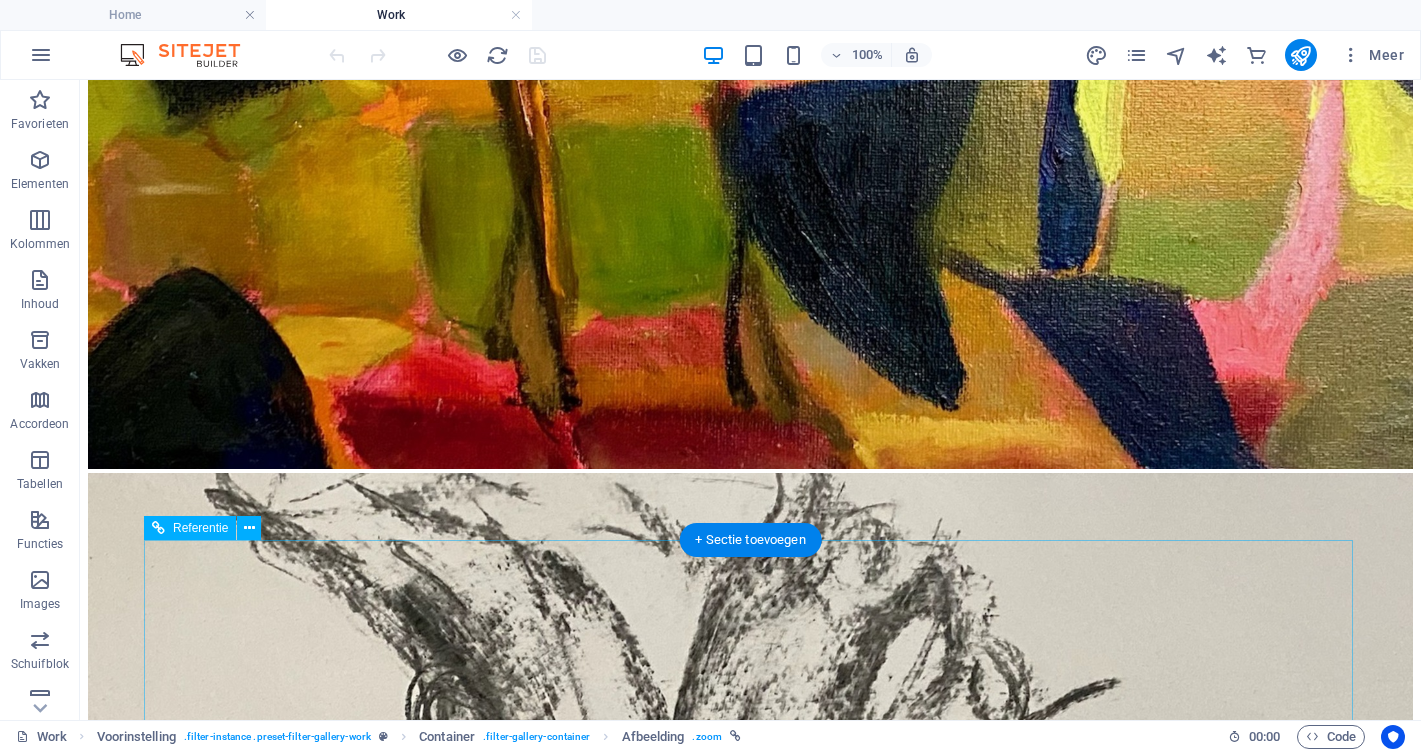 scroll, scrollTop: 2557, scrollLeft: 0, axis: vertical 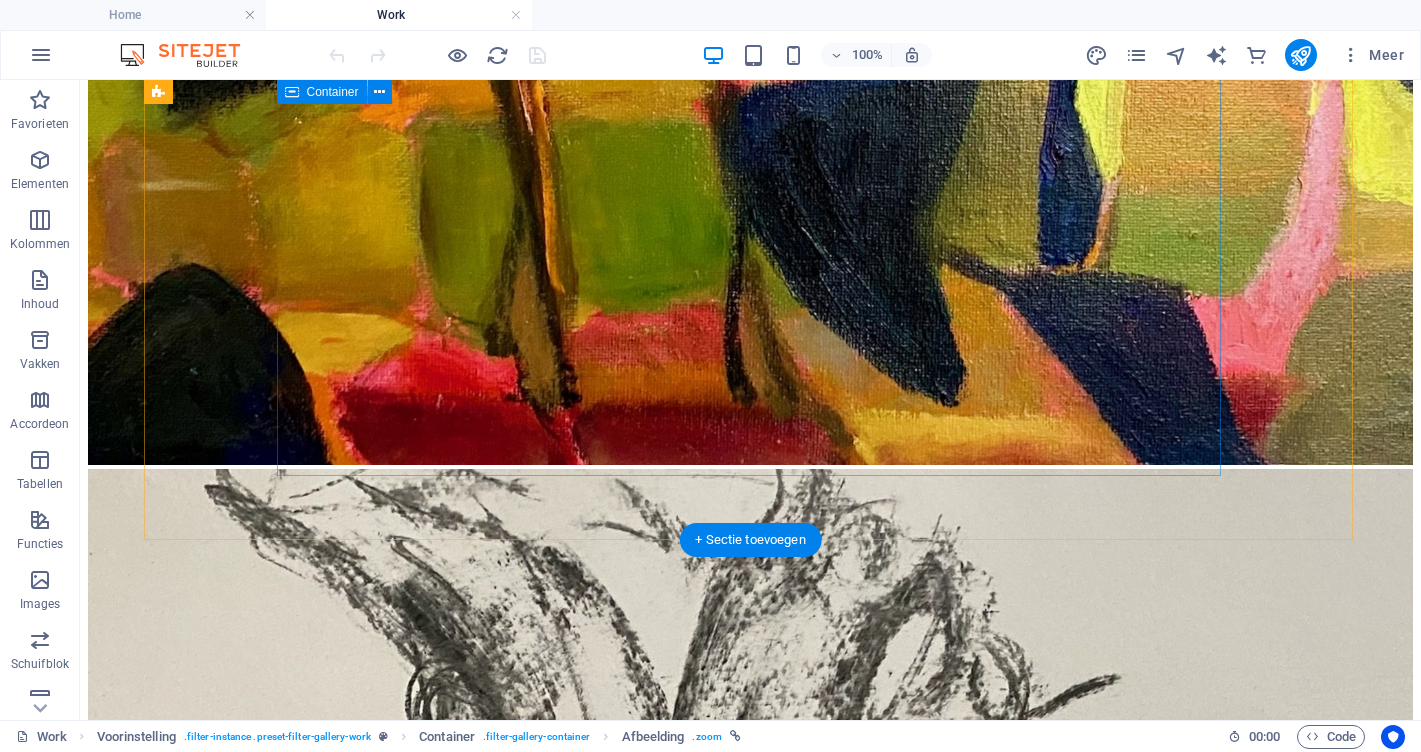 click at bounding box center (750, 25751) 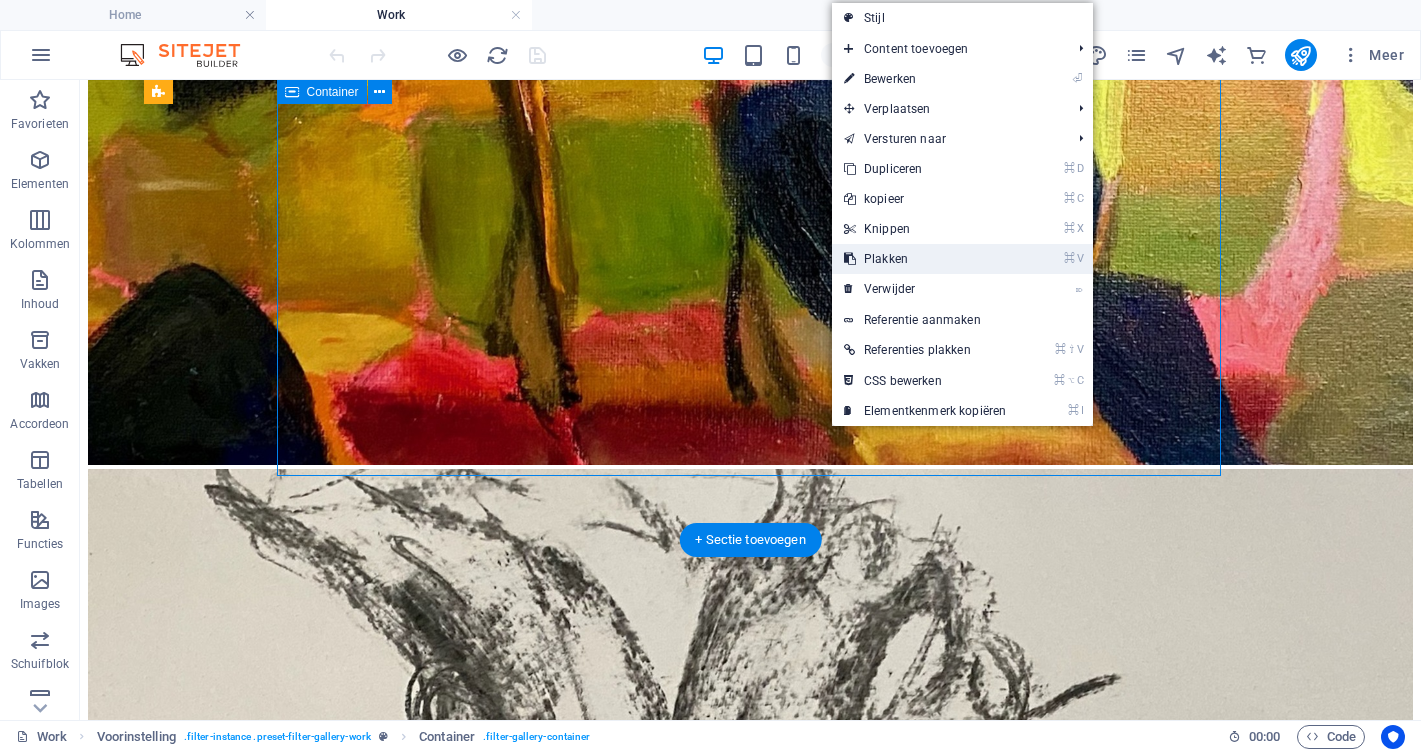click on "⌘ V  Plakken" at bounding box center (925, 259) 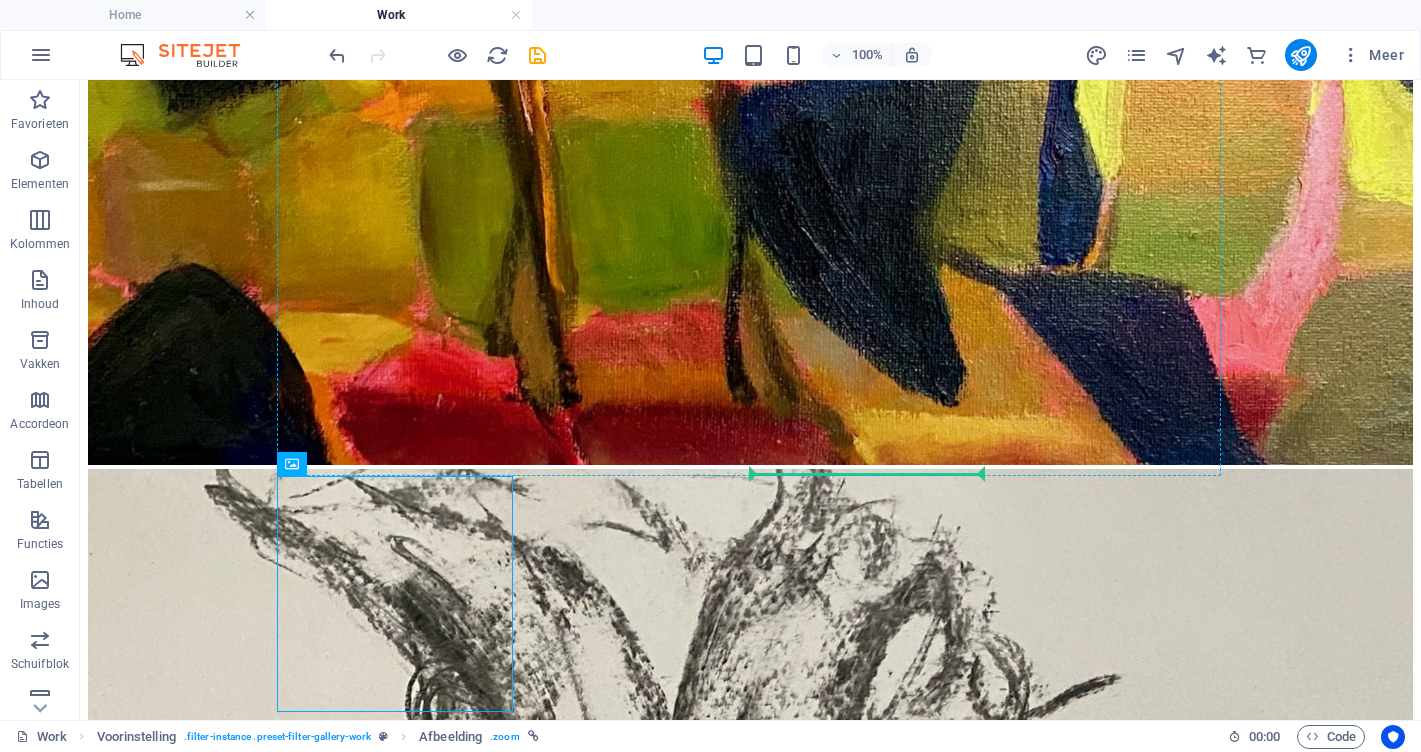 drag, startPoint x: 371, startPoint y: 582, endPoint x: 829, endPoint y: 410, distance: 489.23206 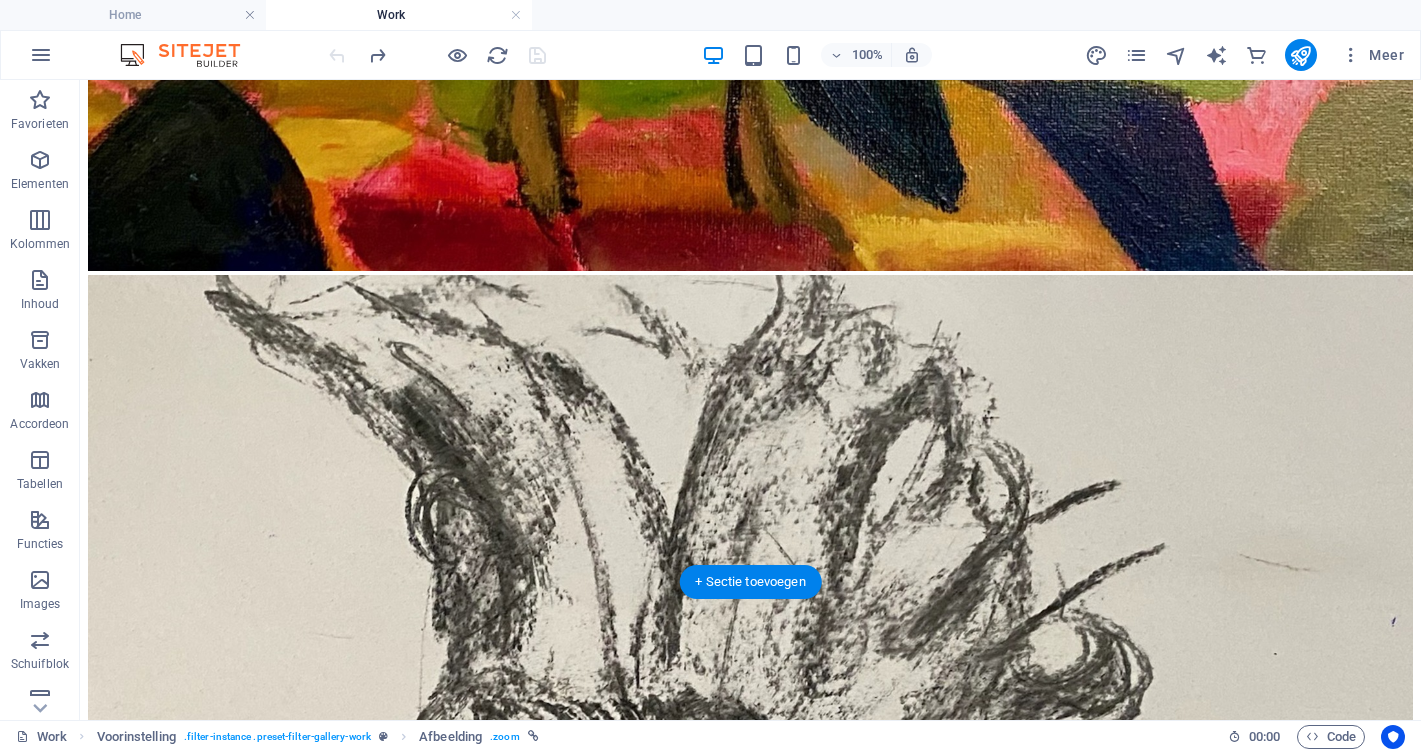 scroll, scrollTop: 2653, scrollLeft: 0, axis: vertical 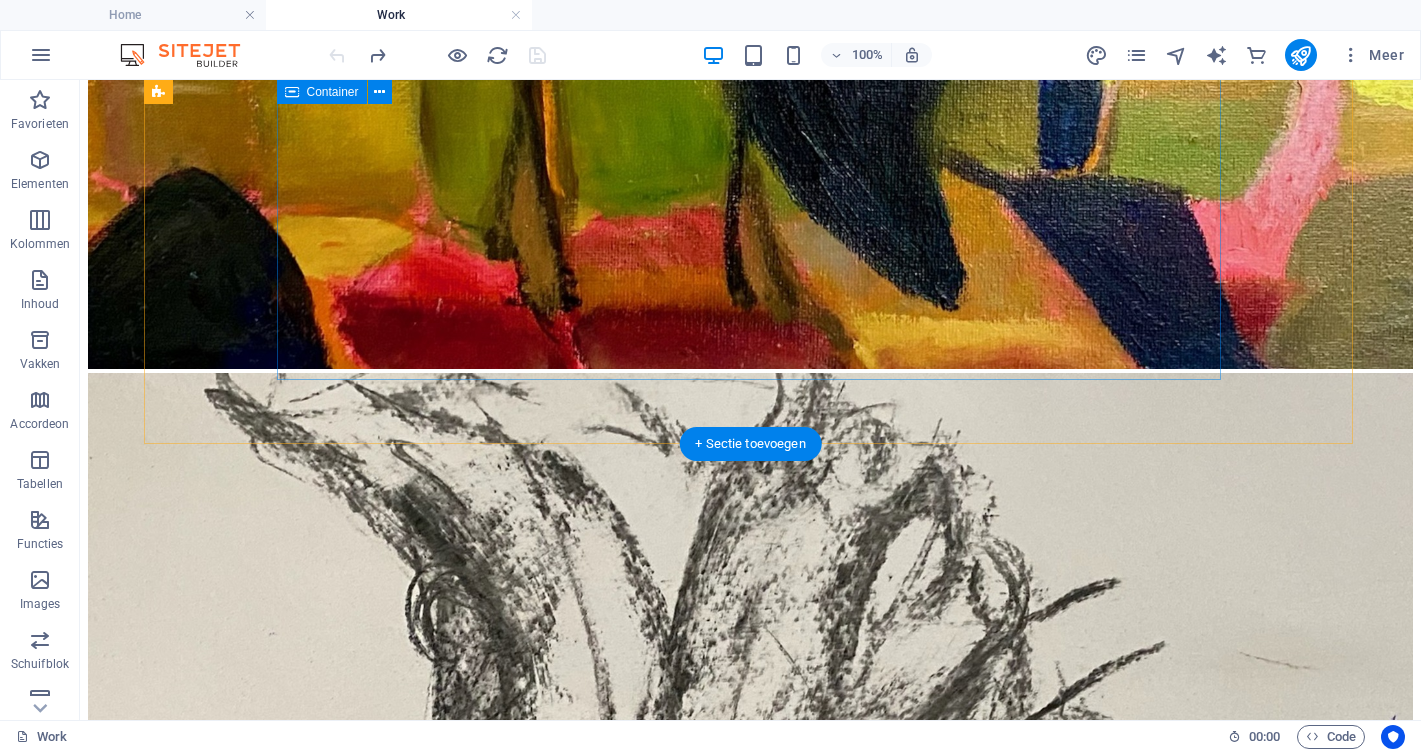 click at bounding box center [750, 25655] 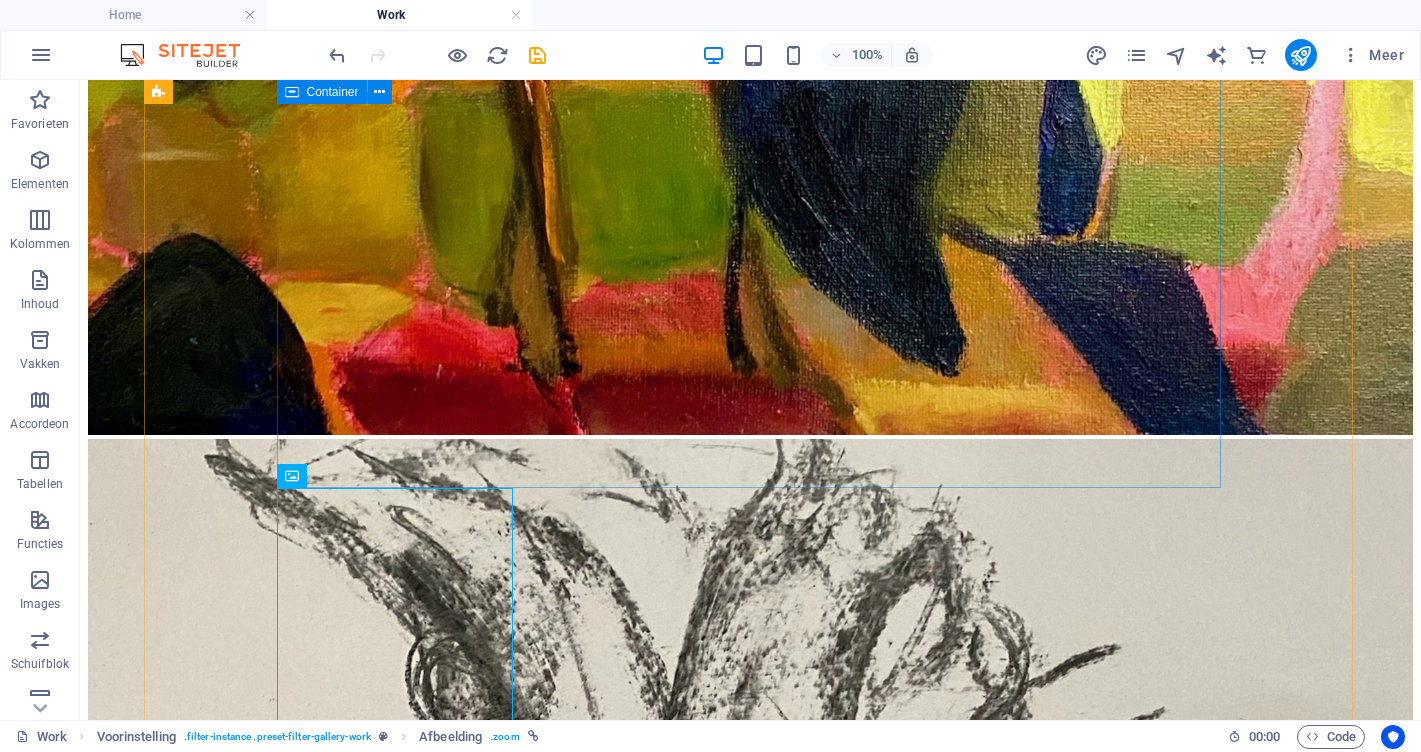 scroll, scrollTop: 2600, scrollLeft: 0, axis: vertical 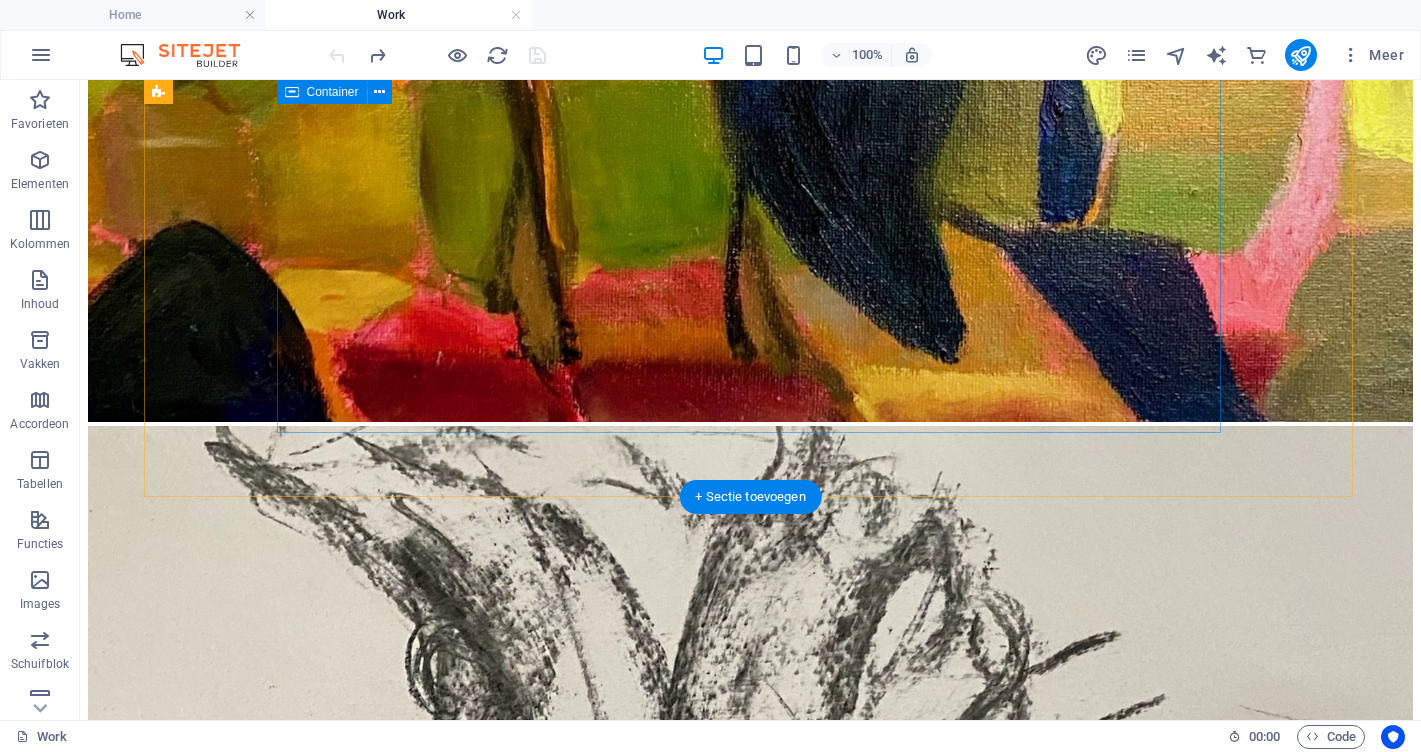 click at bounding box center (750, 25708) 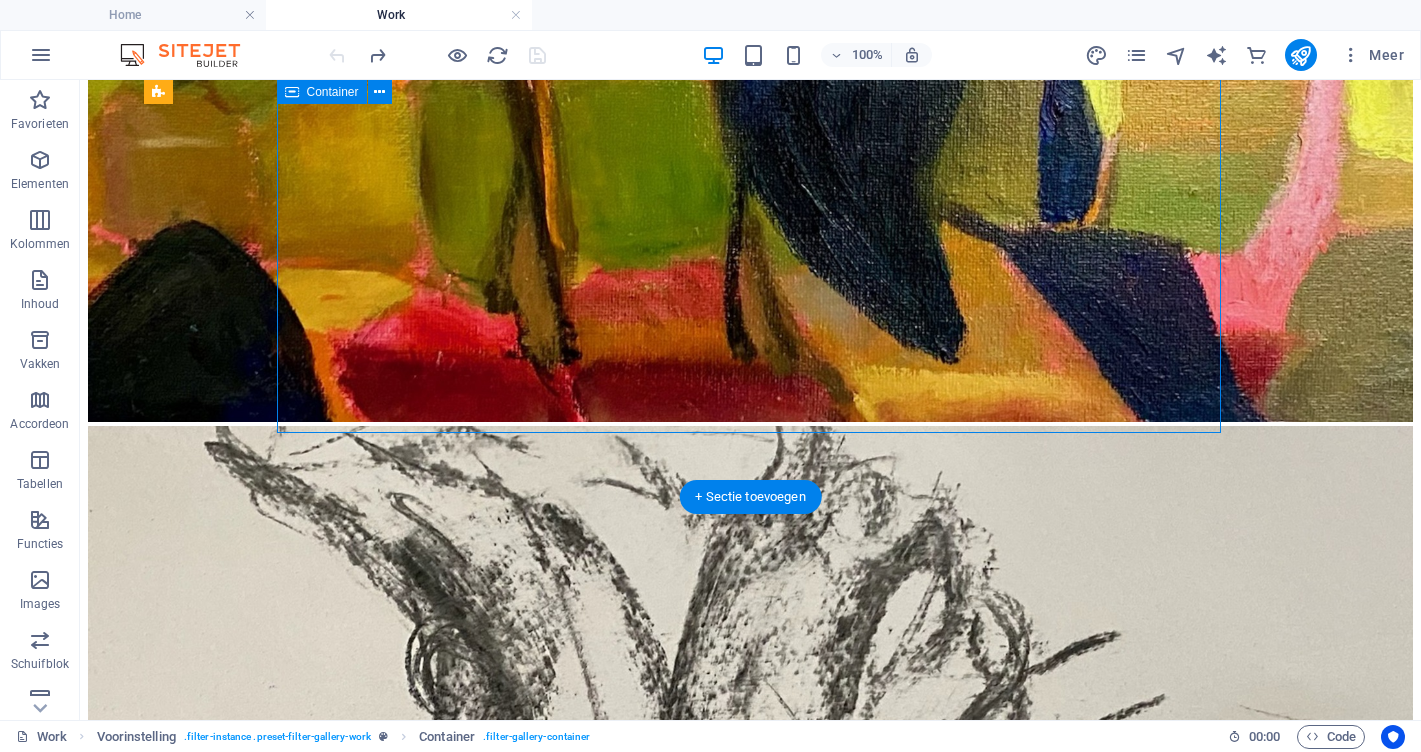 click at bounding box center [750, 25708] 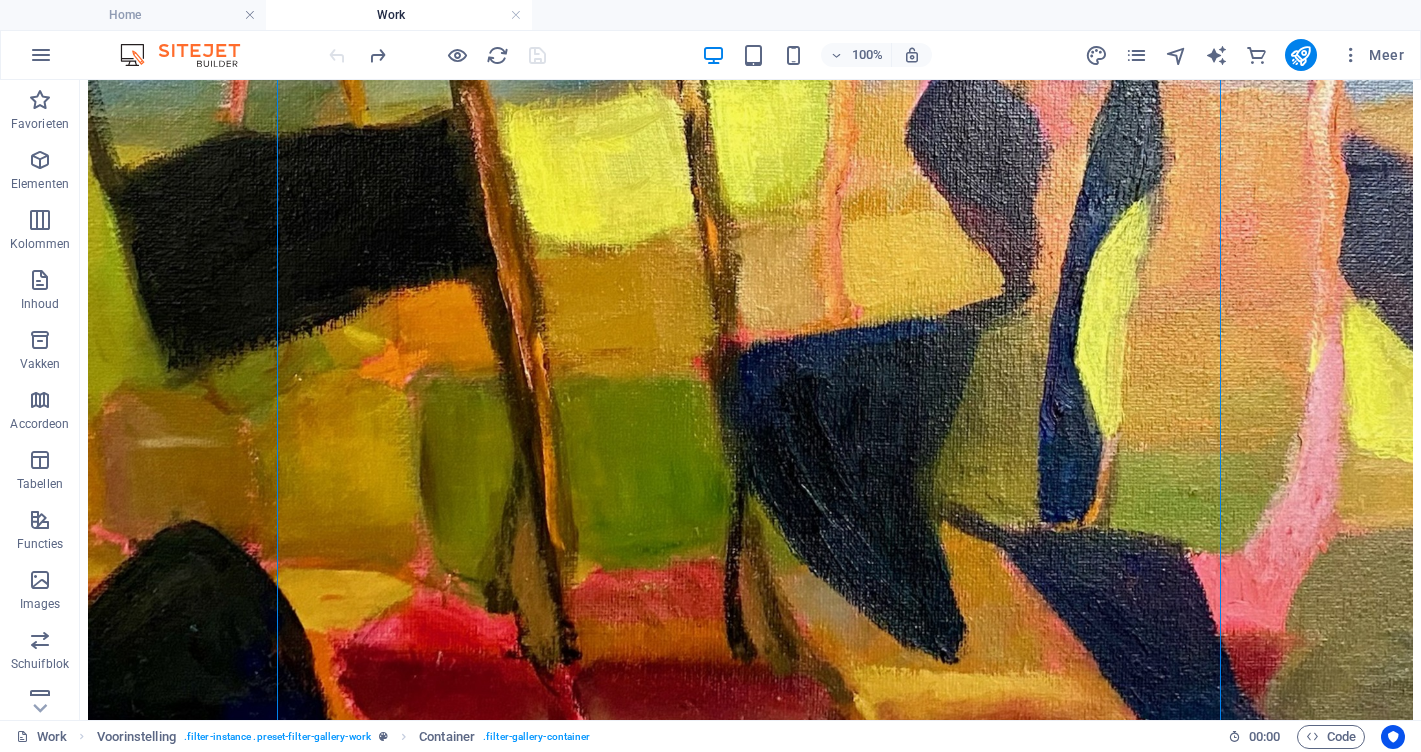 scroll, scrollTop: 2310, scrollLeft: 0, axis: vertical 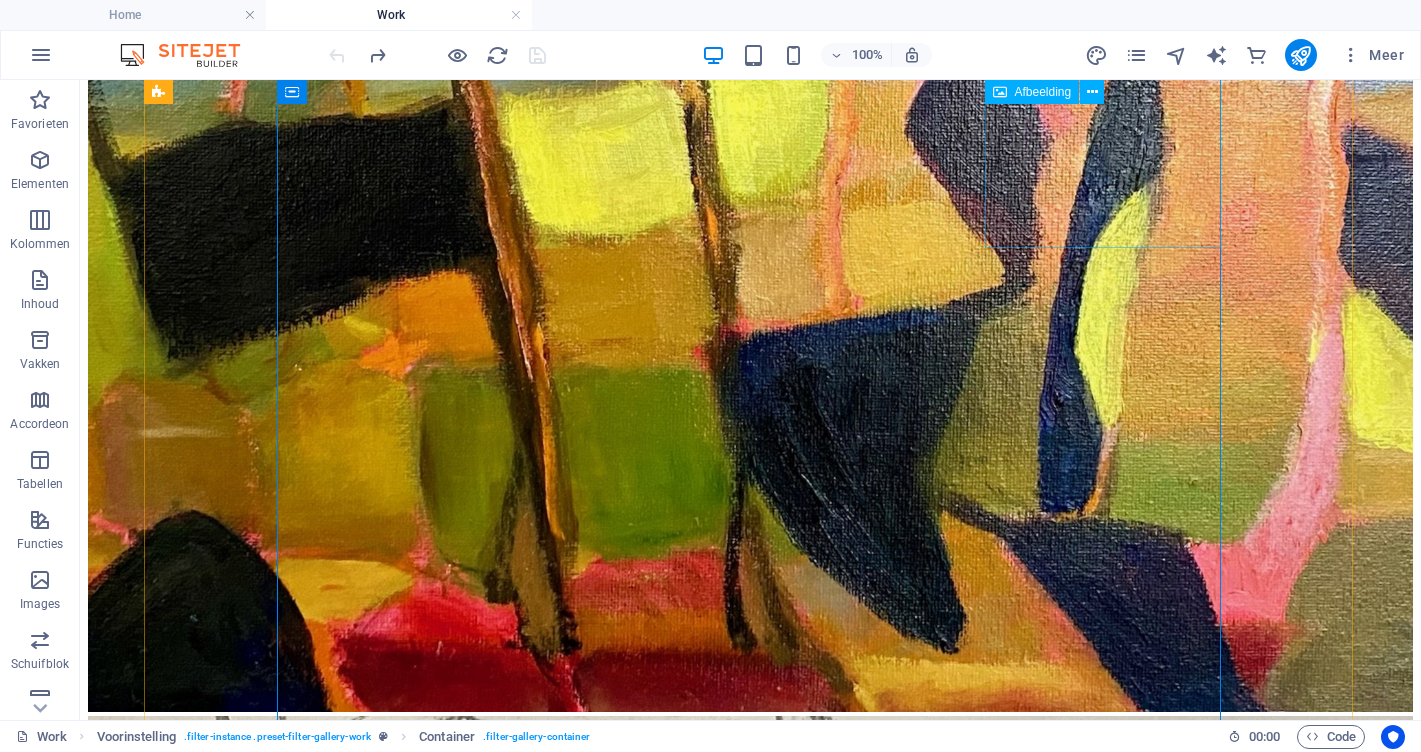 click at bounding box center [750, 45280] 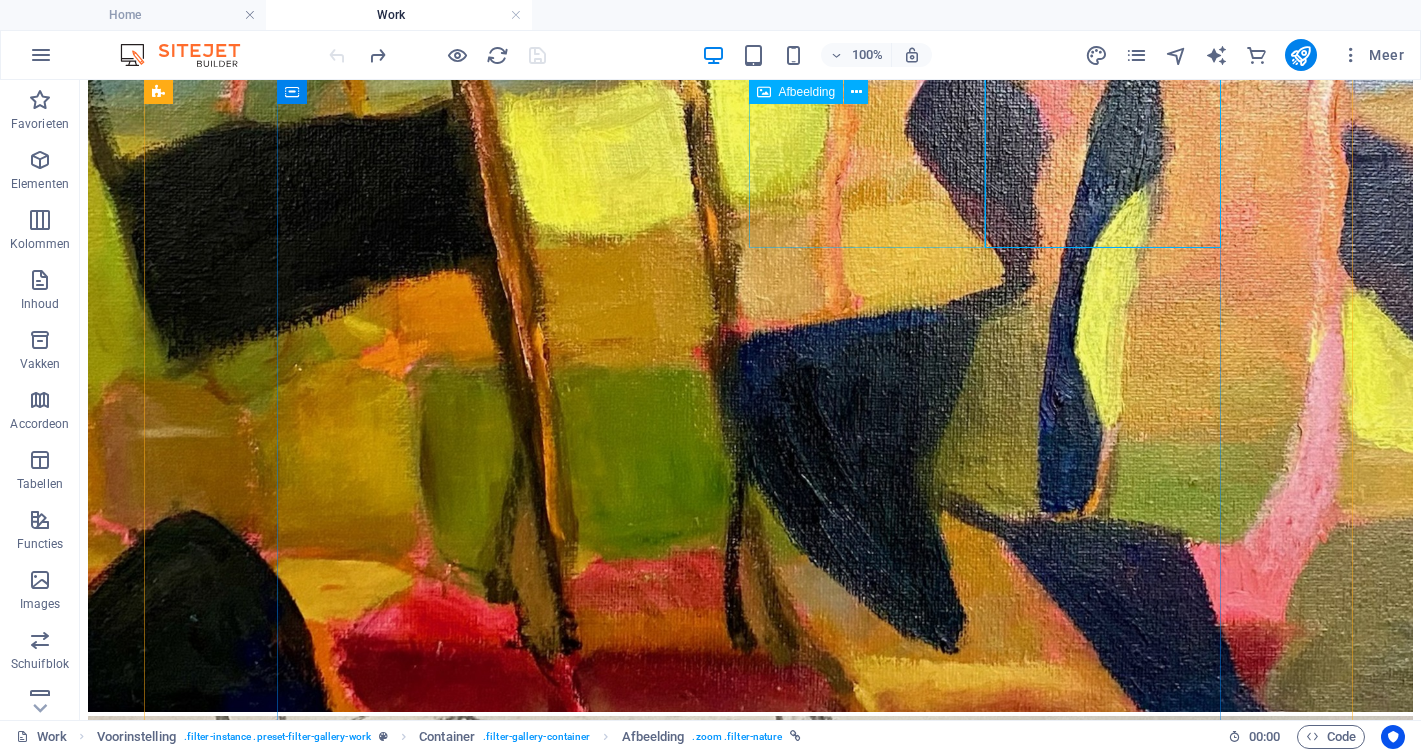 click at bounding box center (750, 43951) 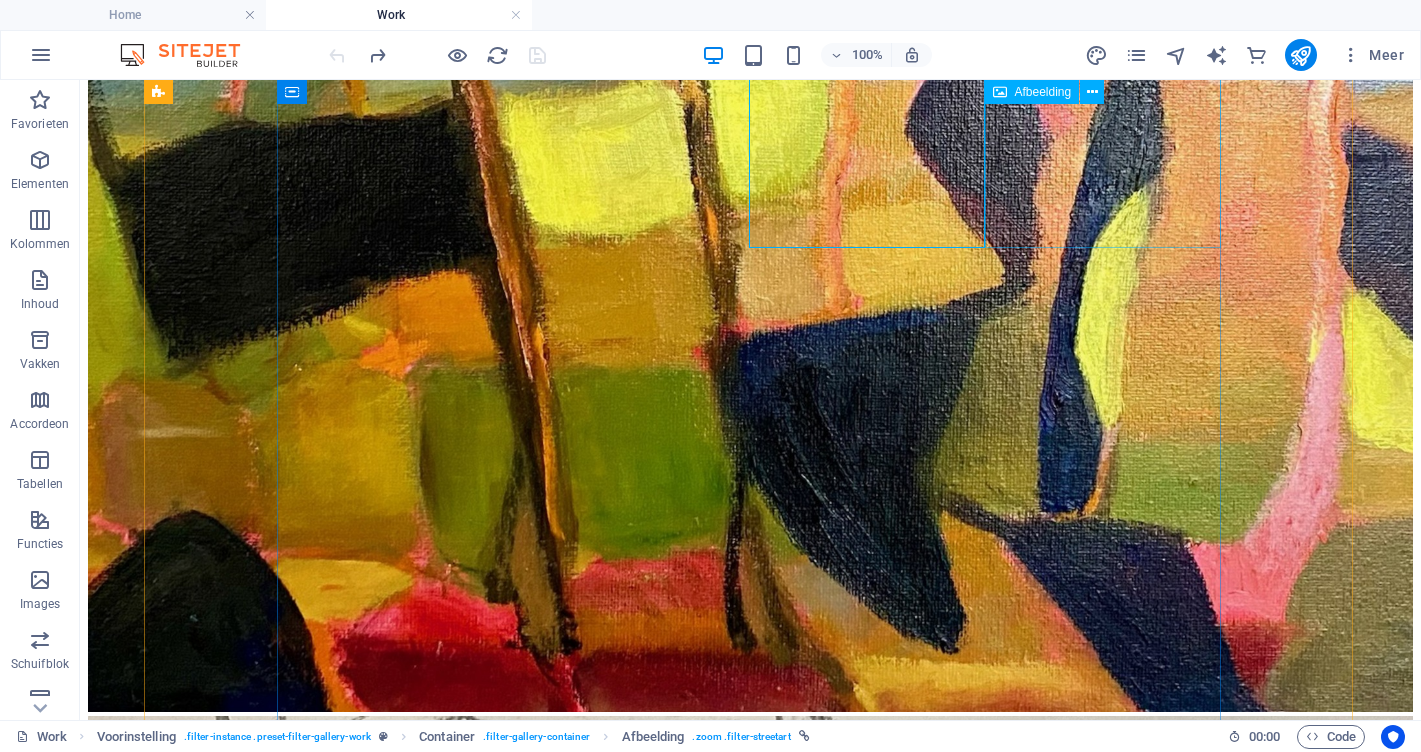 click at bounding box center (750, 45280) 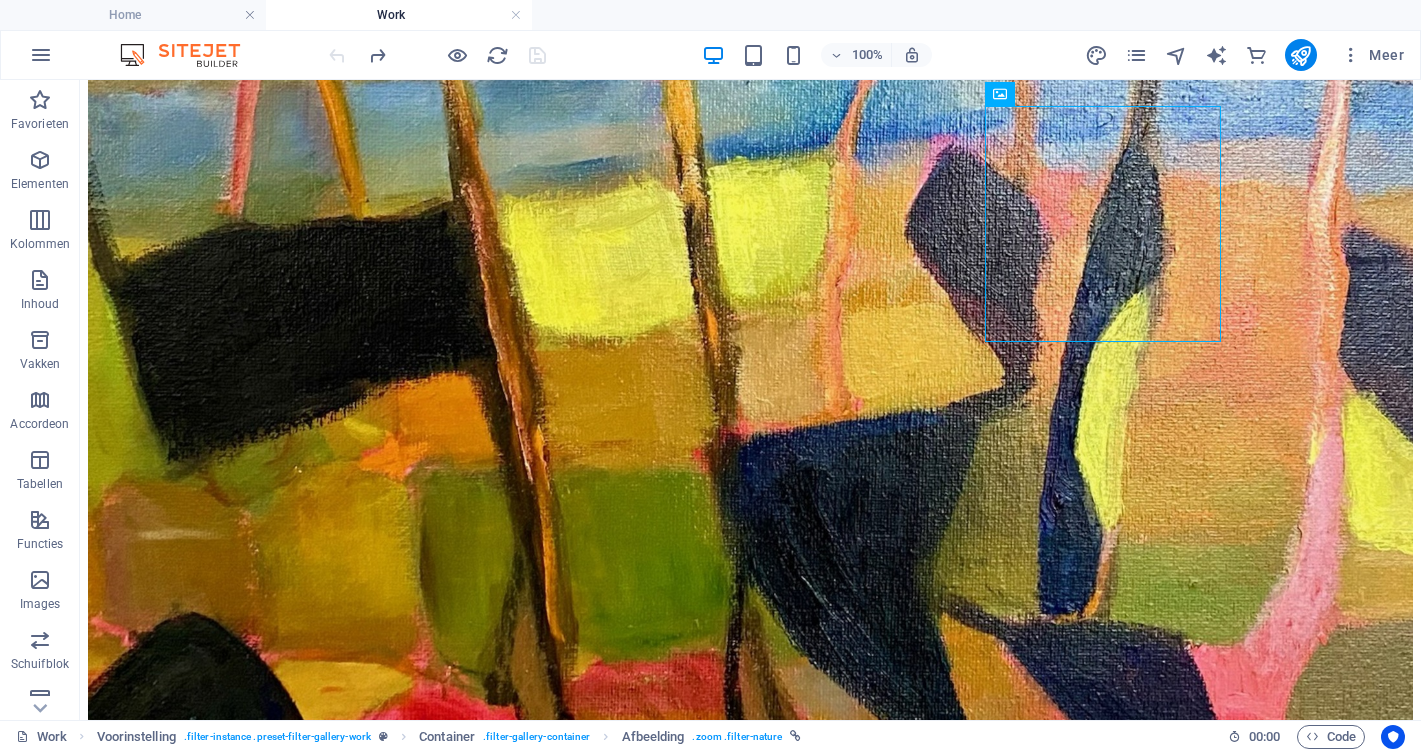 scroll, scrollTop: 2166, scrollLeft: 0, axis: vertical 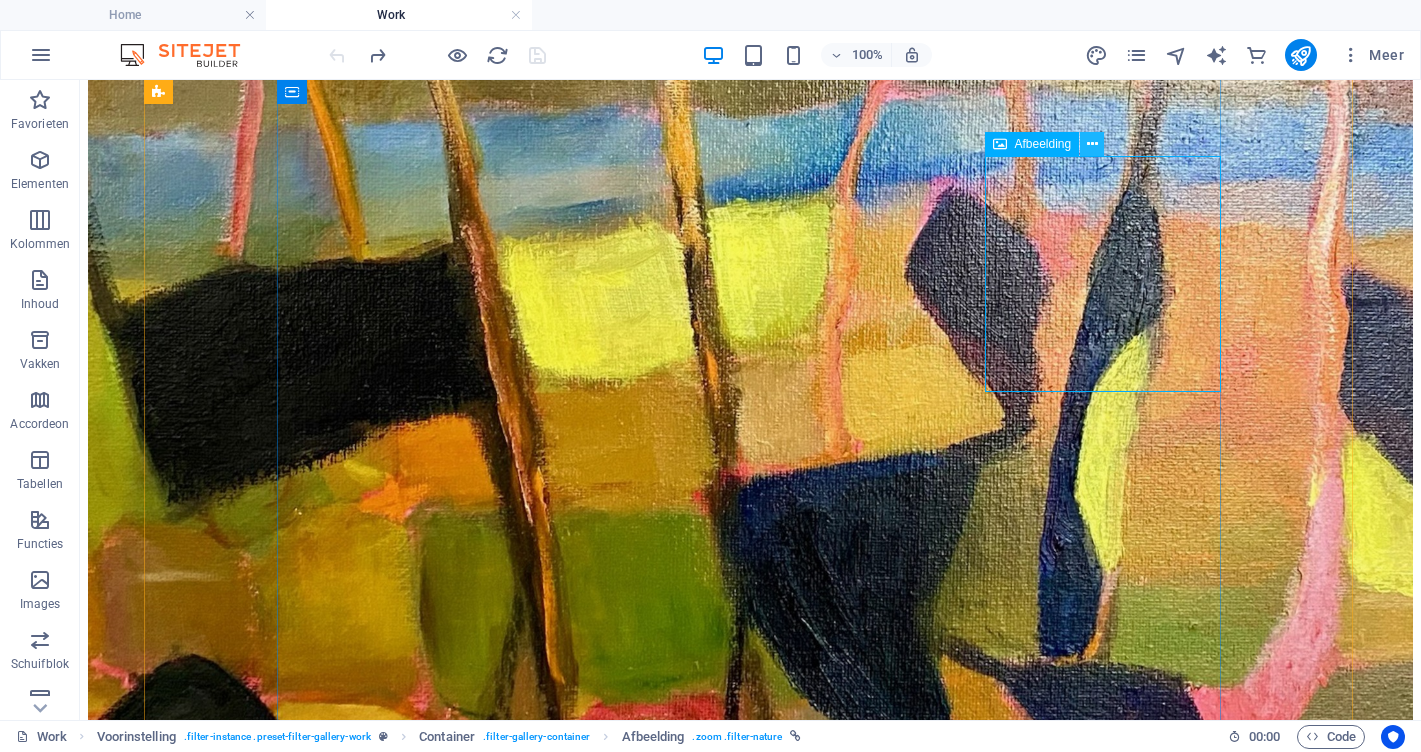 click at bounding box center [1092, 144] 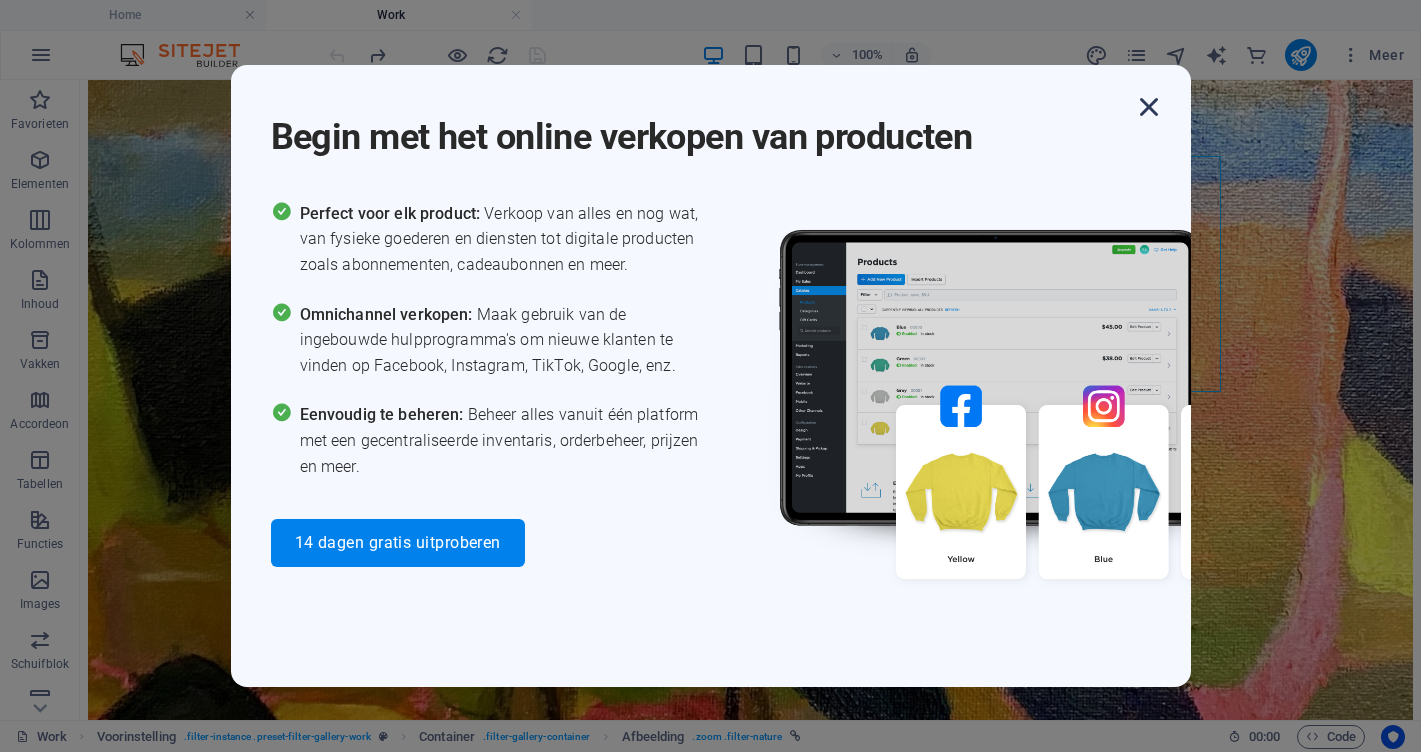 click at bounding box center [1149, 107] 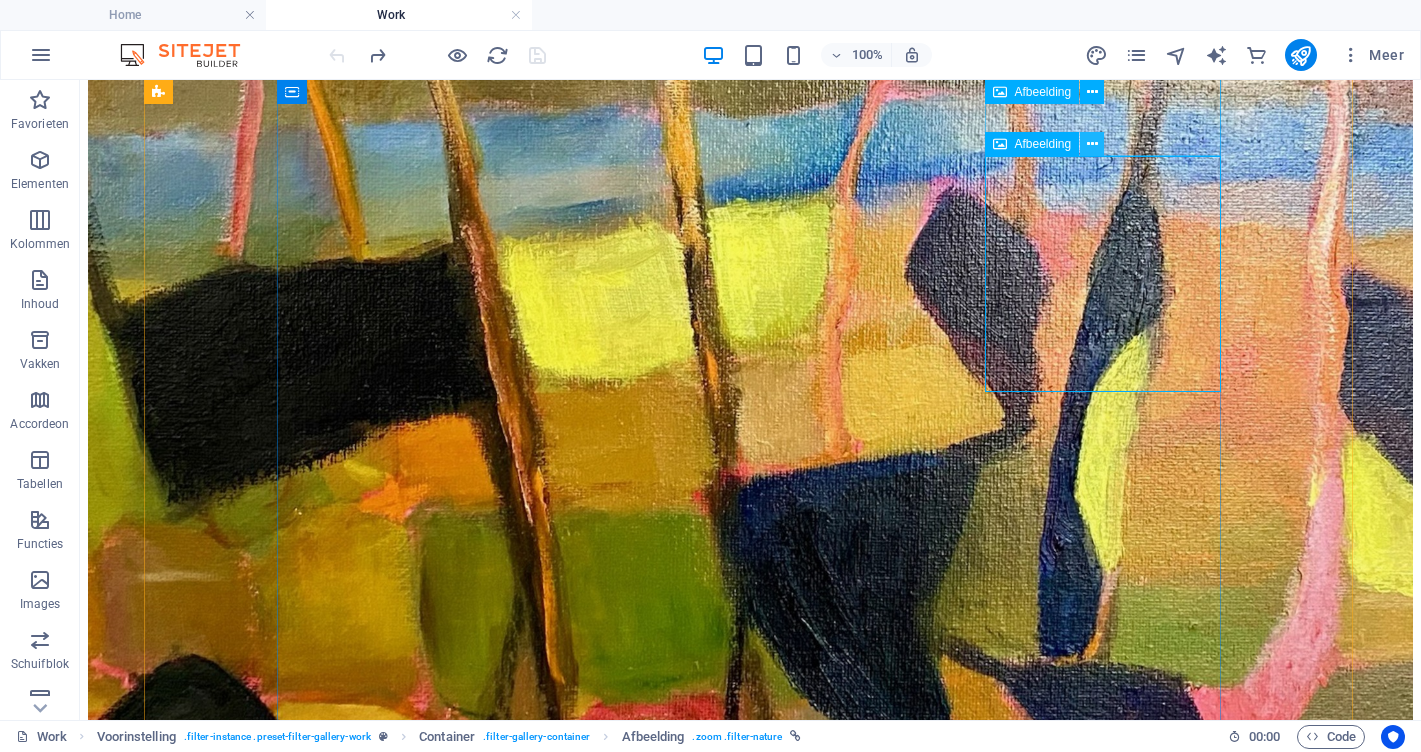 click at bounding box center [1092, 144] 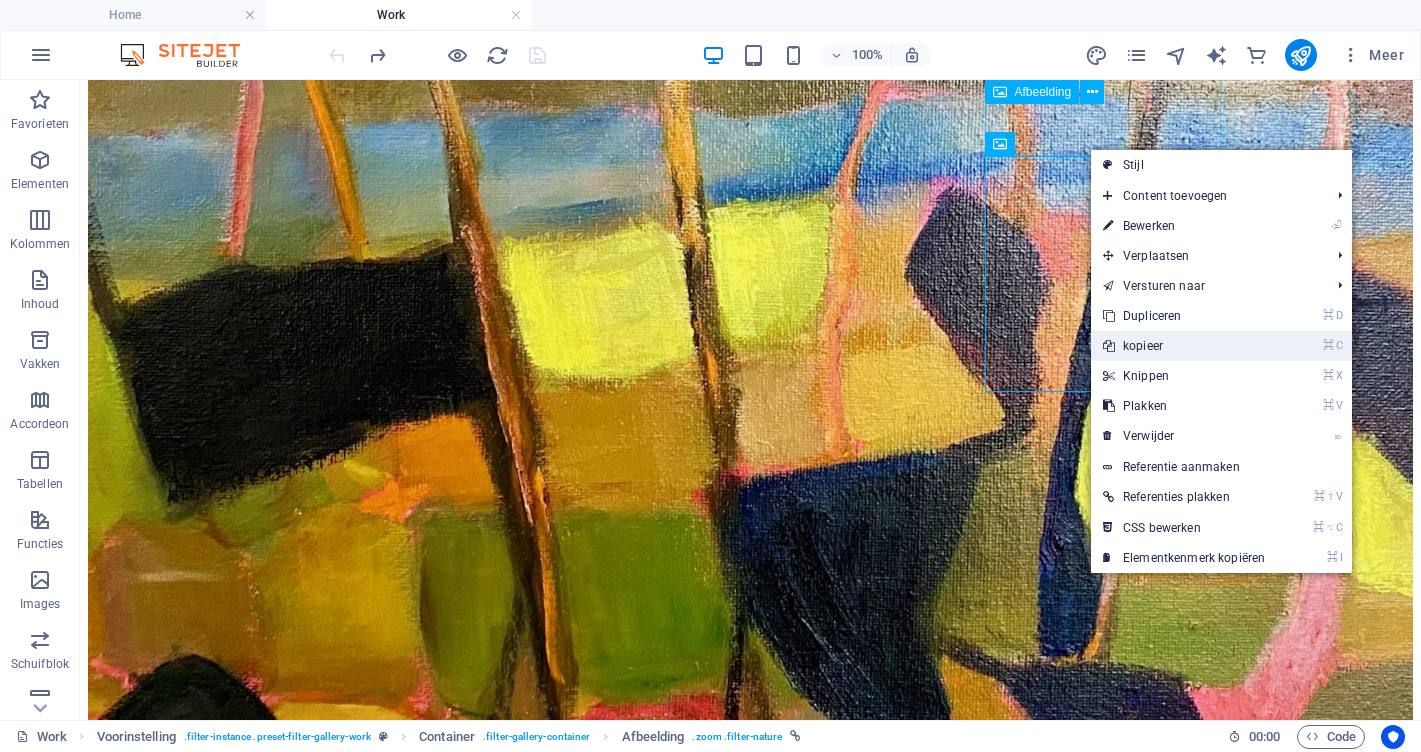 click on "⌘ C  kopieer" at bounding box center [1184, 346] 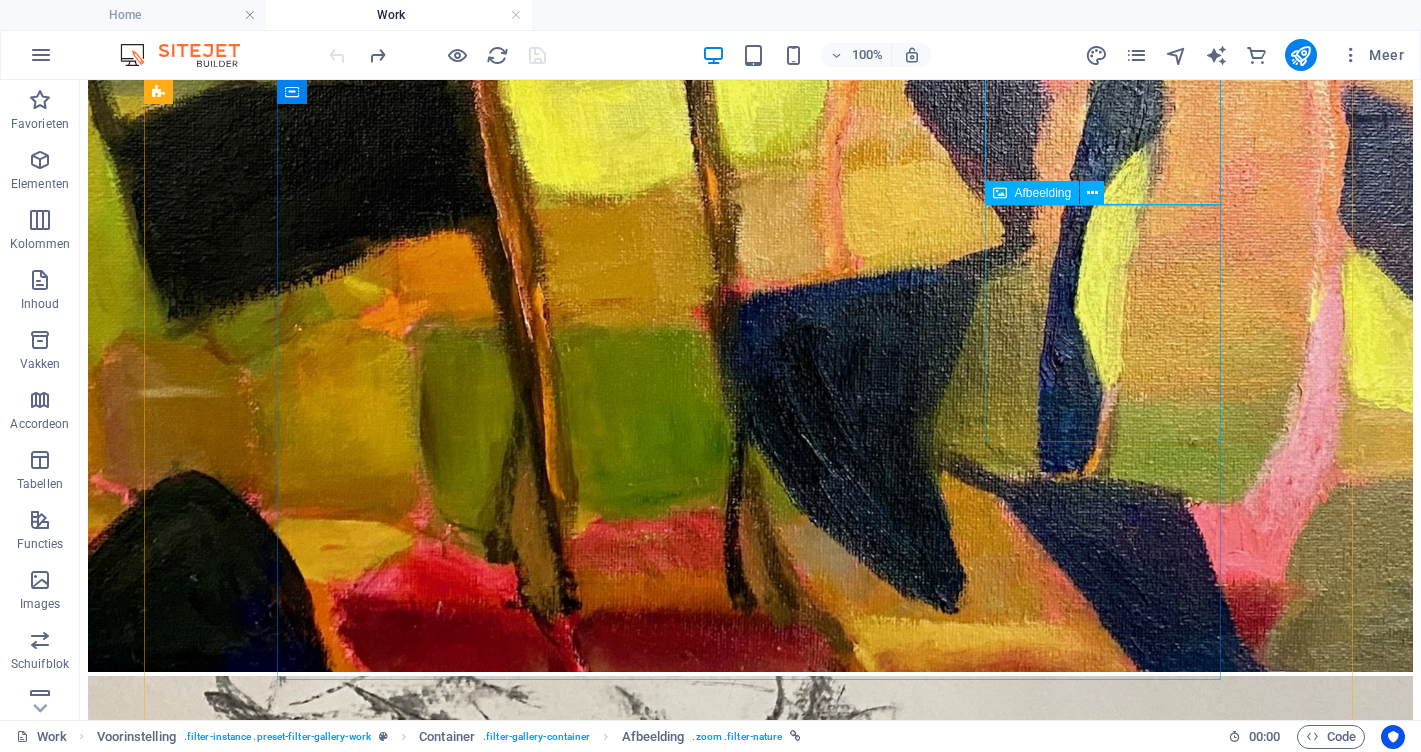 scroll, scrollTop: 2359, scrollLeft: 0, axis: vertical 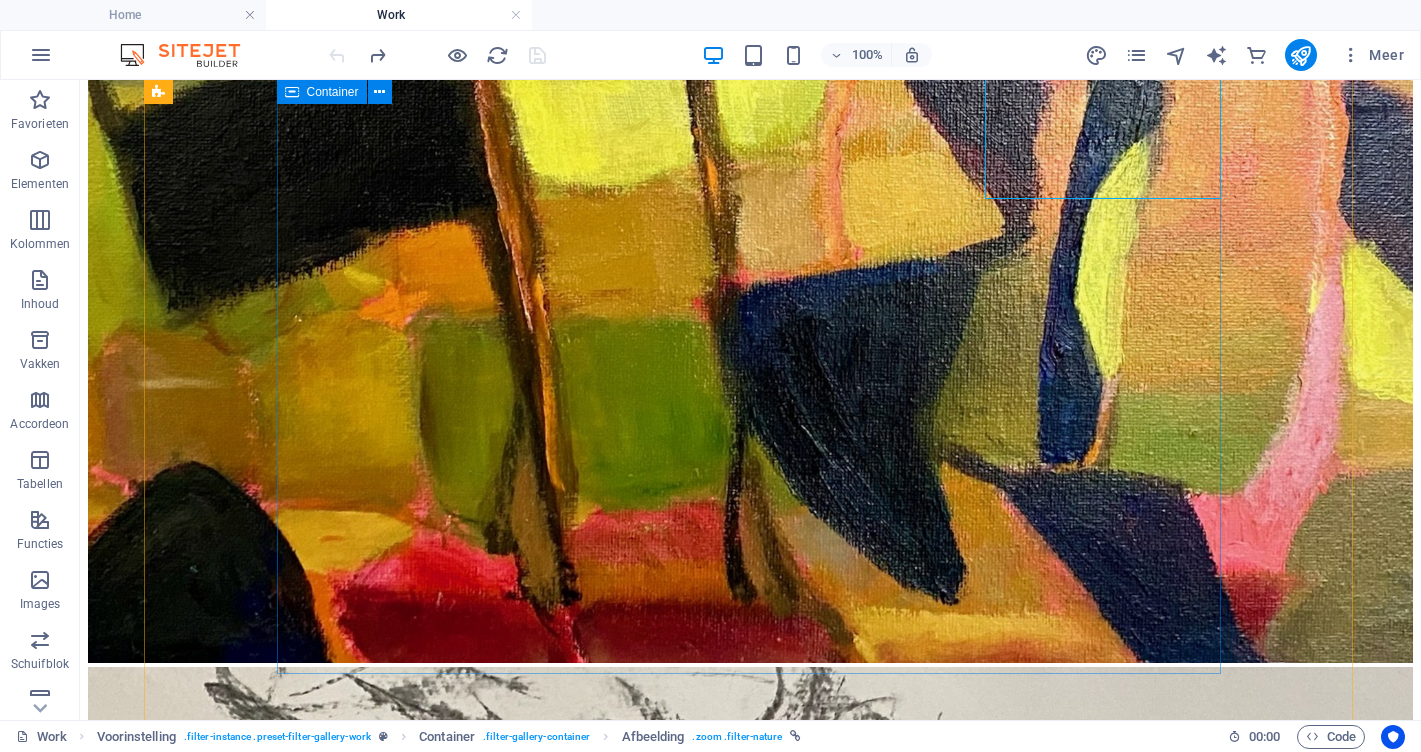 click at bounding box center [750, 25949] 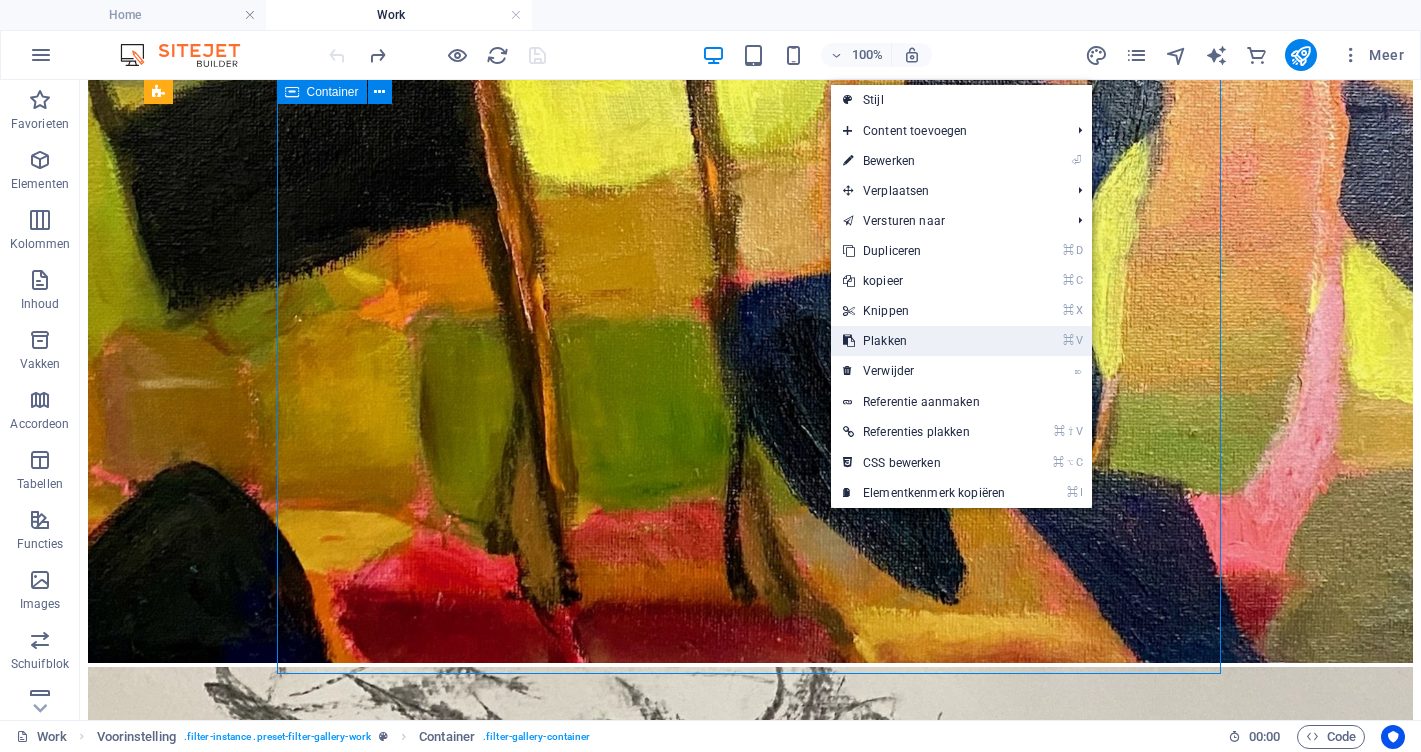 click on "⌘ V  Plakken" at bounding box center (924, 341) 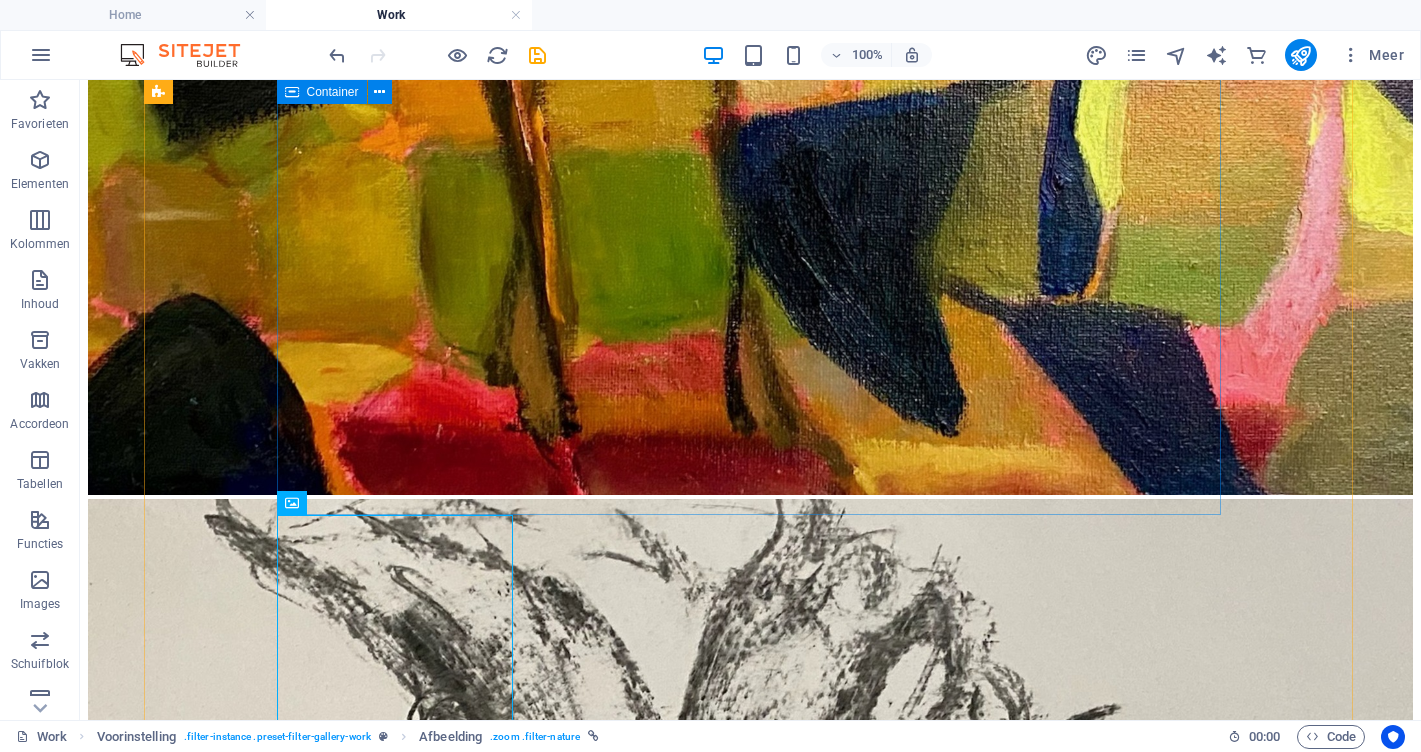 scroll, scrollTop: 2530, scrollLeft: 0, axis: vertical 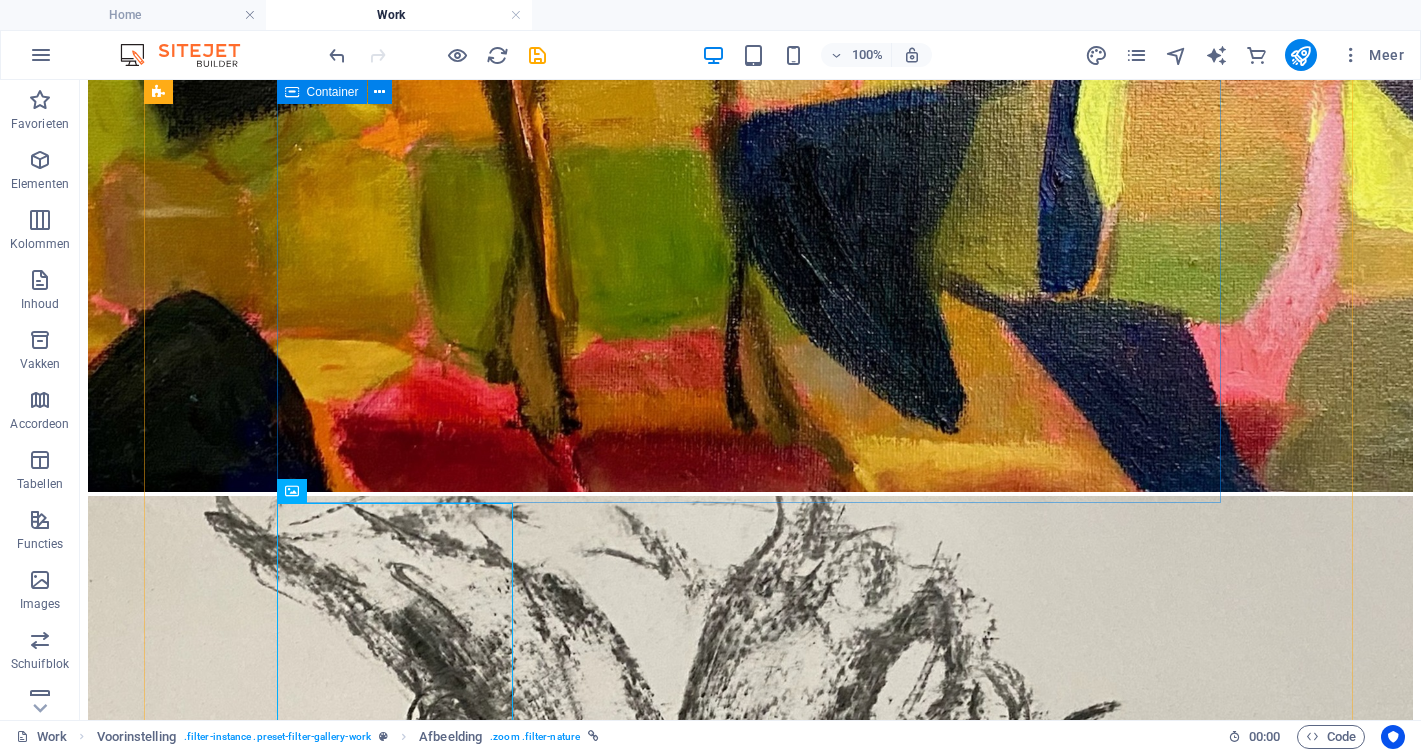 click at bounding box center (750, 25778) 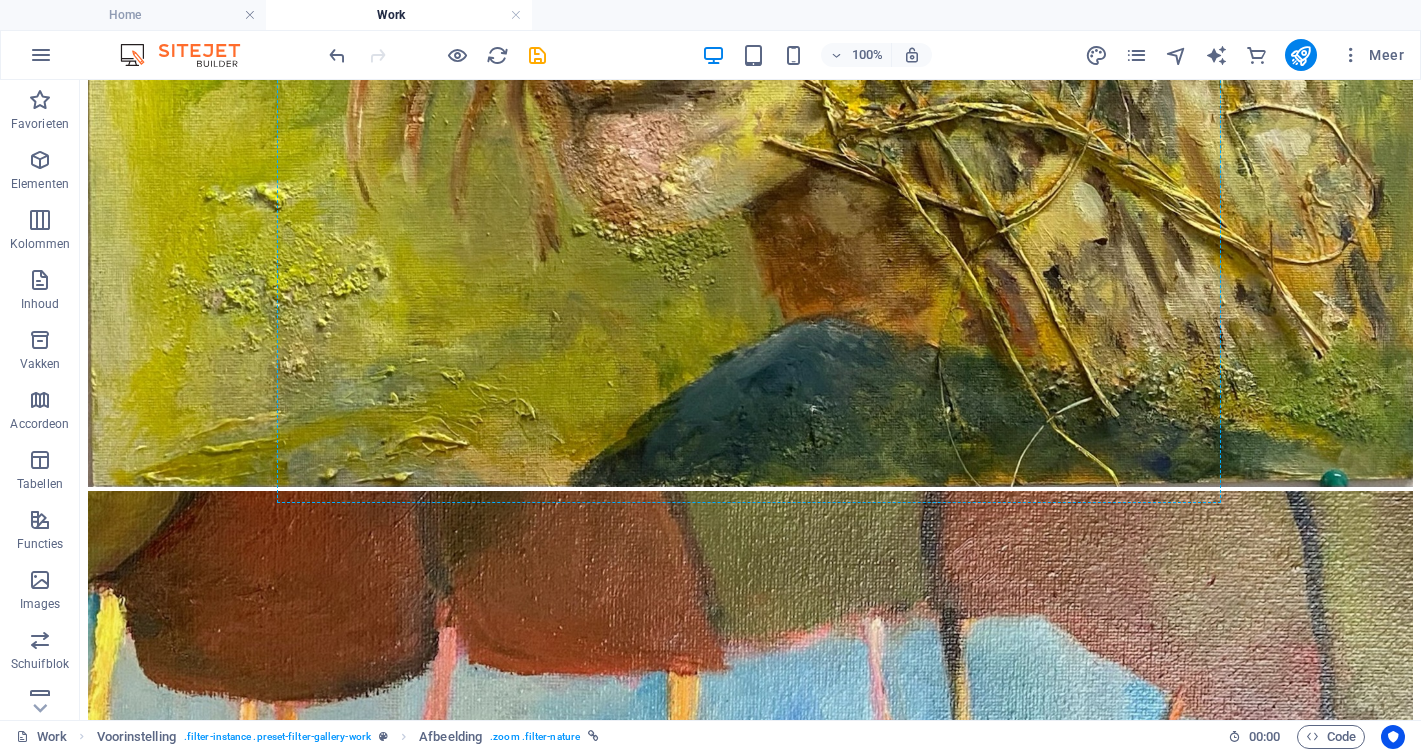drag, startPoint x: 411, startPoint y: 563, endPoint x: 814, endPoint y: 496, distance: 408.53152 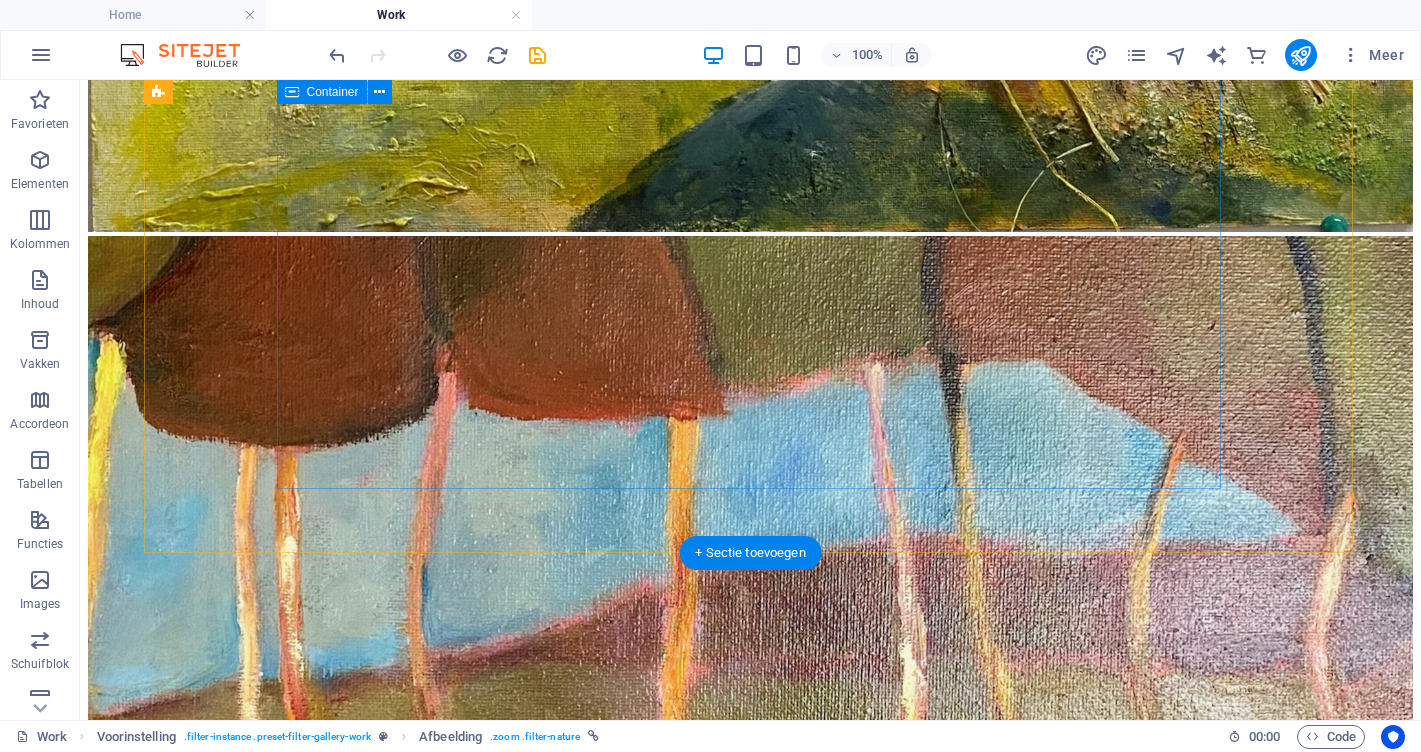 scroll, scrollTop: 2776, scrollLeft: 0, axis: vertical 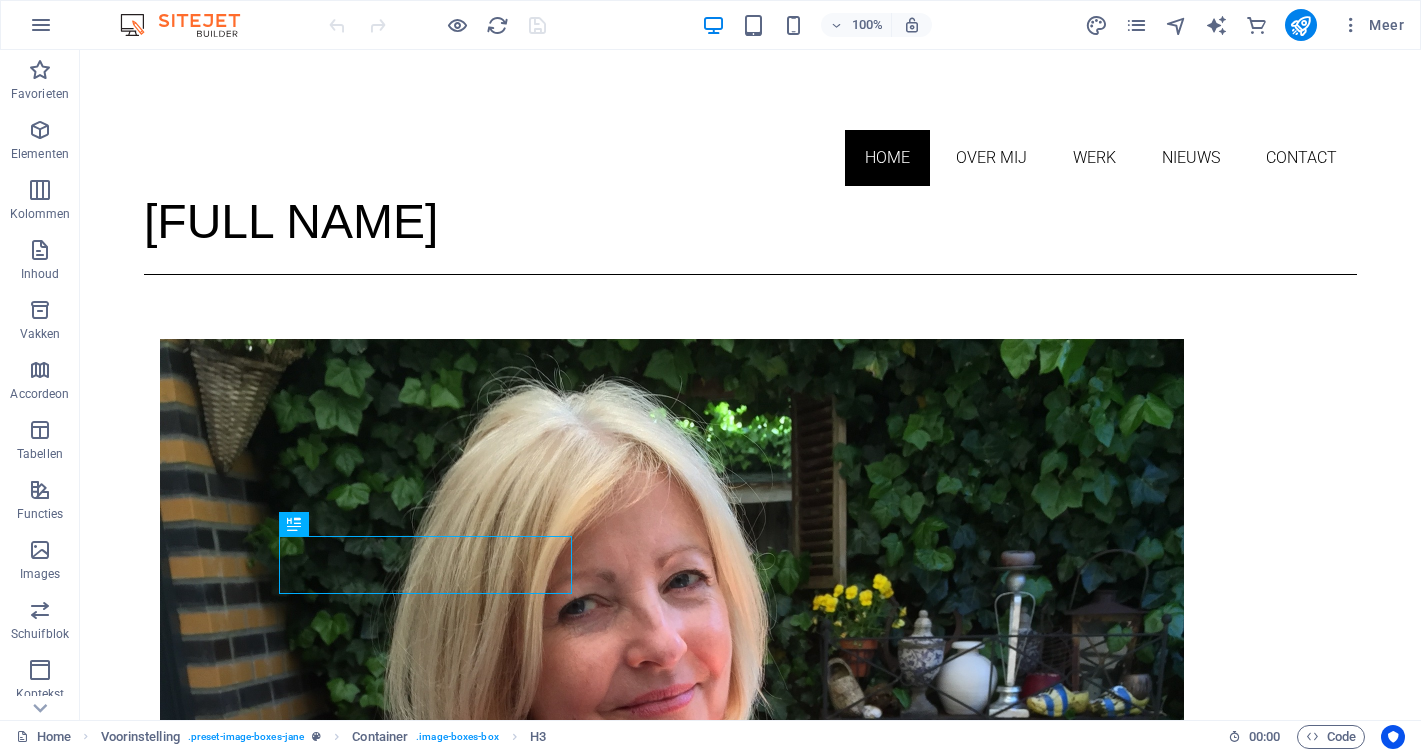 click on "100% Meer" at bounding box center [710, 25] 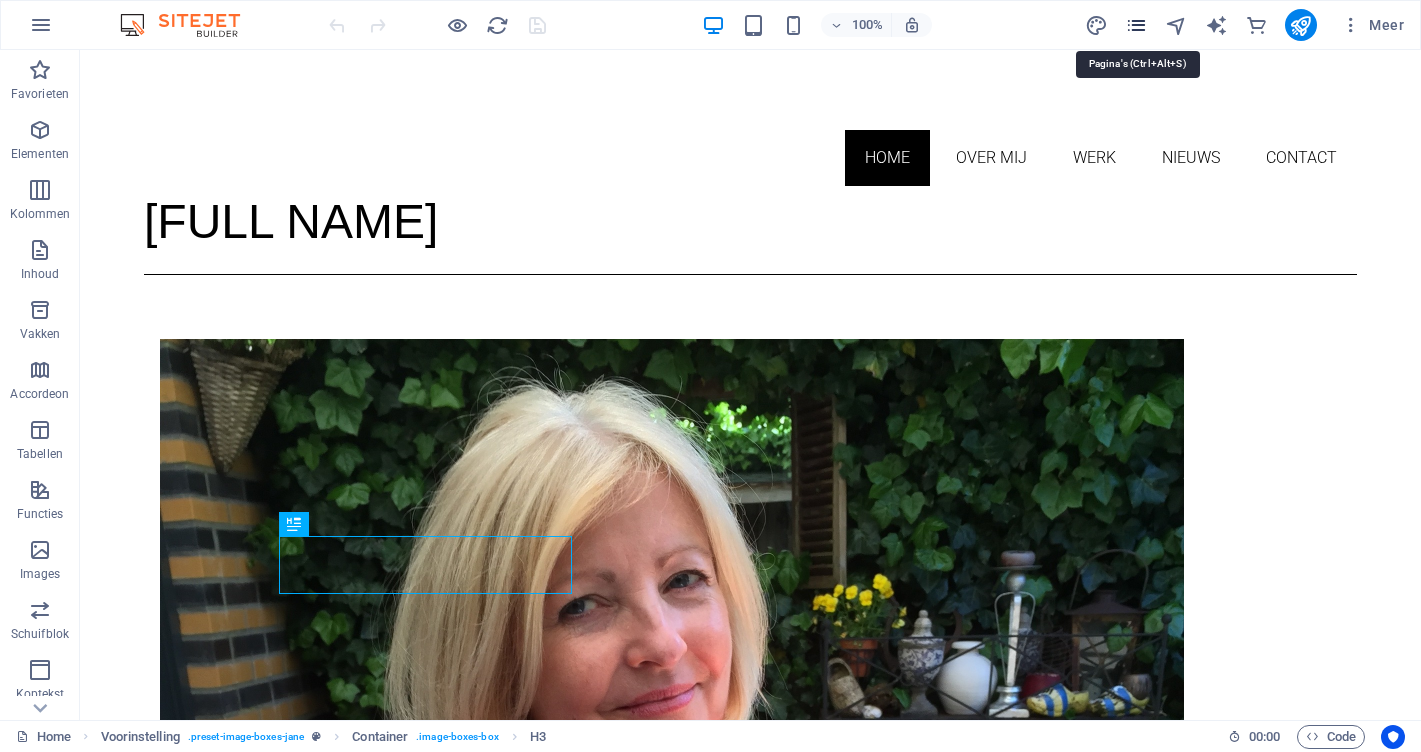 click at bounding box center (1136, 25) 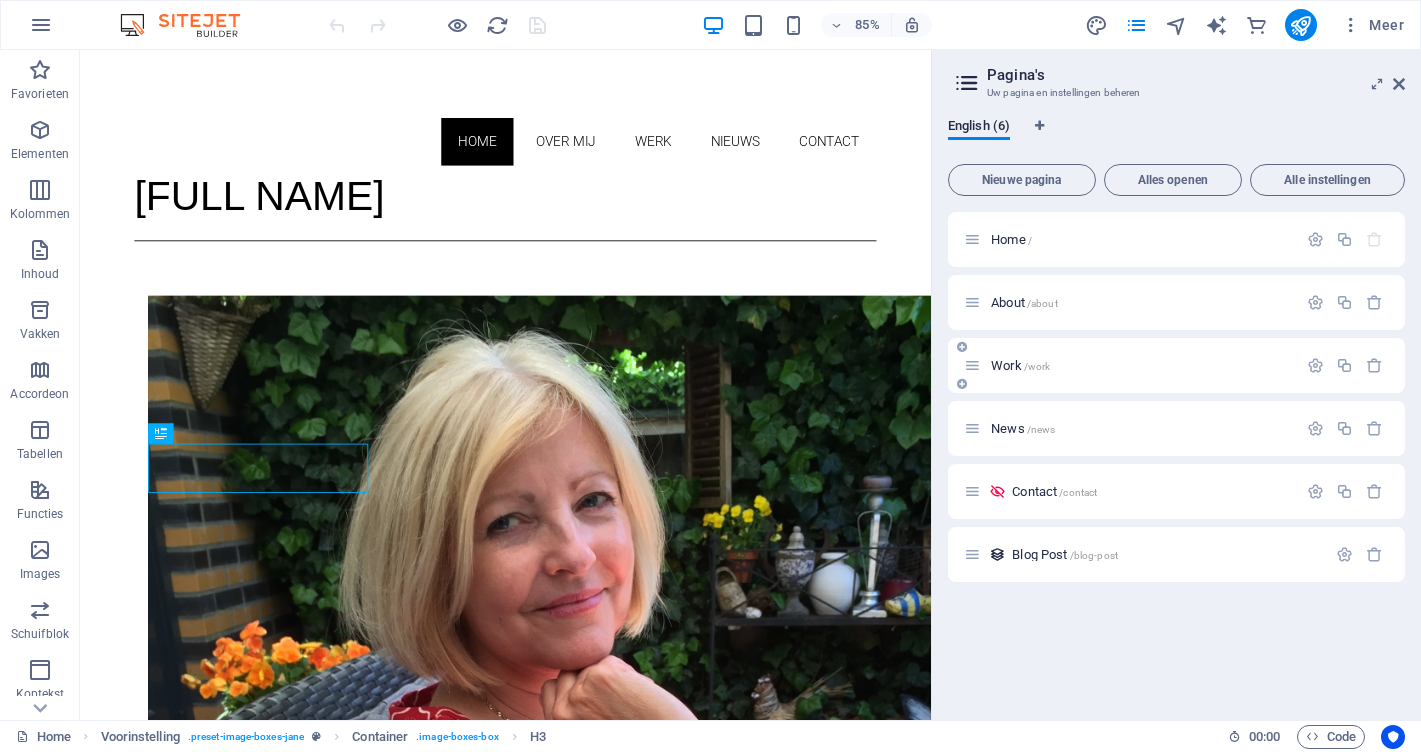 click on "Work /work" at bounding box center [1020, 365] 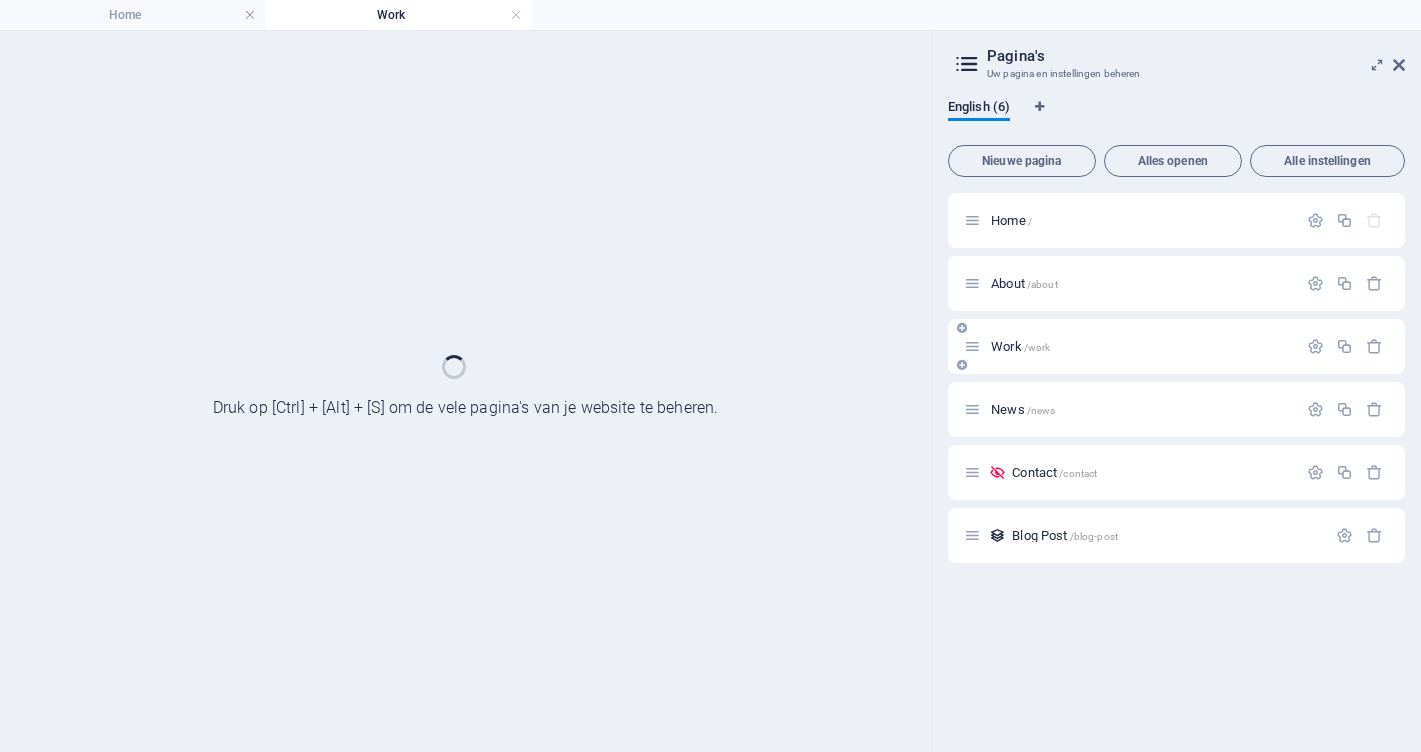 click on "Work /work" at bounding box center [1176, 346] 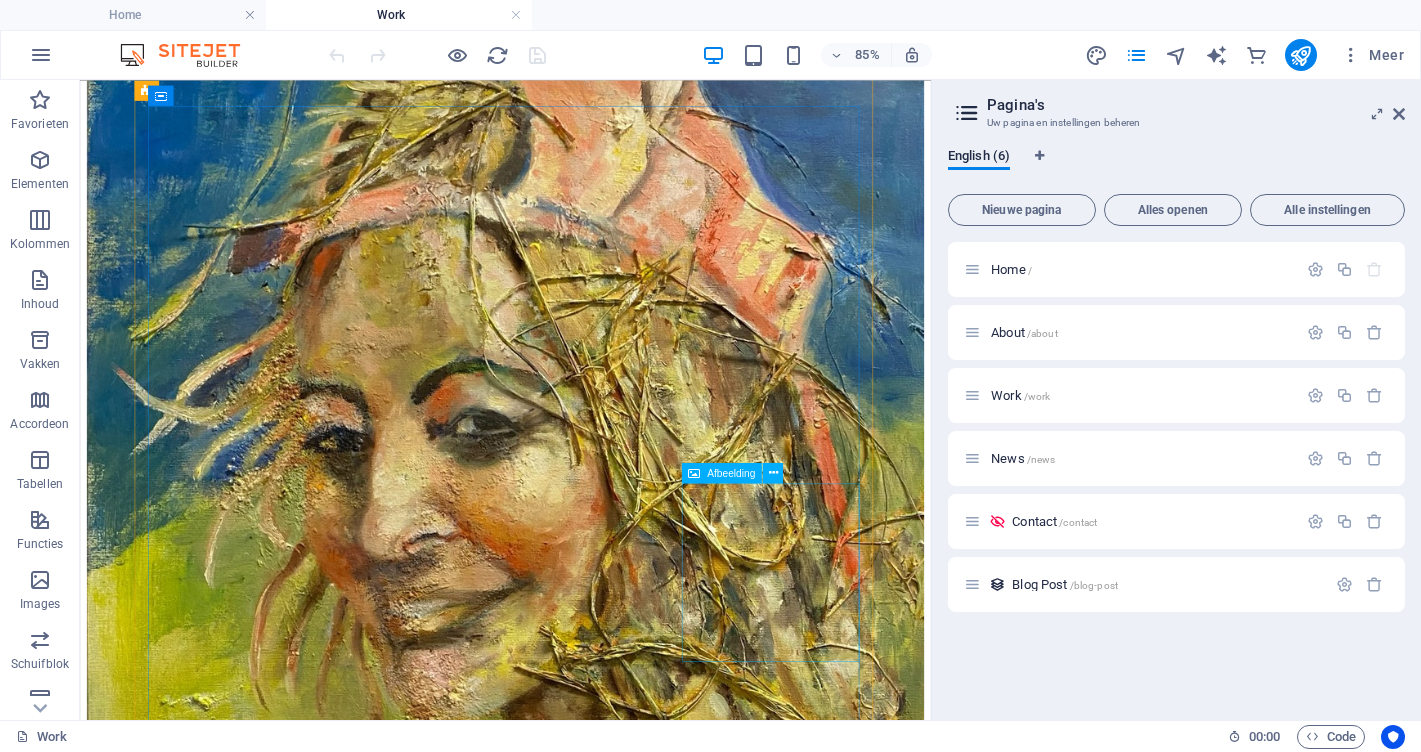 scroll, scrollTop: 317, scrollLeft: 0, axis: vertical 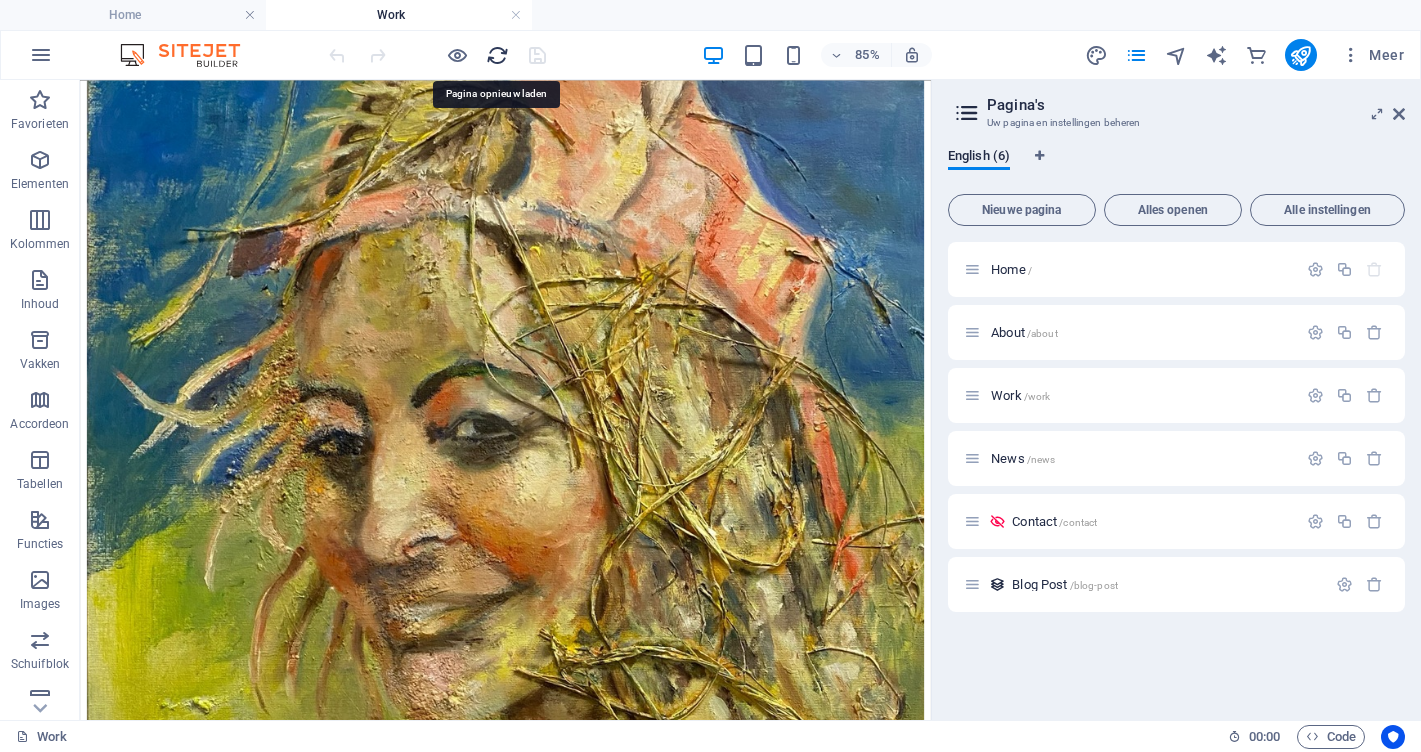 click at bounding box center [497, 55] 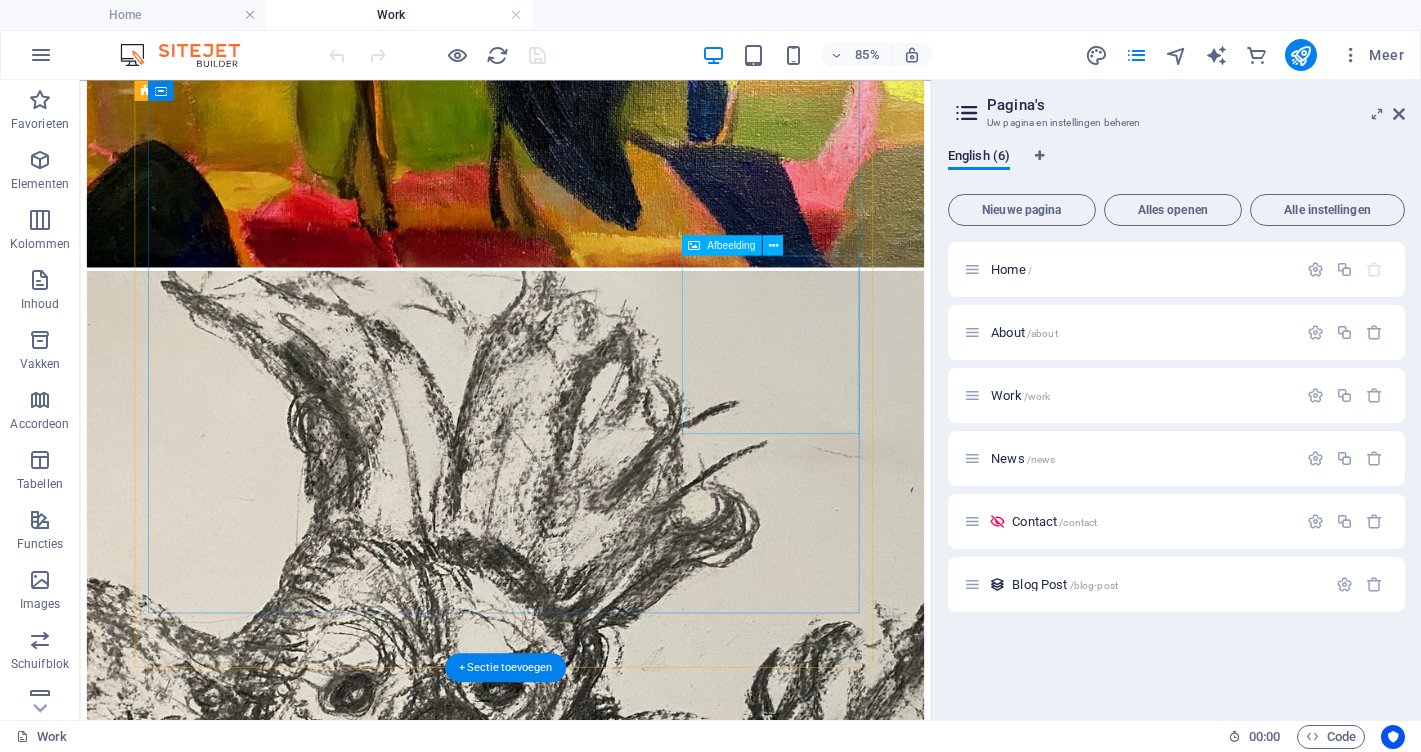scroll, scrollTop: 2027, scrollLeft: 0, axis: vertical 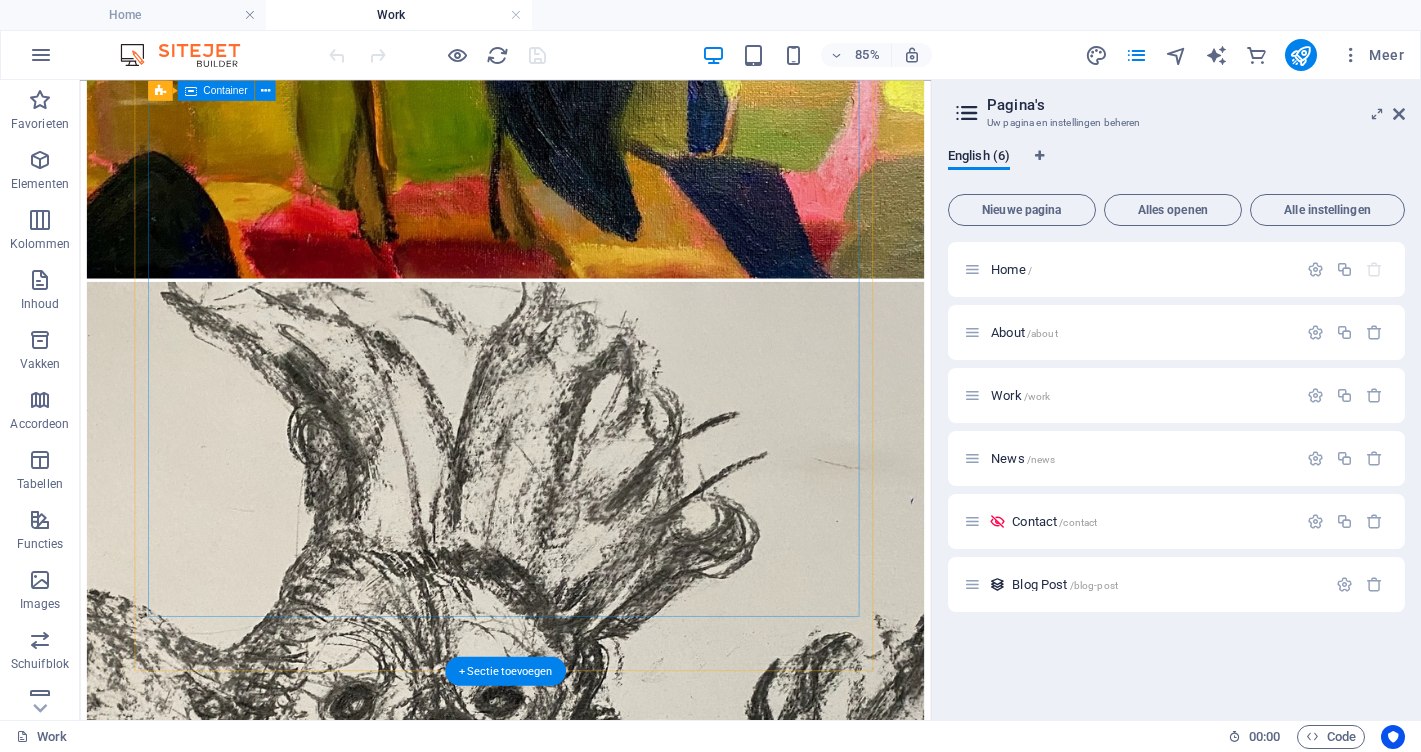 click at bounding box center [580, 19131] 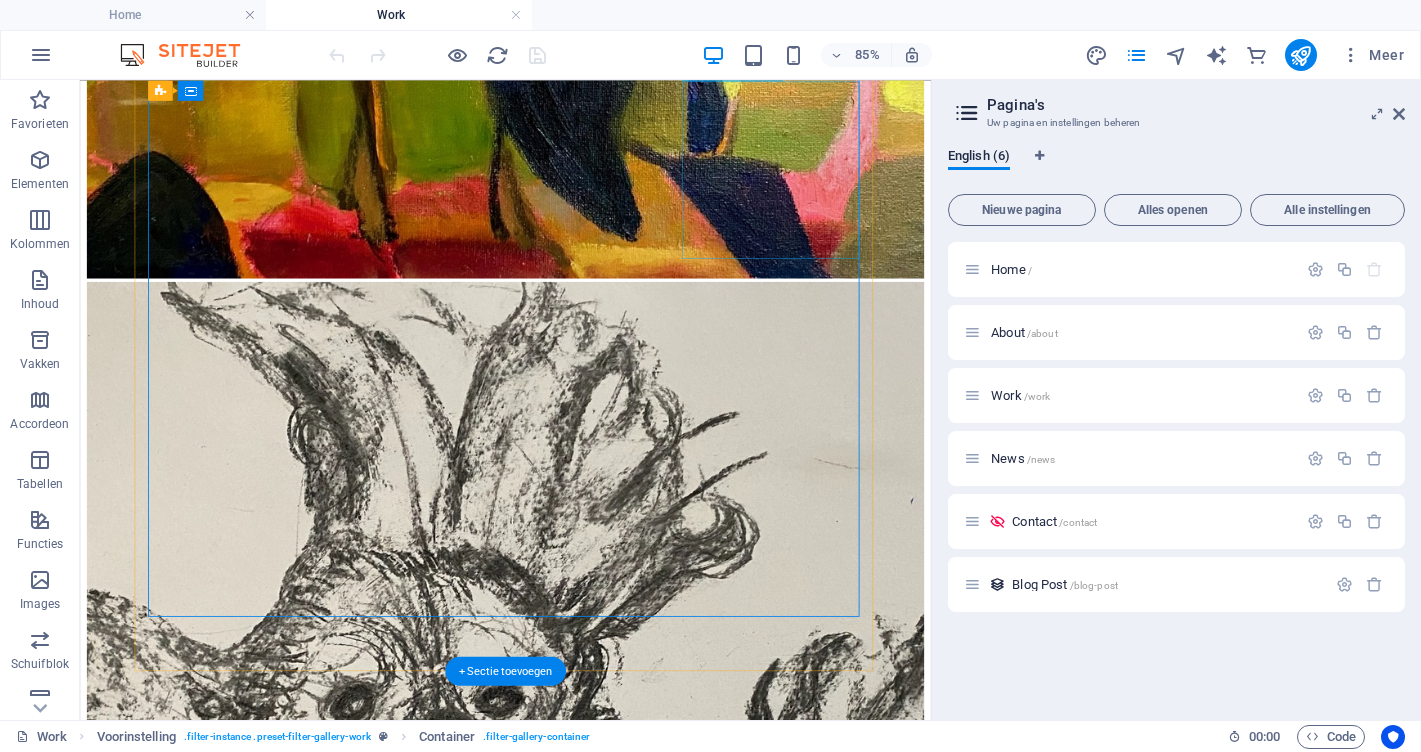 click at bounding box center (580, 33479) 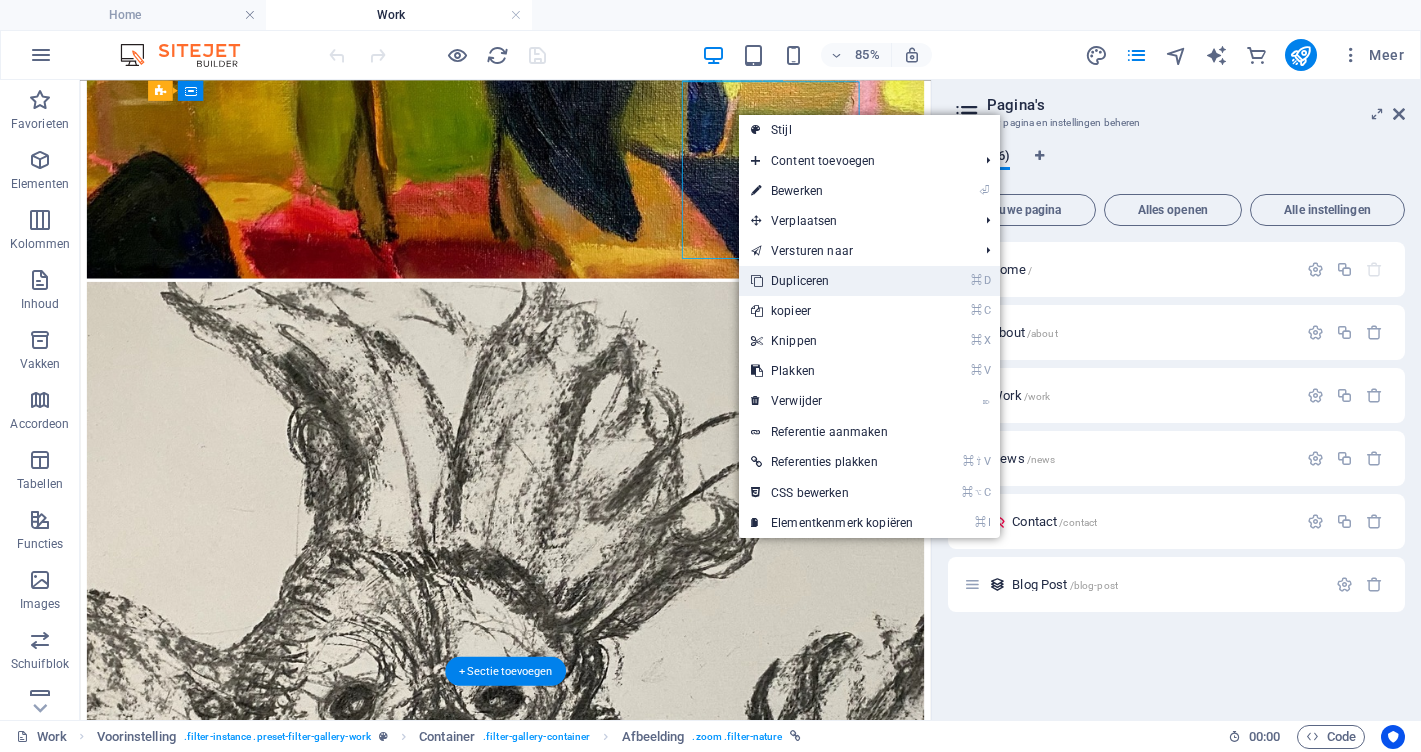 click on "⌘ D  Dupliceren" at bounding box center (832, 281) 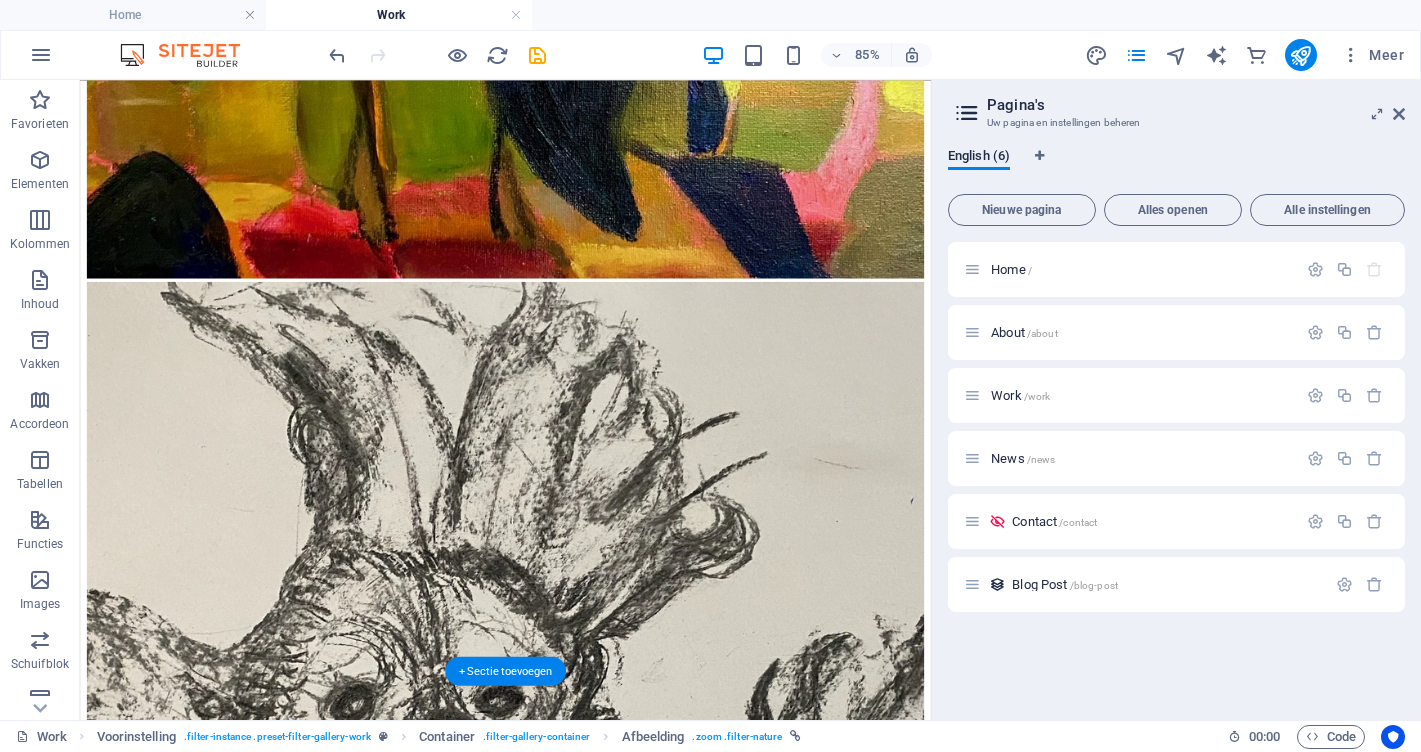 drag, startPoint x: 309, startPoint y: 432, endPoint x: 775, endPoint y: 626, distance: 504.76926 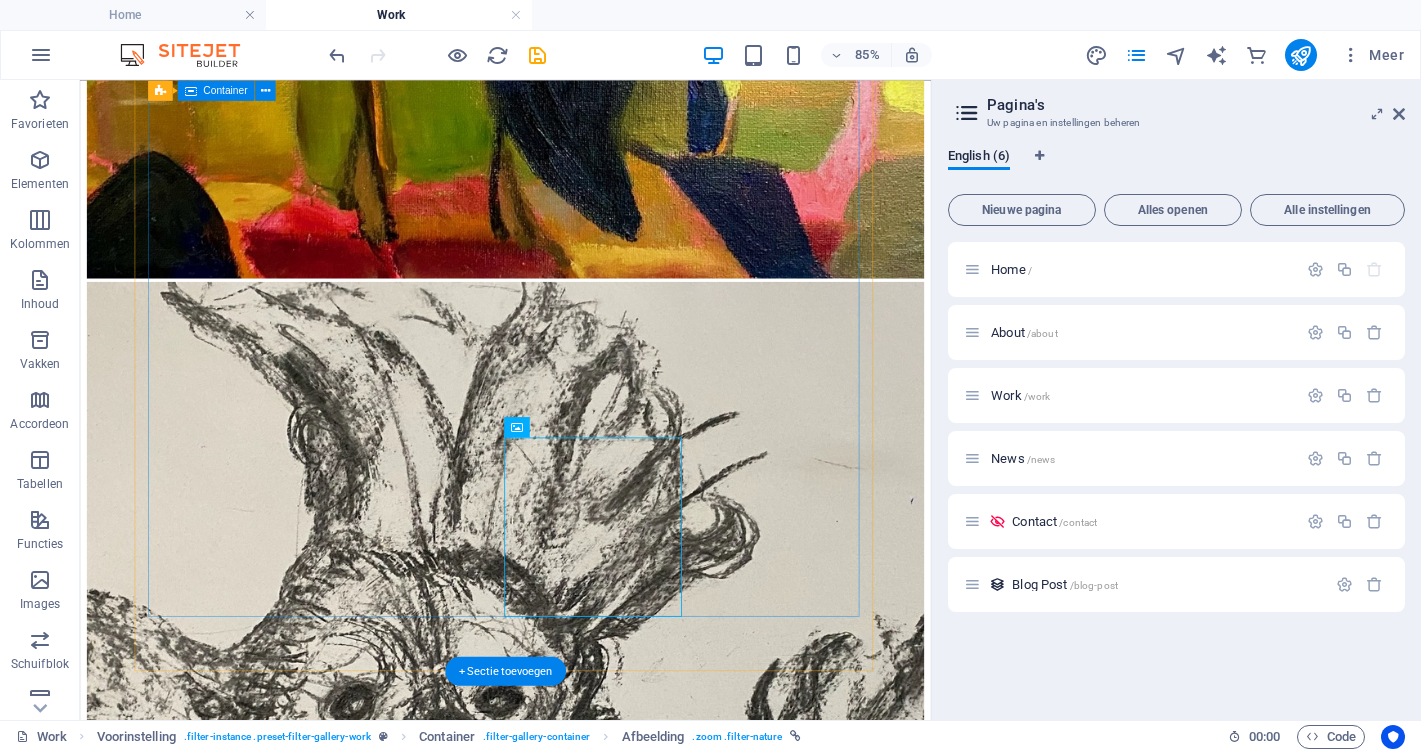 click at bounding box center (580, 19626) 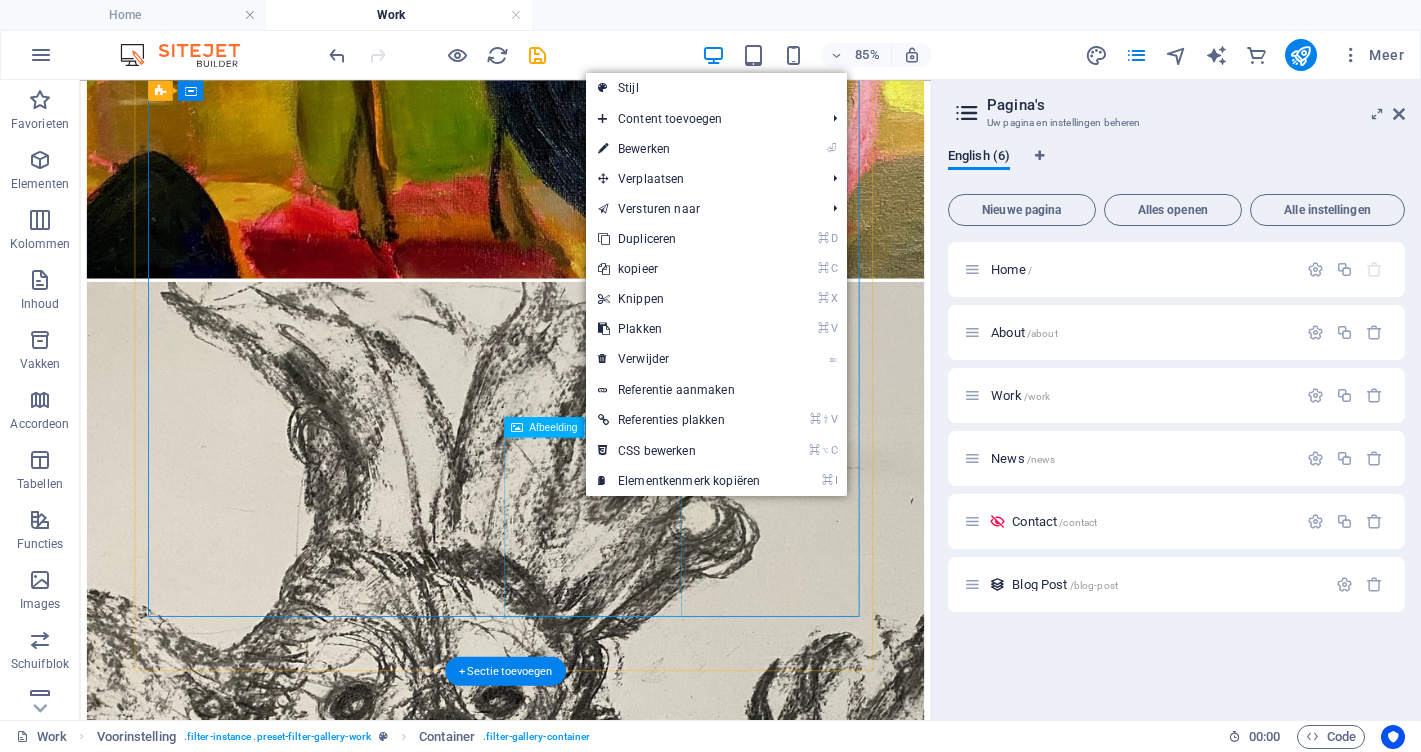 click at bounding box center [580, 40420] 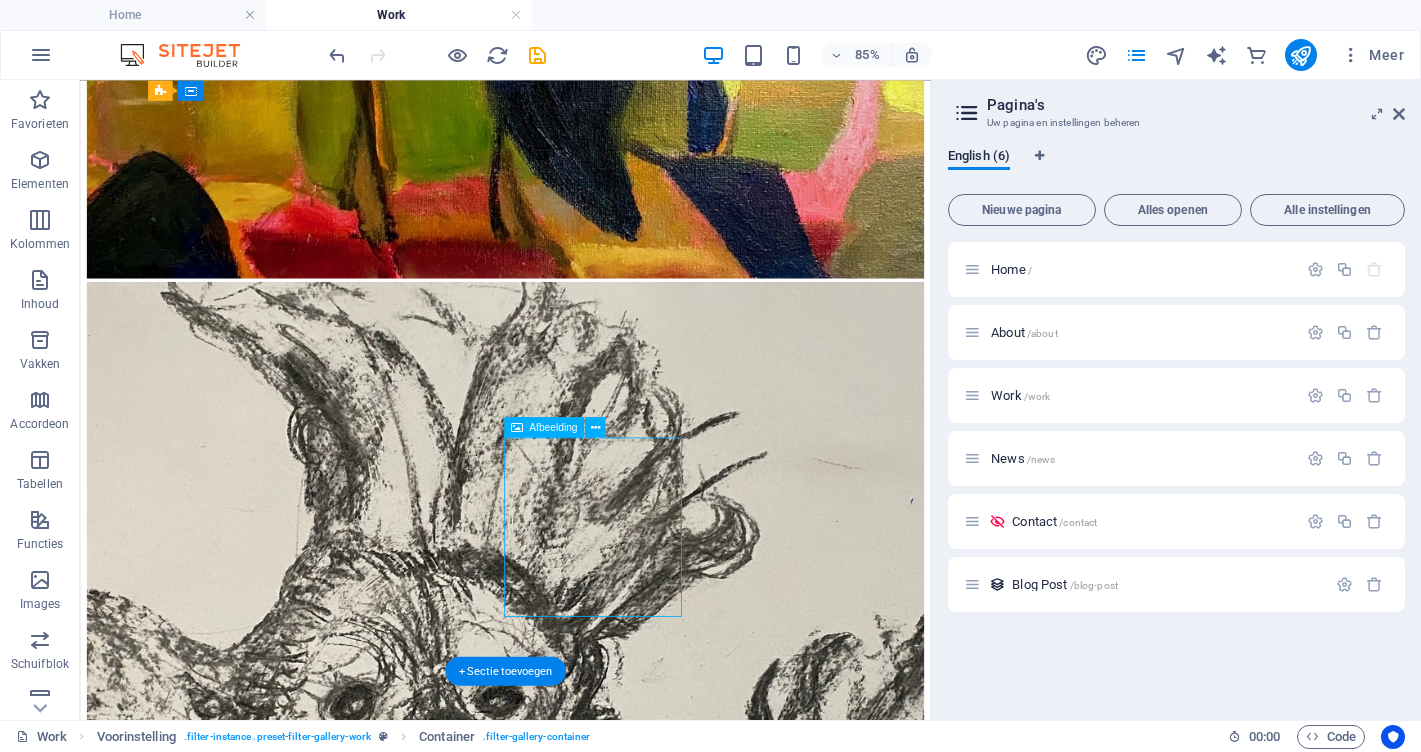 click at bounding box center [580, 40420] 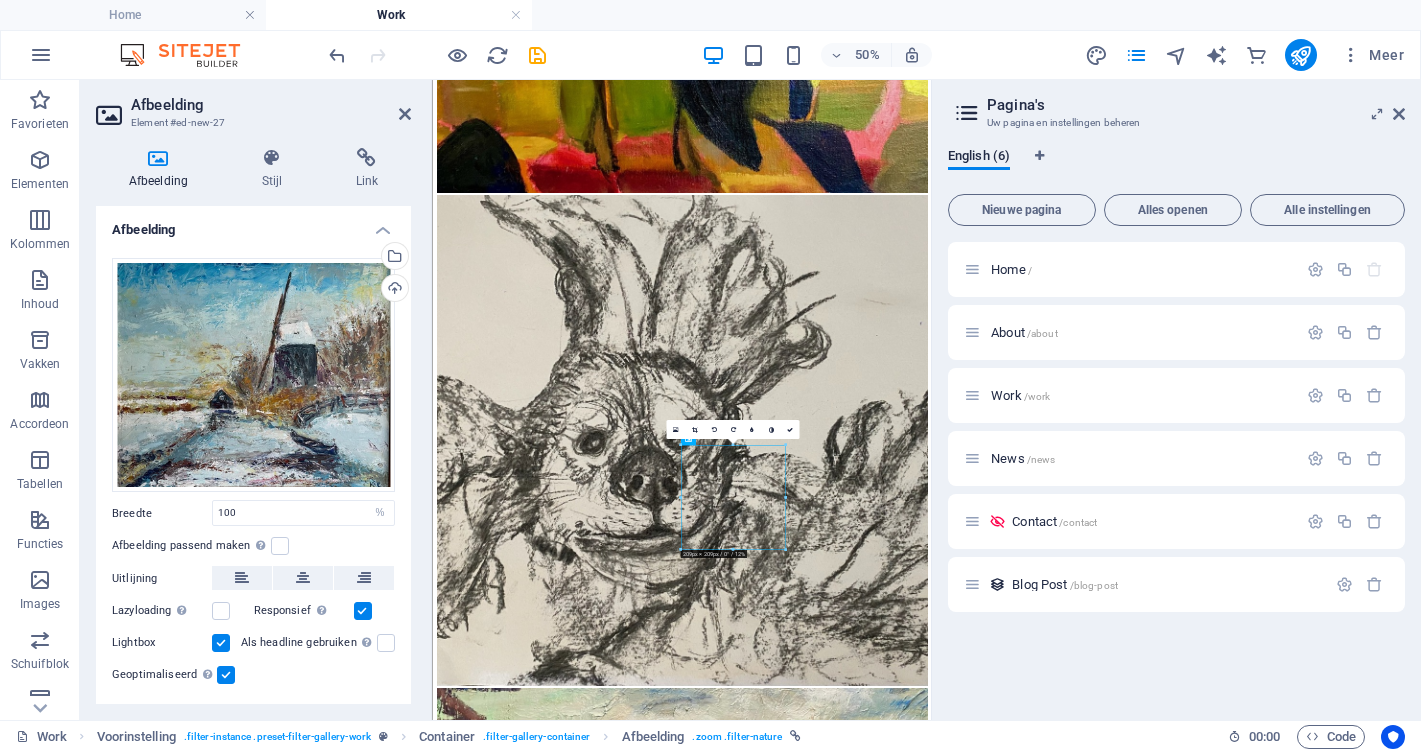 scroll, scrollTop: 1710, scrollLeft: 0, axis: vertical 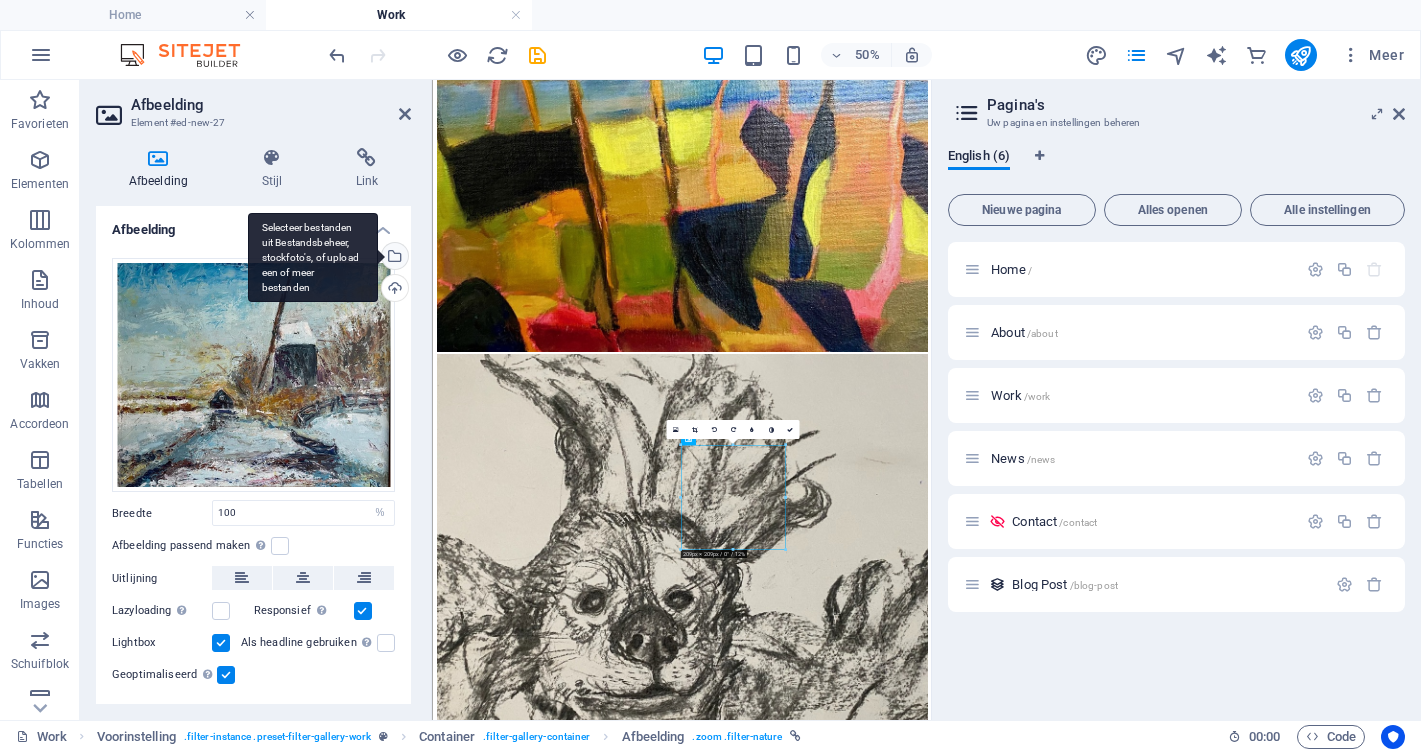 click on "Selecteer bestanden uit Bestandsbeheer, stockfoto's, of upload een of meer bestanden" at bounding box center (393, 258) 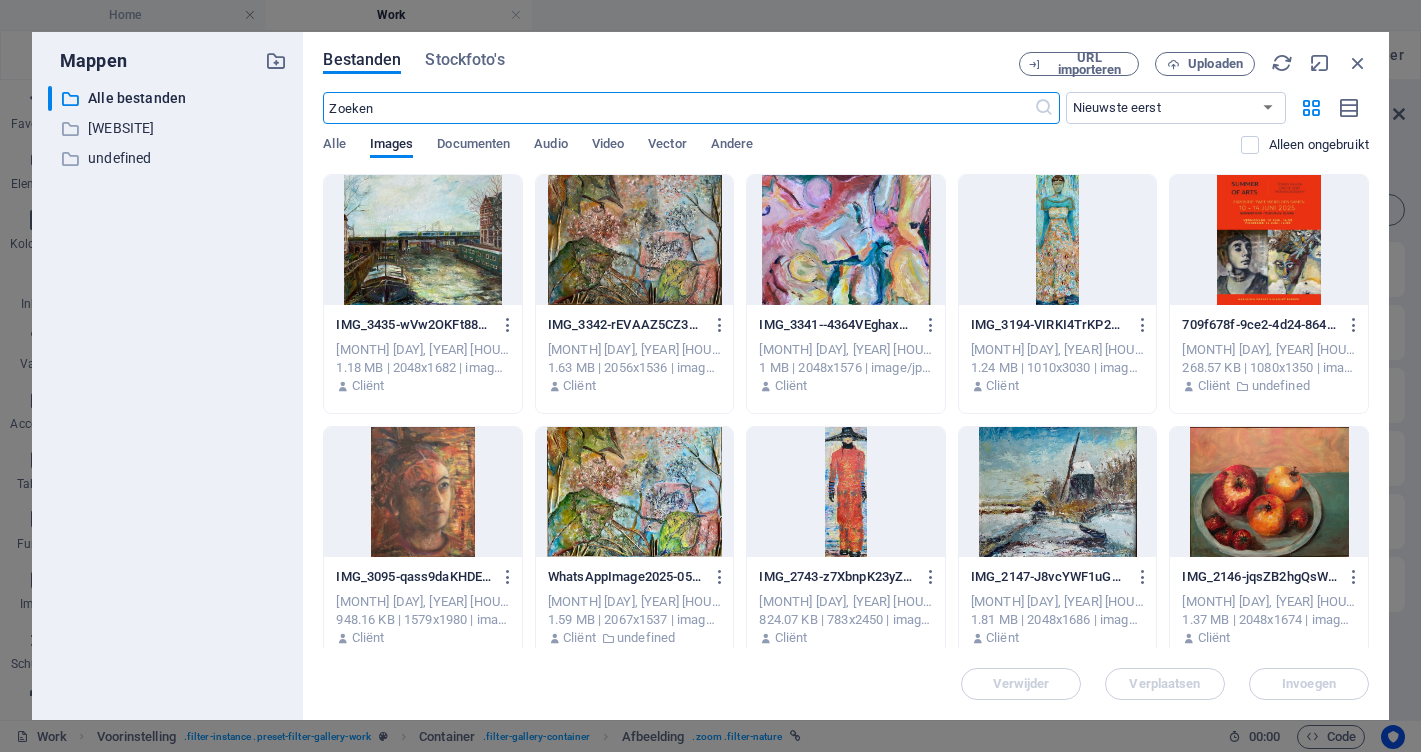 scroll, scrollTop: 0, scrollLeft: 0, axis: both 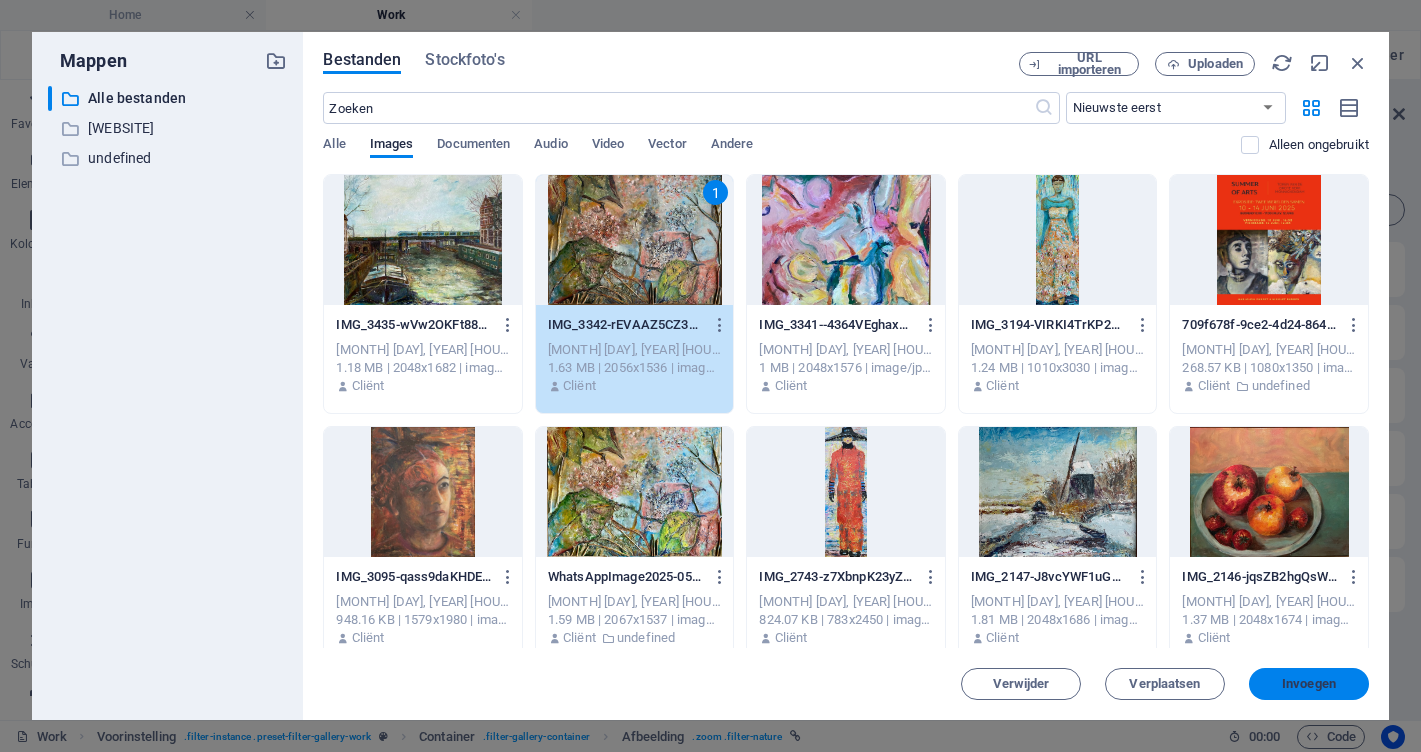 click on "Invoegen" at bounding box center [1309, 684] 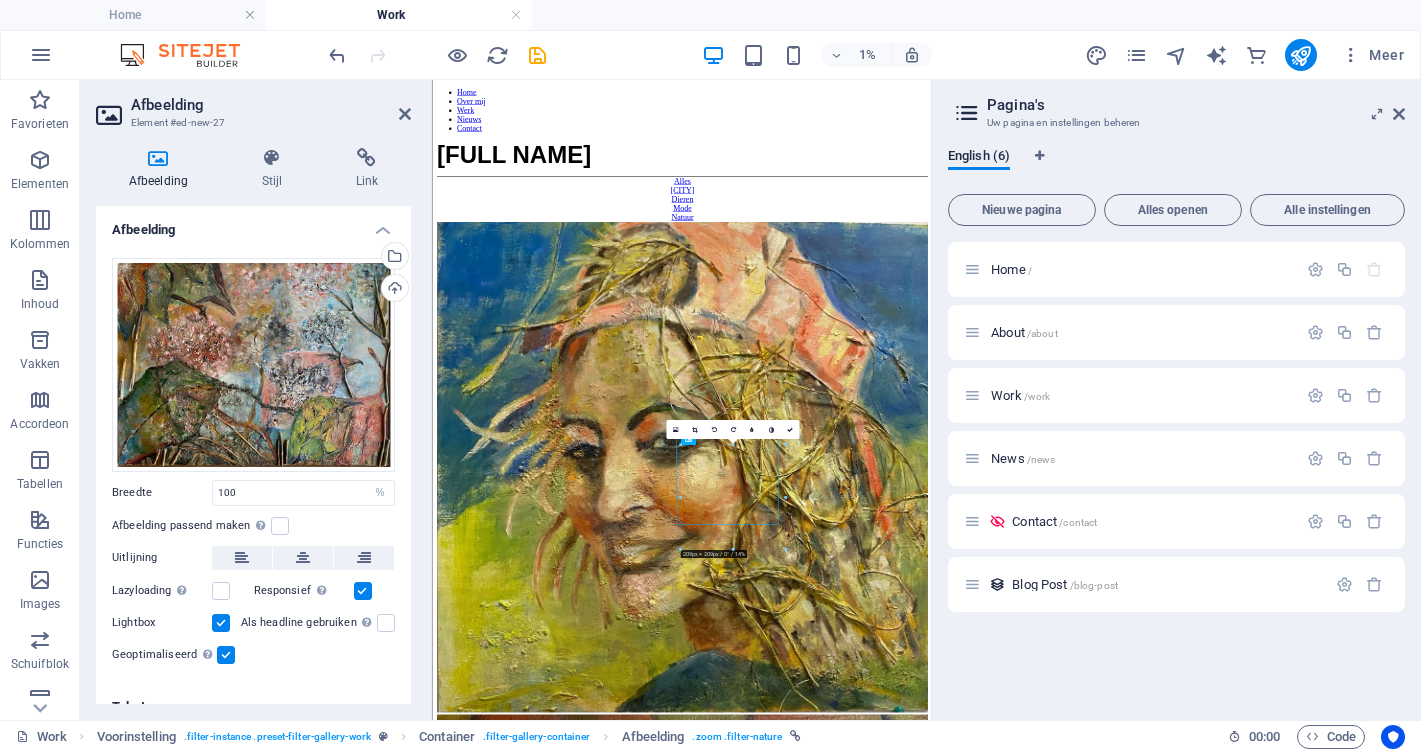 scroll, scrollTop: 1710, scrollLeft: 0, axis: vertical 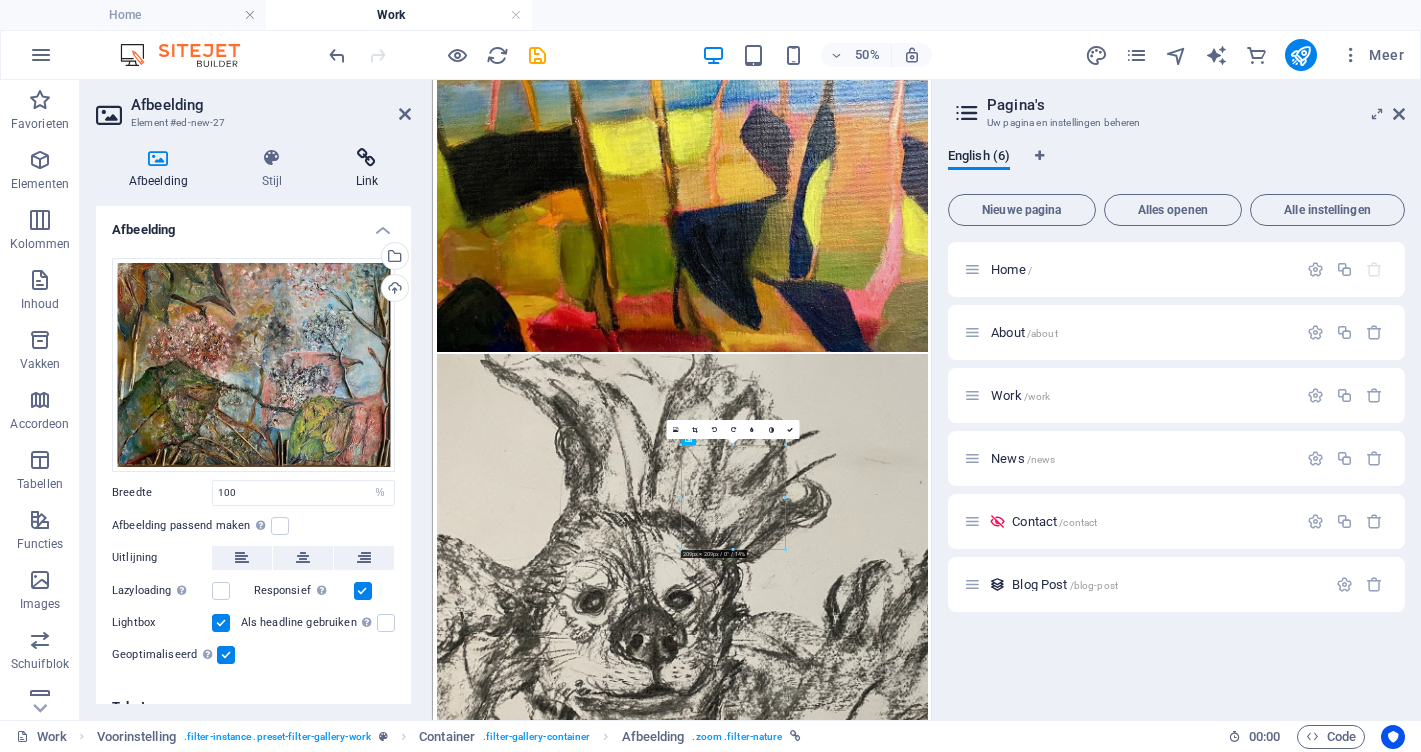 click at bounding box center [367, 158] 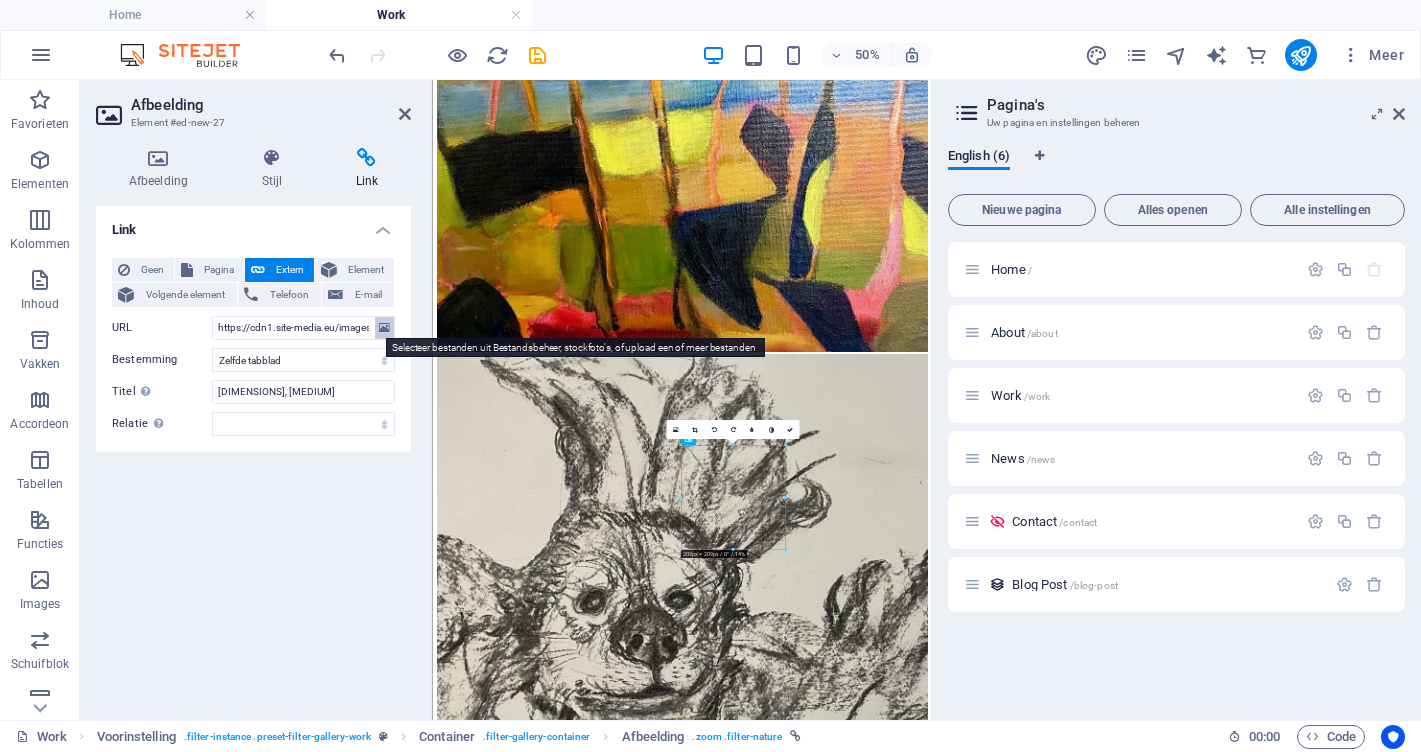 click at bounding box center (384, 328) 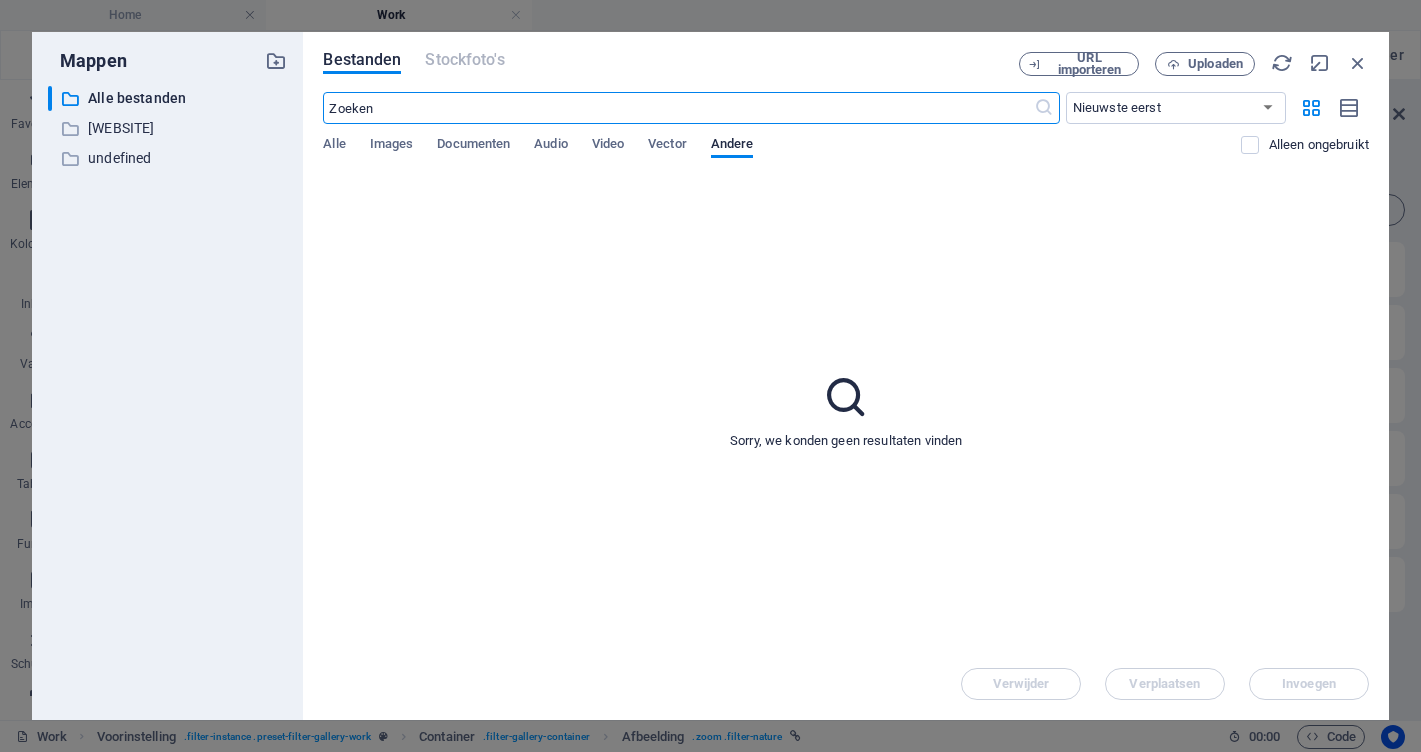 scroll, scrollTop: 0, scrollLeft: 0, axis: both 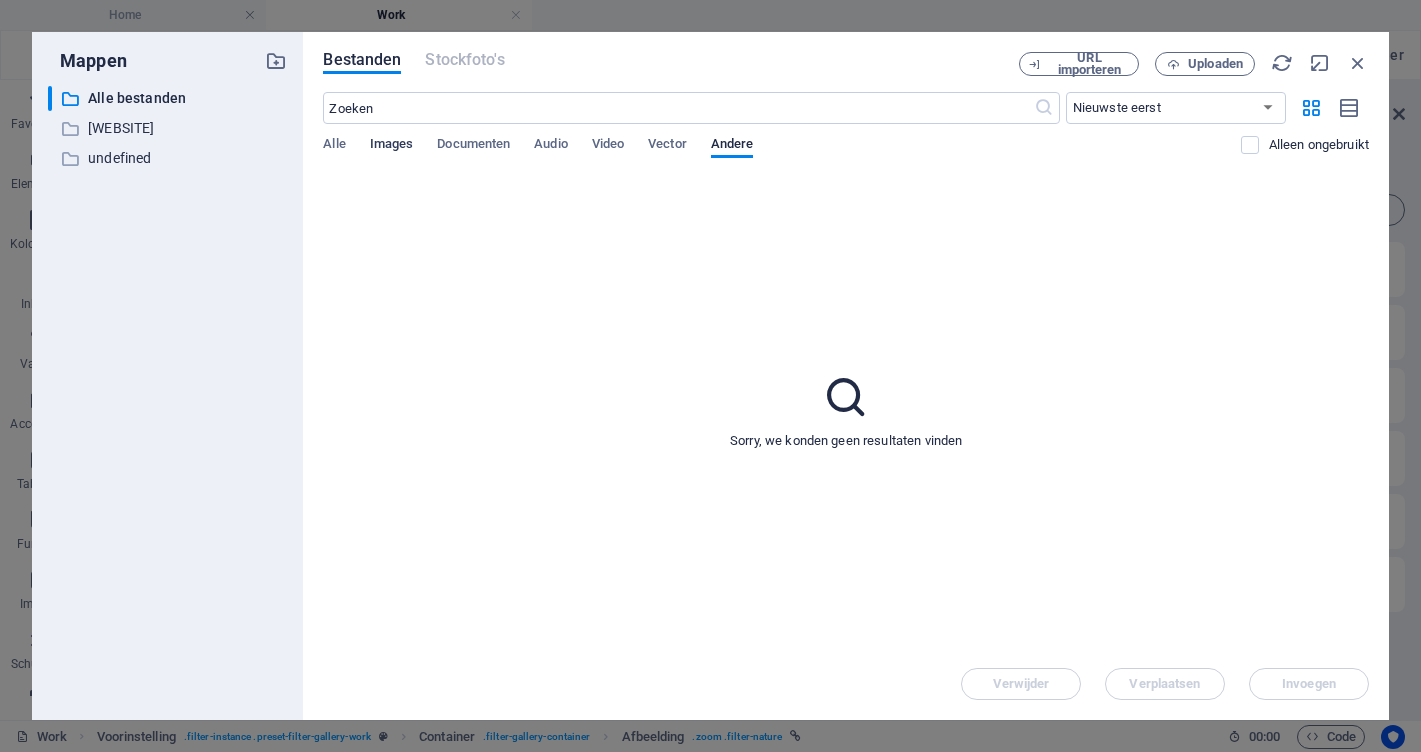 click on "Images" at bounding box center (392, 146) 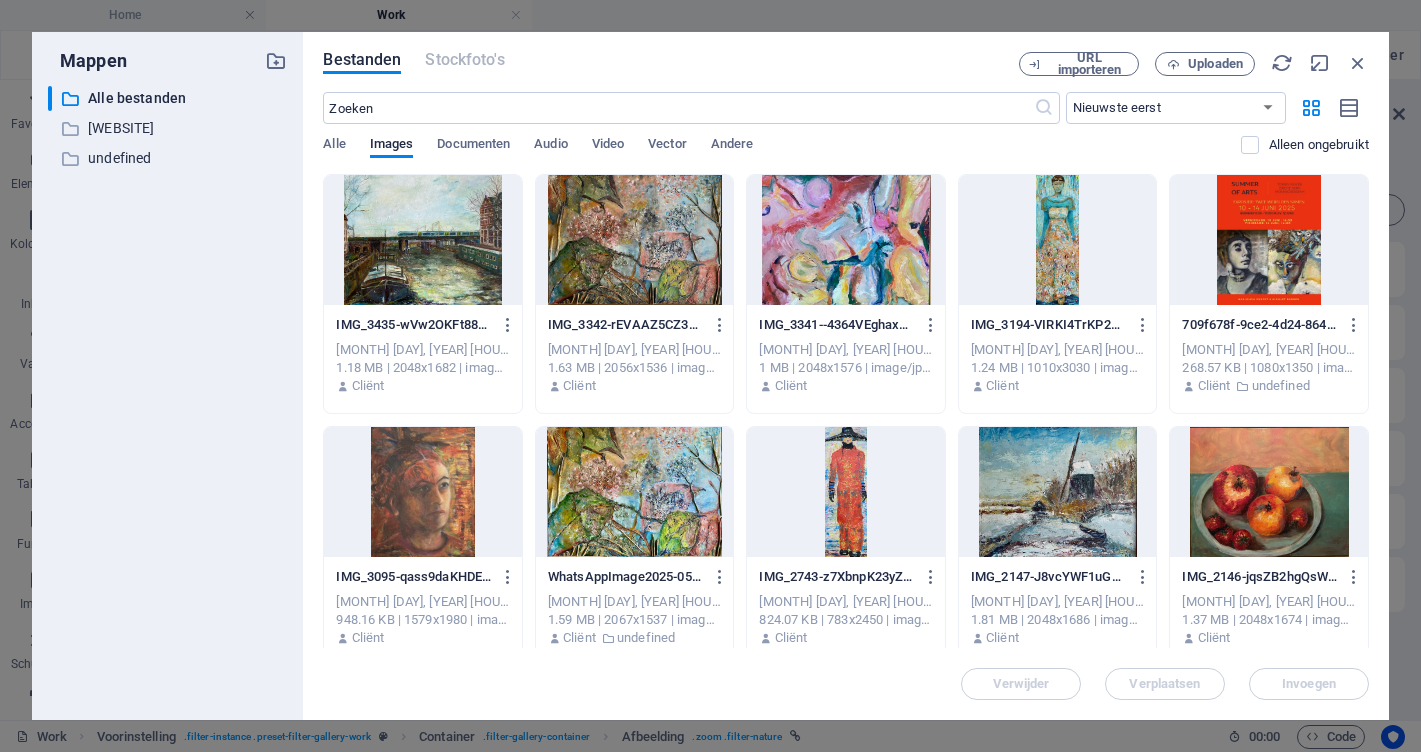 click at bounding box center (635, 240) 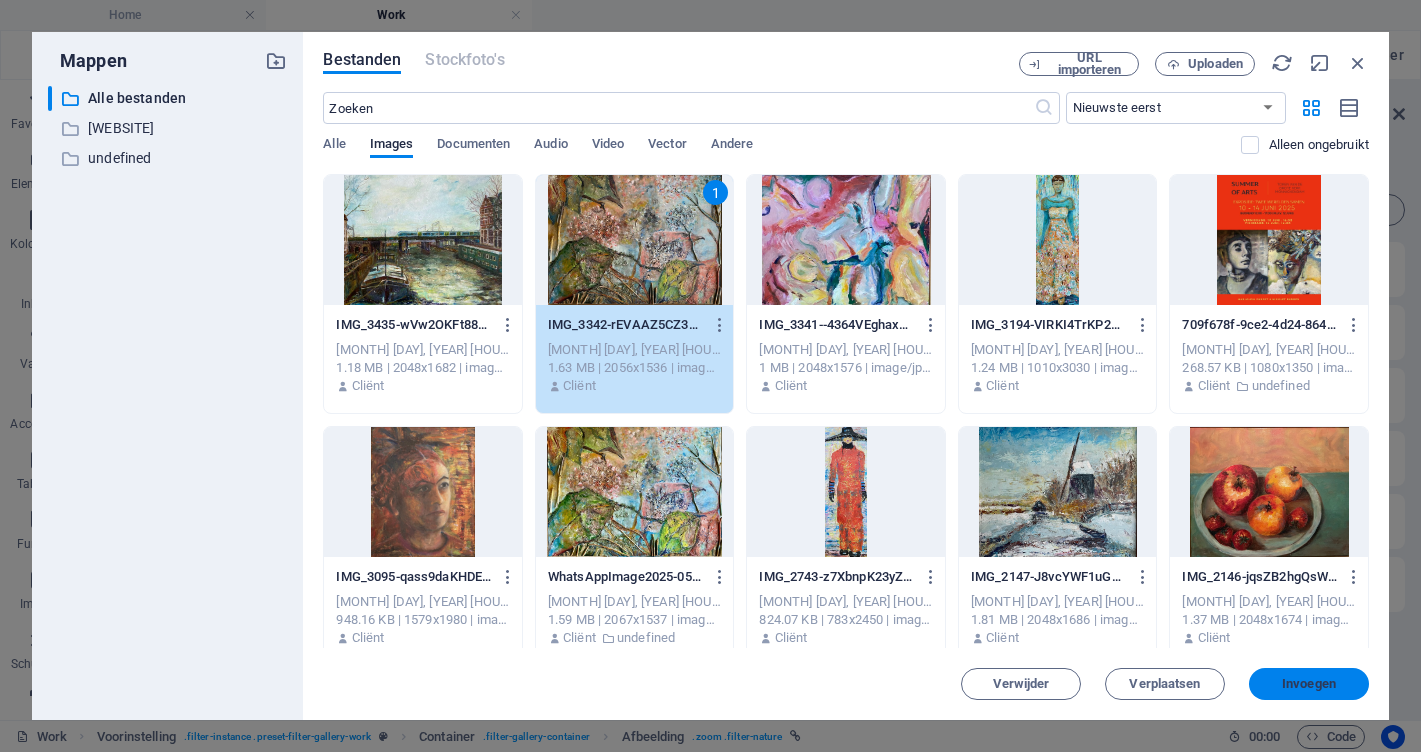 click on "Invoegen" at bounding box center [1309, 684] 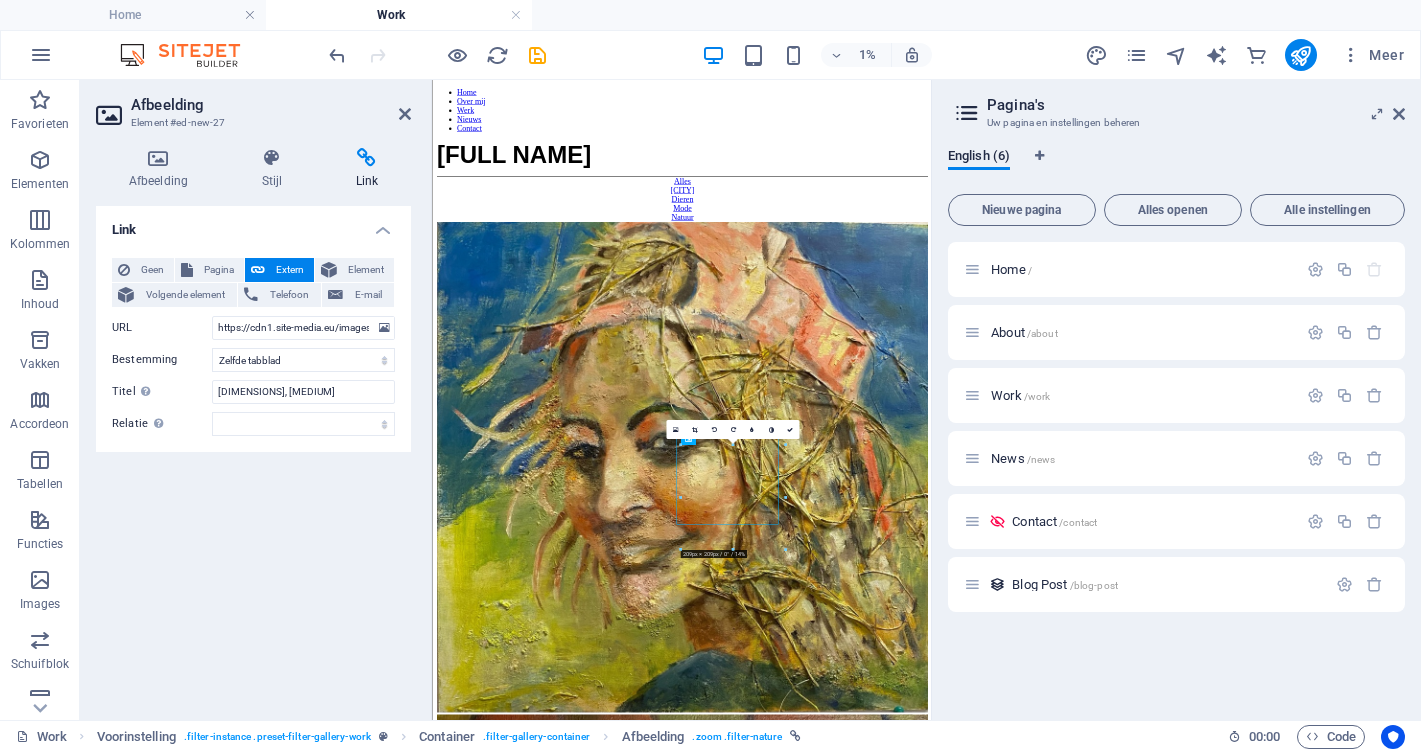 scroll, scrollTop: 1710, scrollLeft: 0, axis: vertical 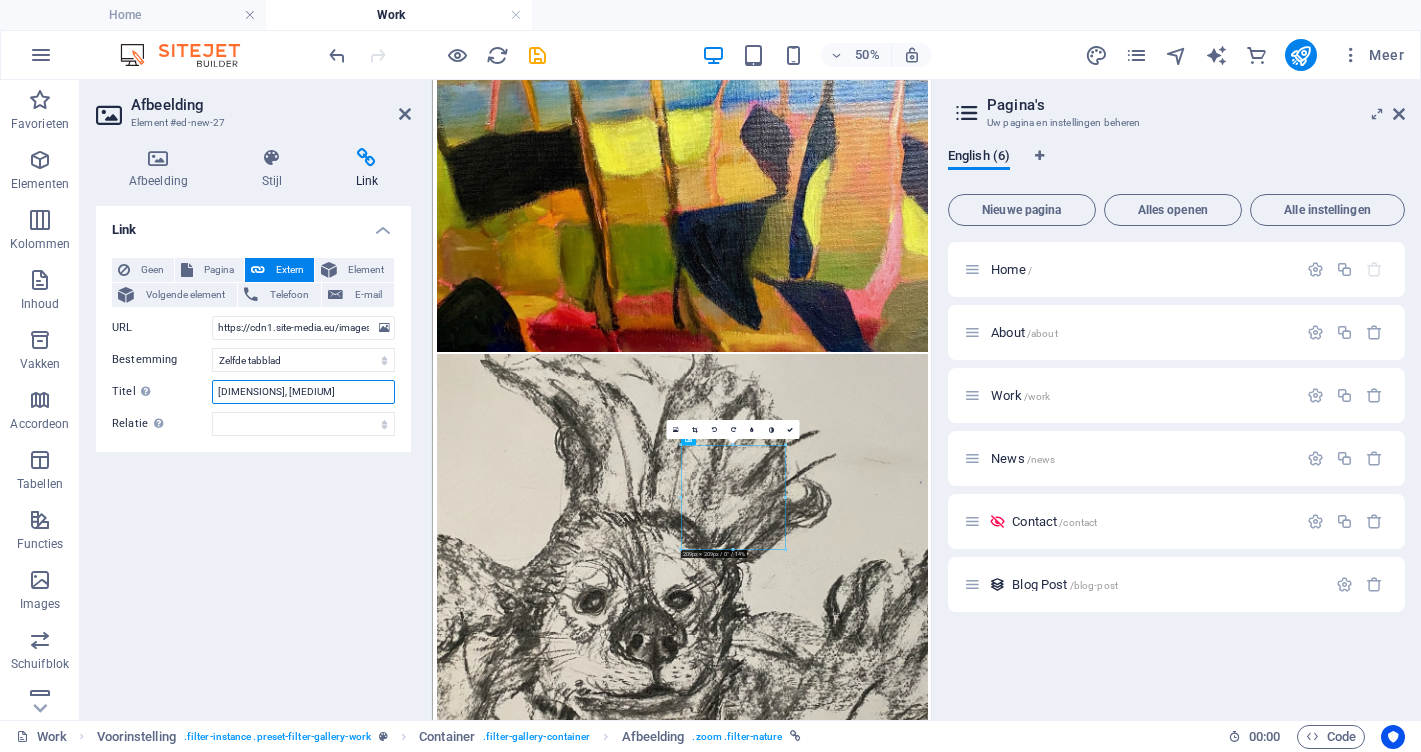 click on "[DIMENSIONS], [MEDIUM]" at bounding box center [303, 392] 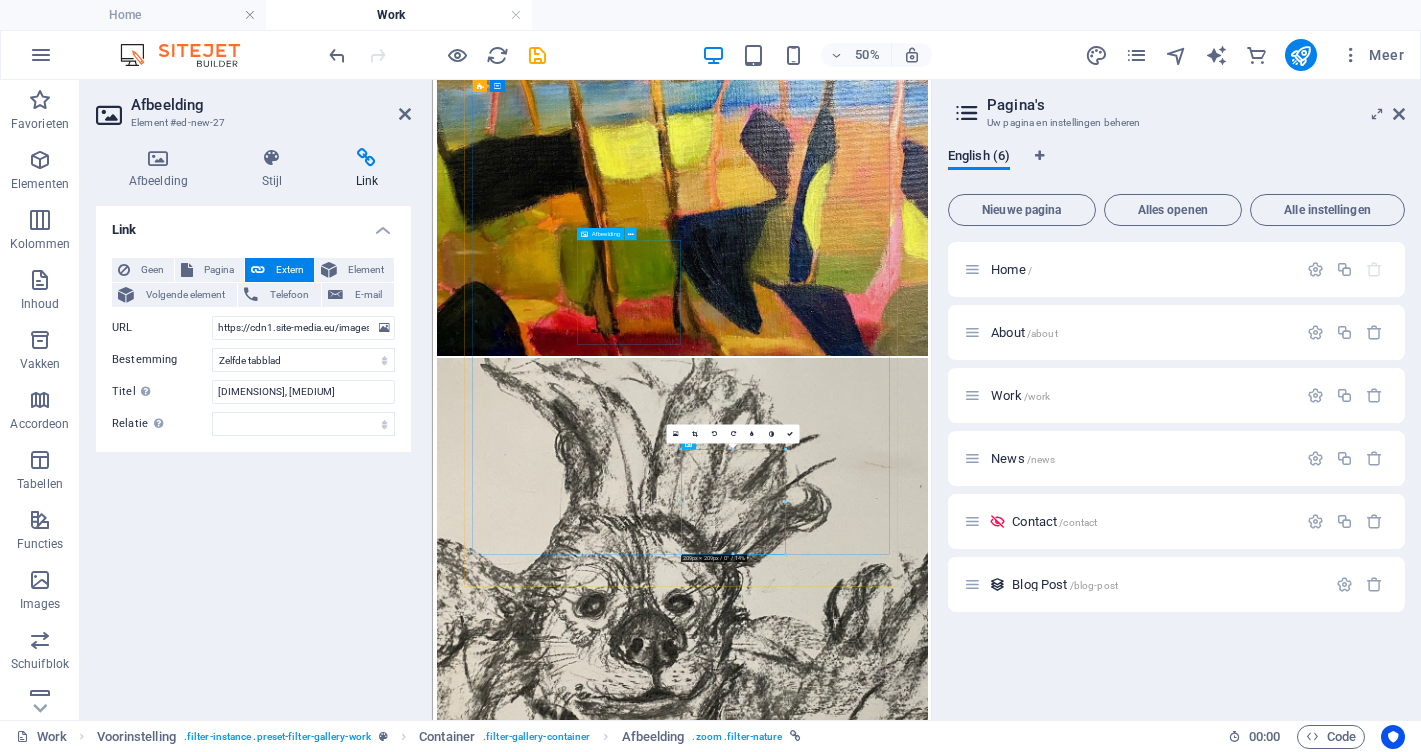 scroll, scrollTop: 1705, scrollLeft: 0, axis: vertical 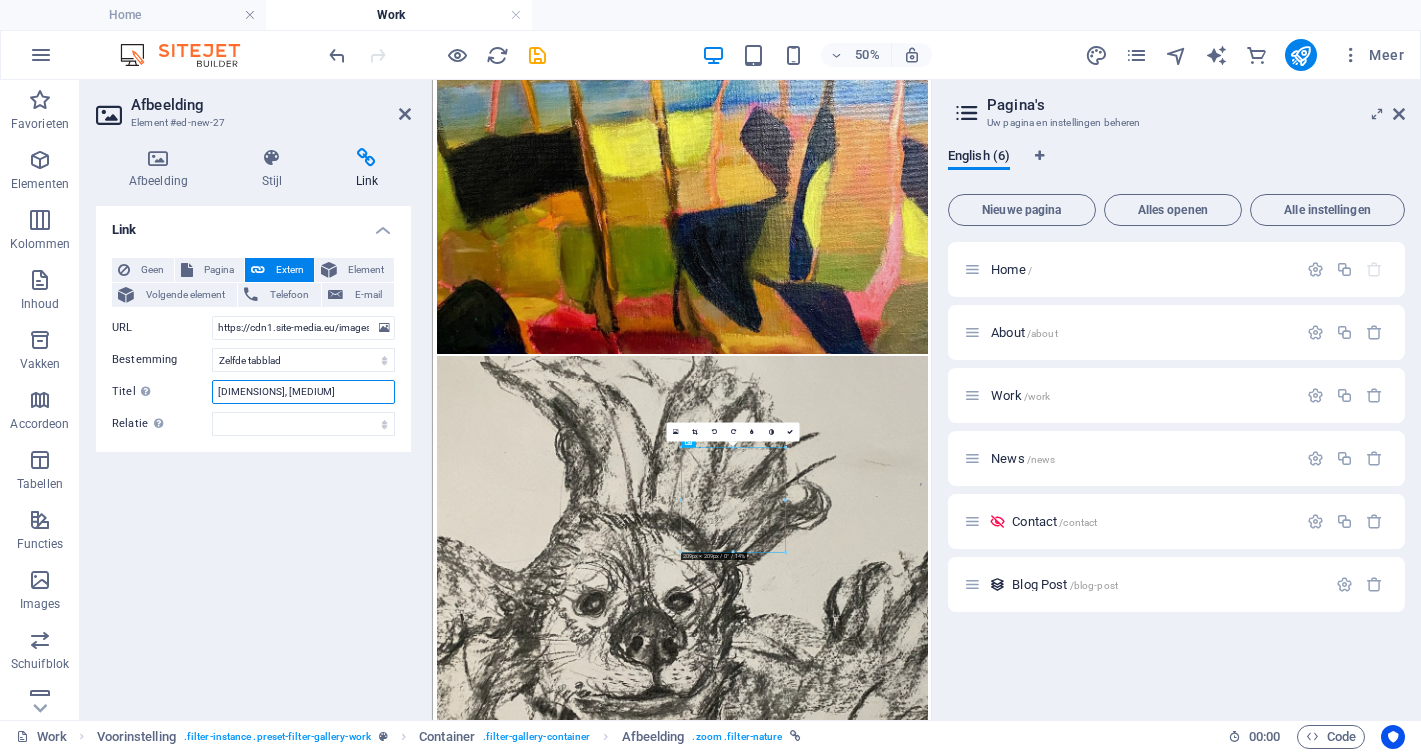 click on "[DIMENSIONS], [MEDIUM]" at bounding box center [303, 392] 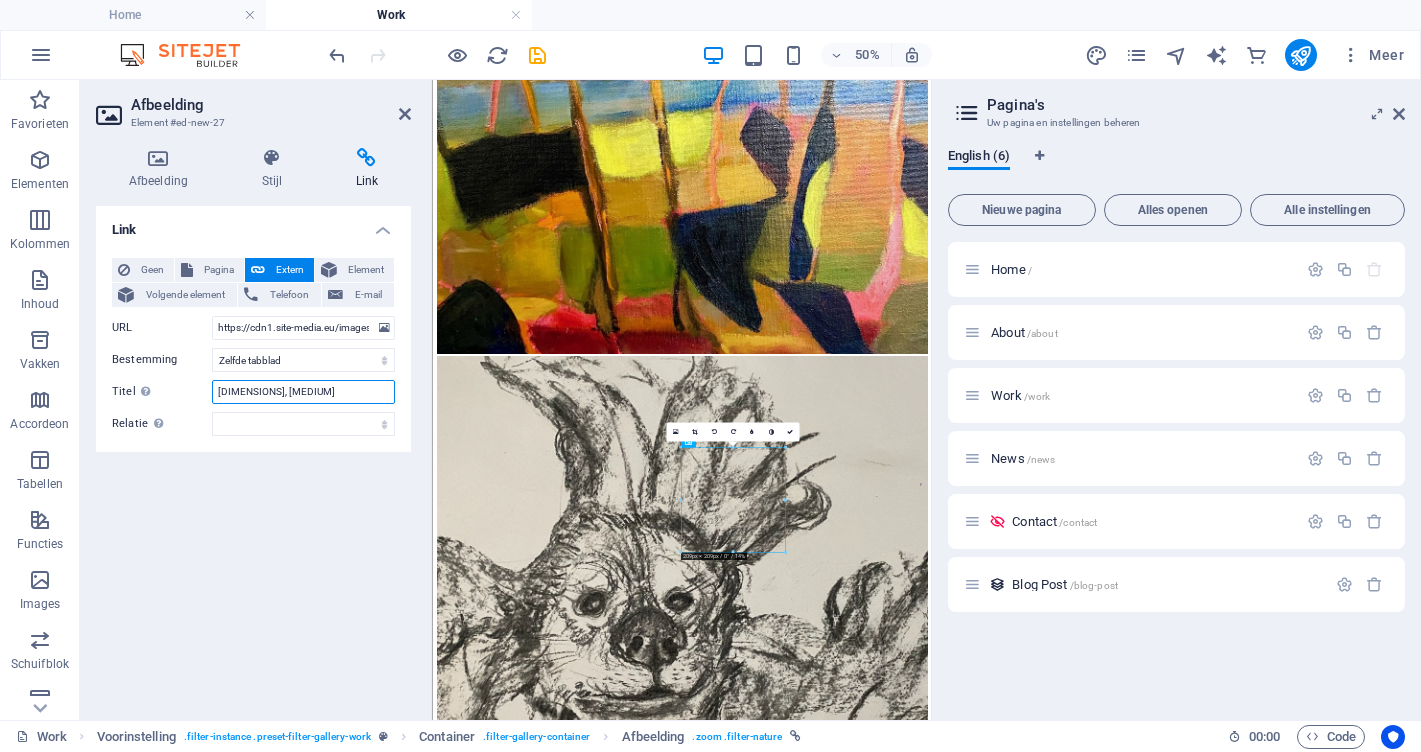 click on "[DIMENSIONS], [MEDIUM]" at bounding box center [303, 392] 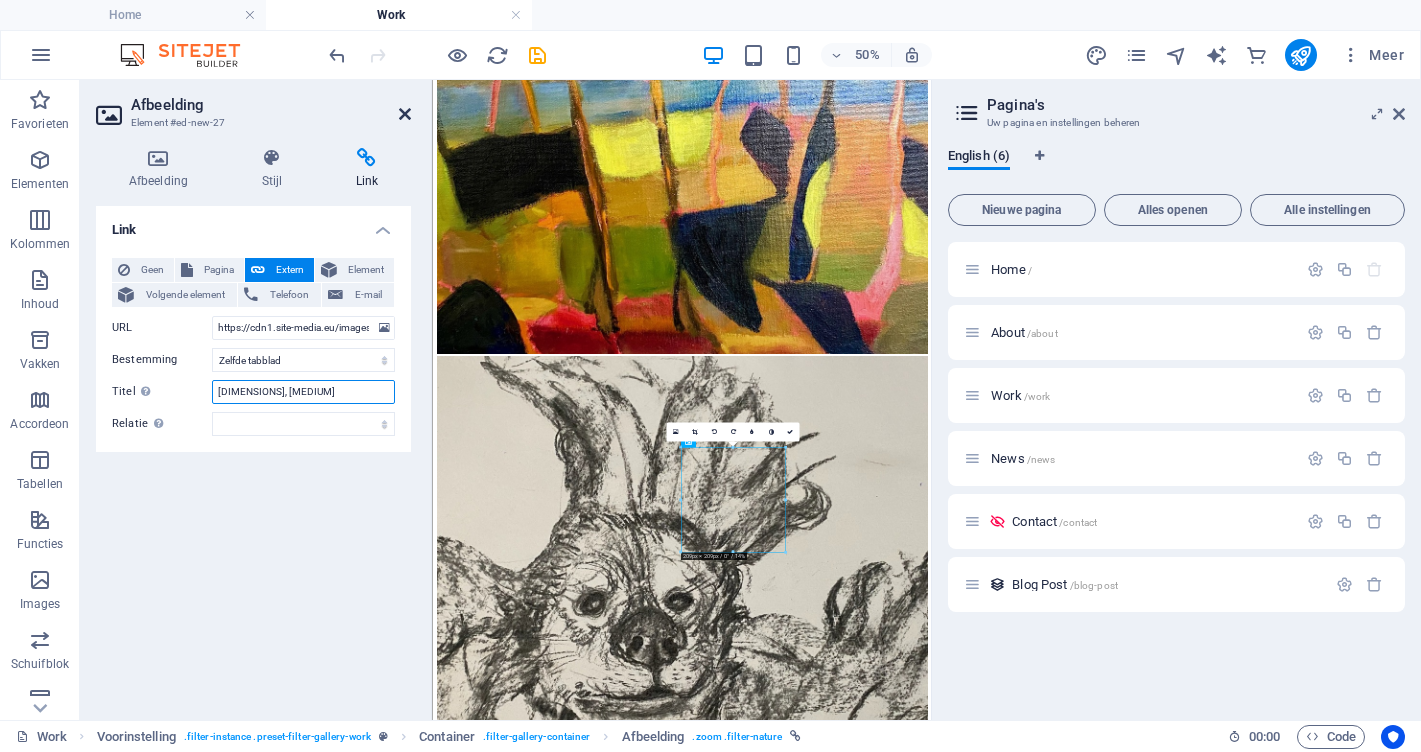 type on "[DIMENSIONS], [MEDIUM]" 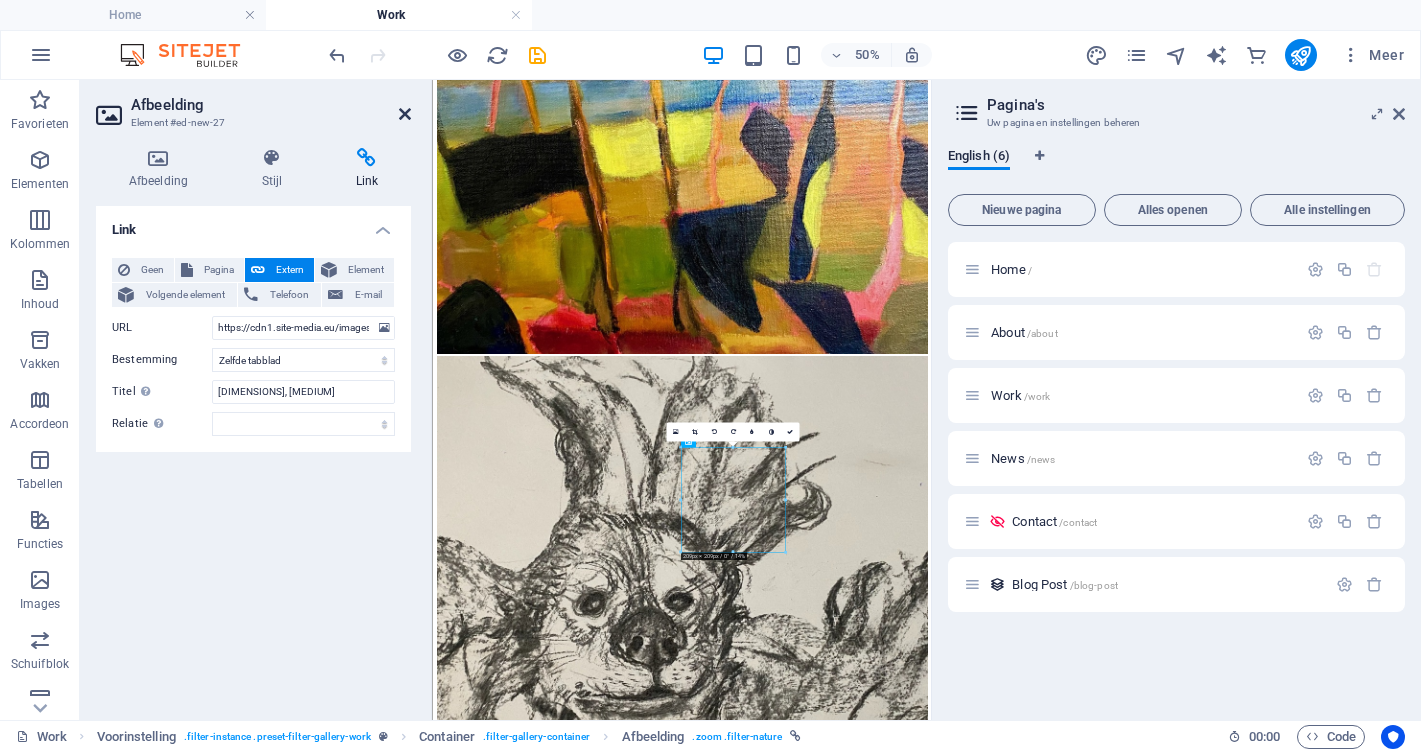 click at bounding box center (405, 114) 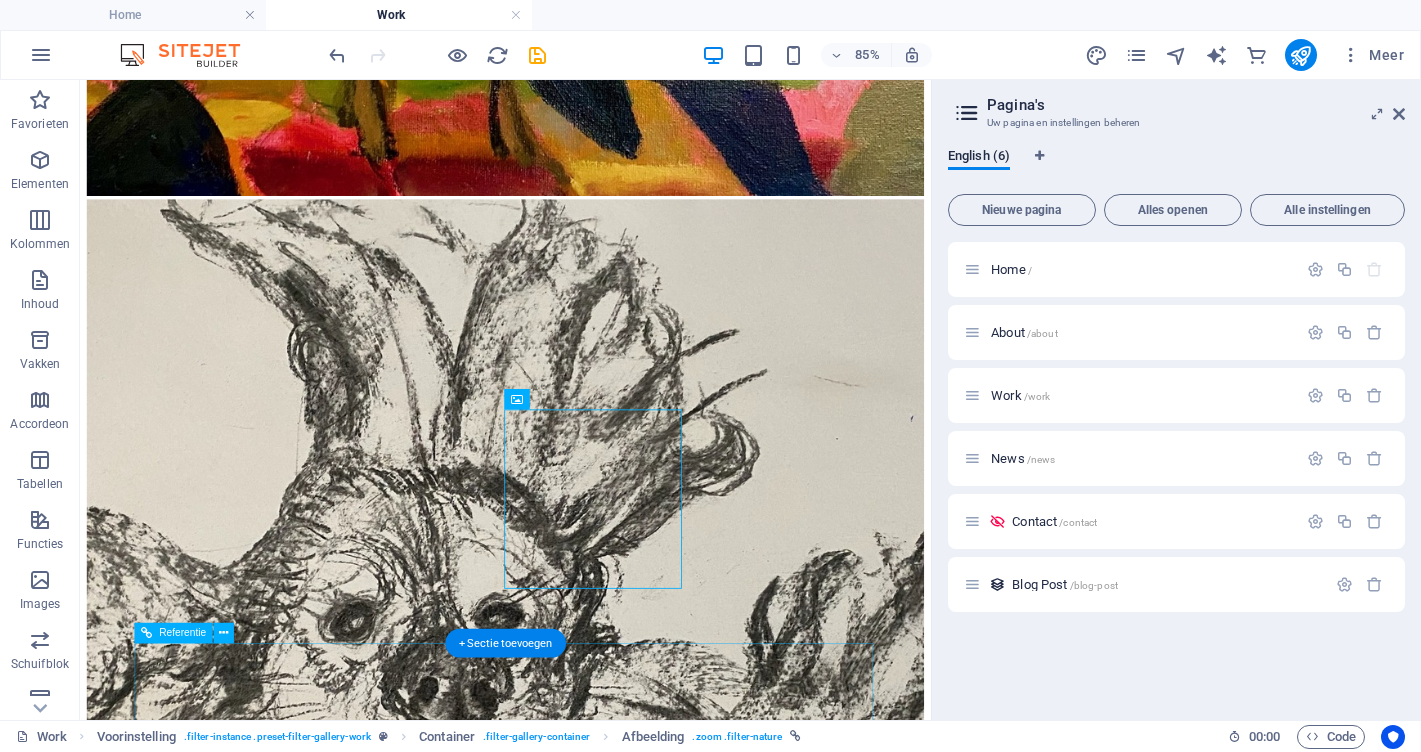 scroll, scrollTop: 2060, scrollLeft: 0, axis: vertical 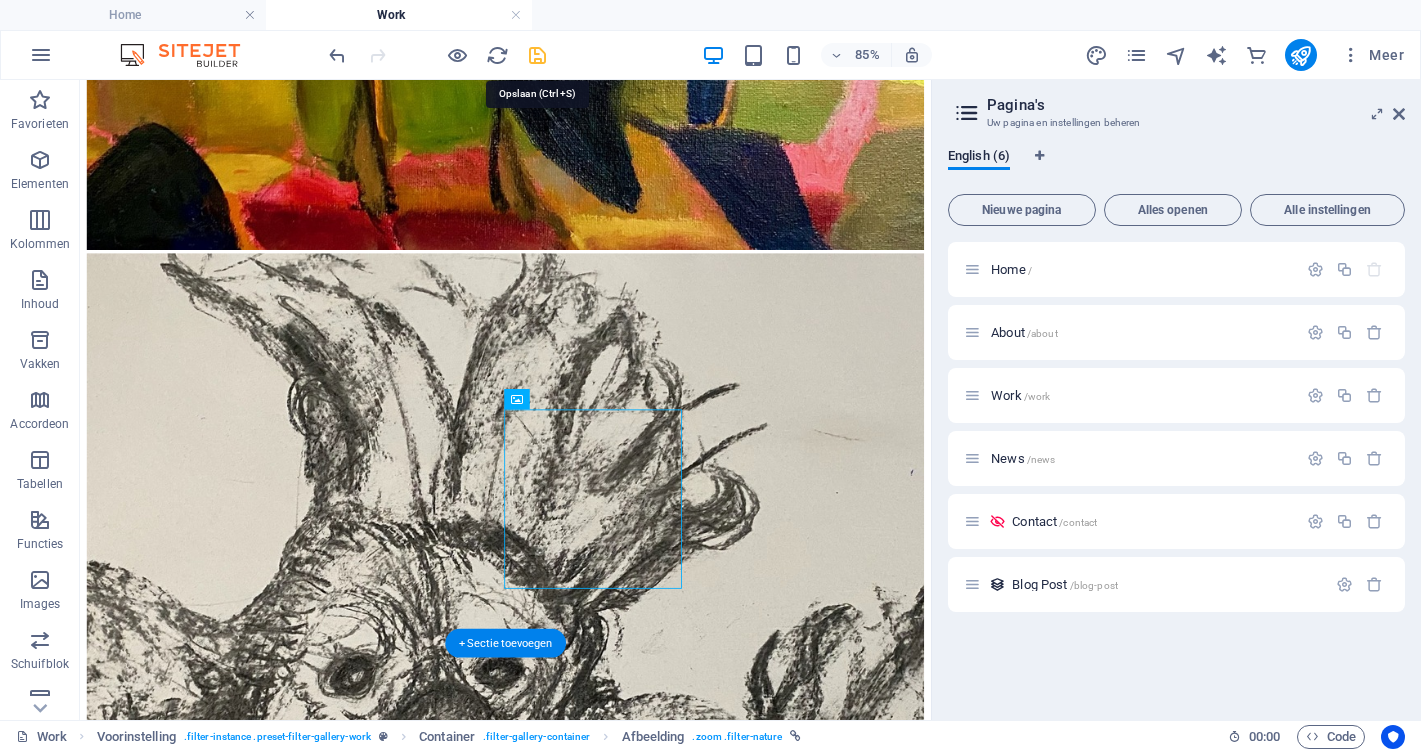 click at bounding box center [537, 55] 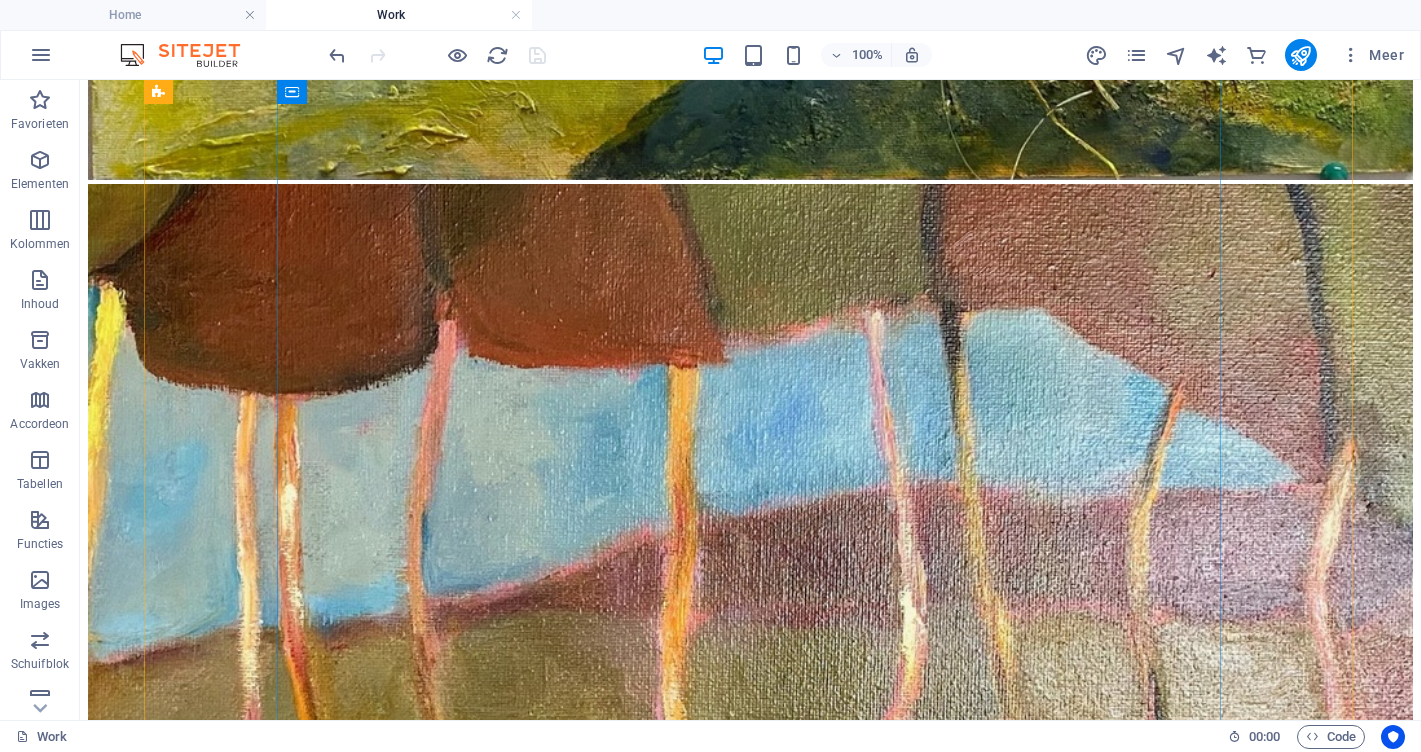 scroll, scrollTop: 1405, scrollLeft: 0, axis: vertical 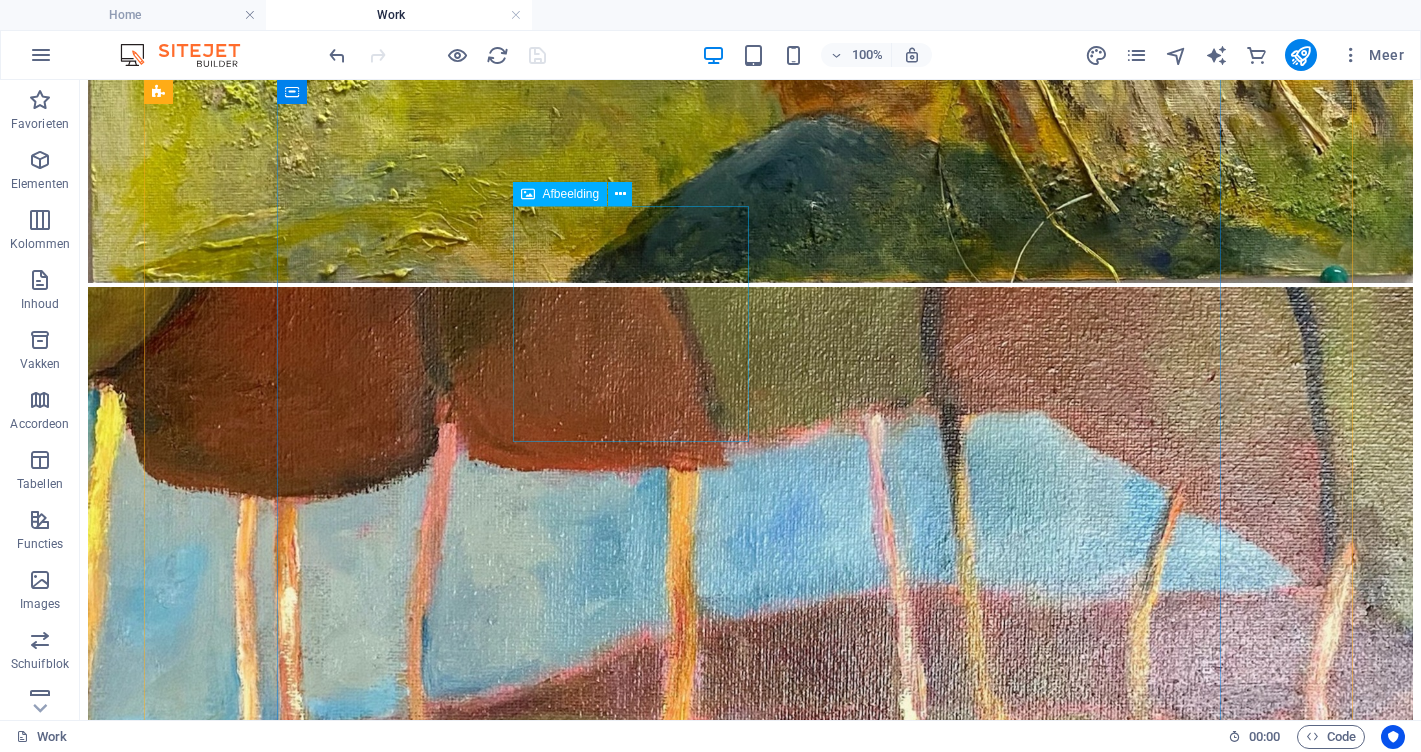 click at bounding box center (750, 27558) 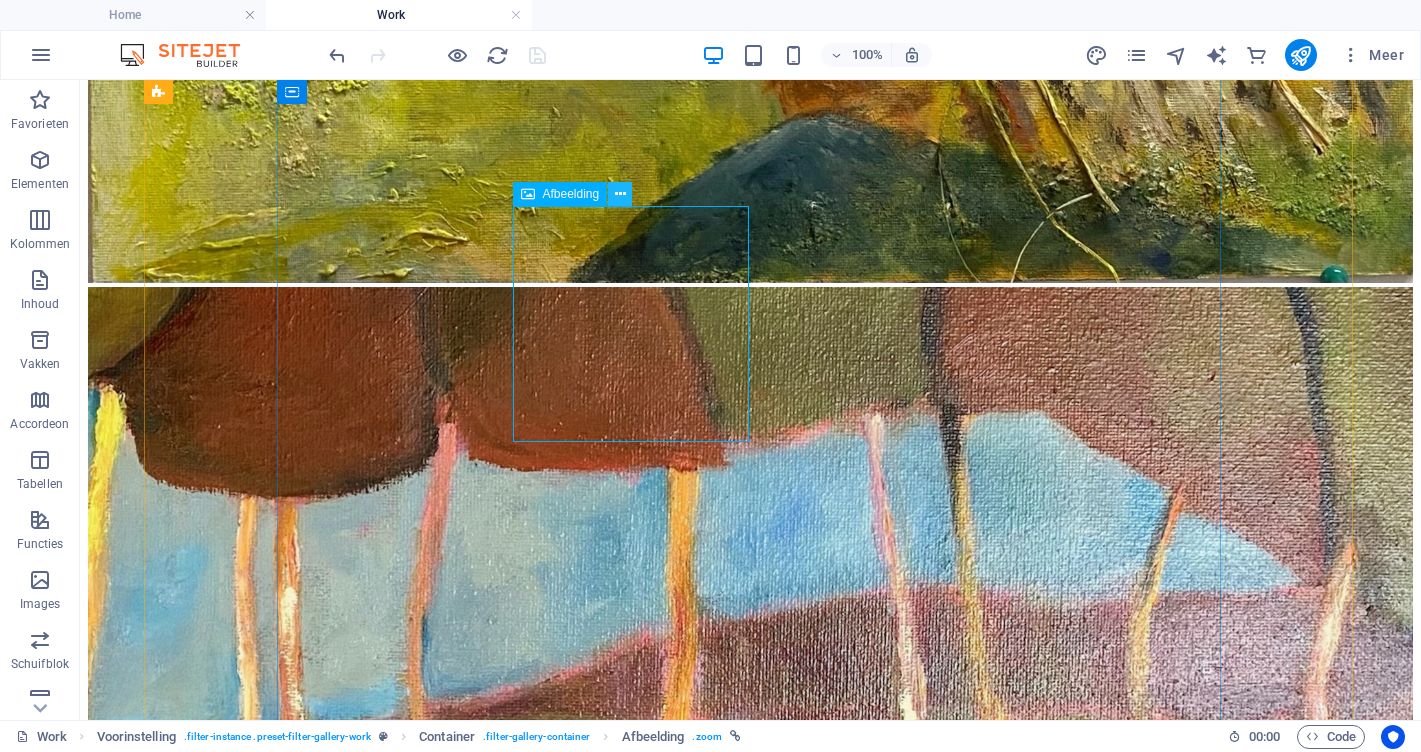 click at bounding box center [620, 194] 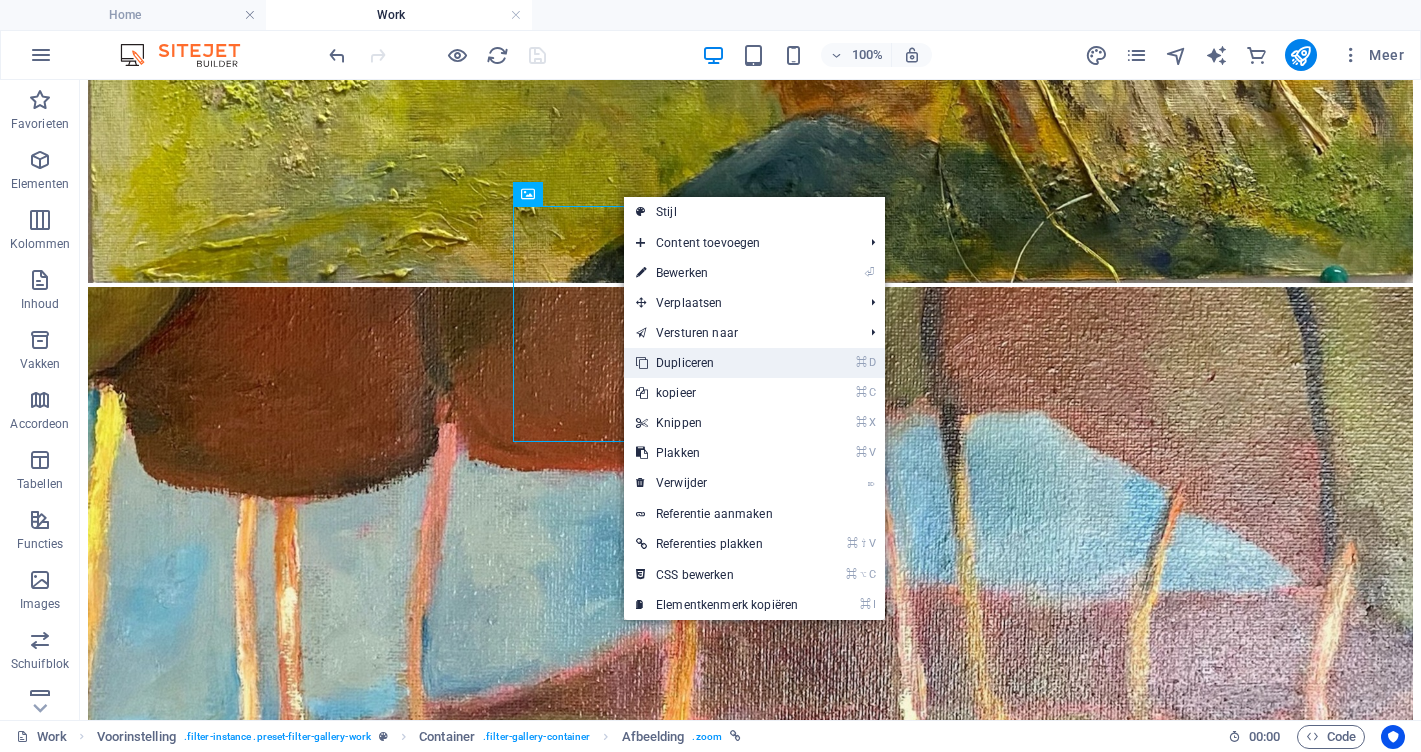 click on "⌘ D  Dupliceren" at bounding box center [717, 363] 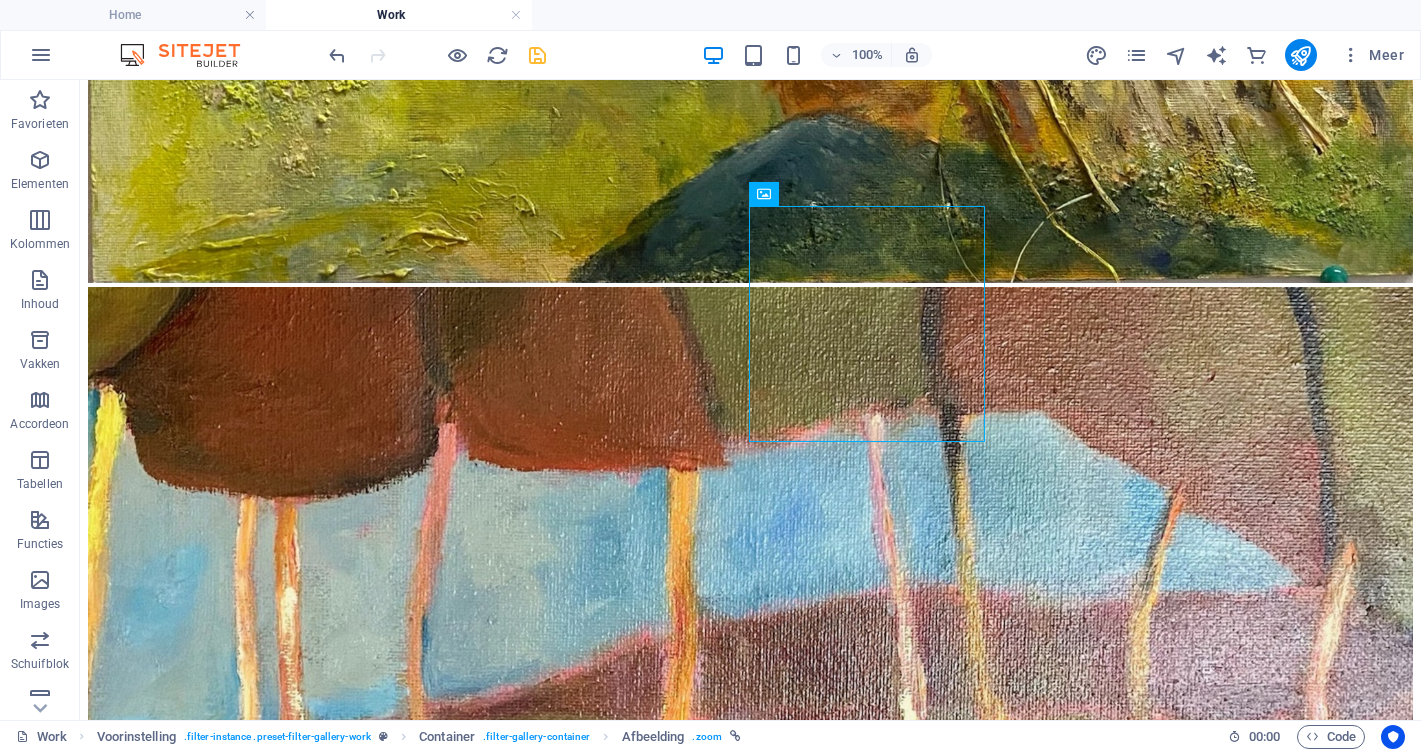 click at bounding box center [750, 27558] 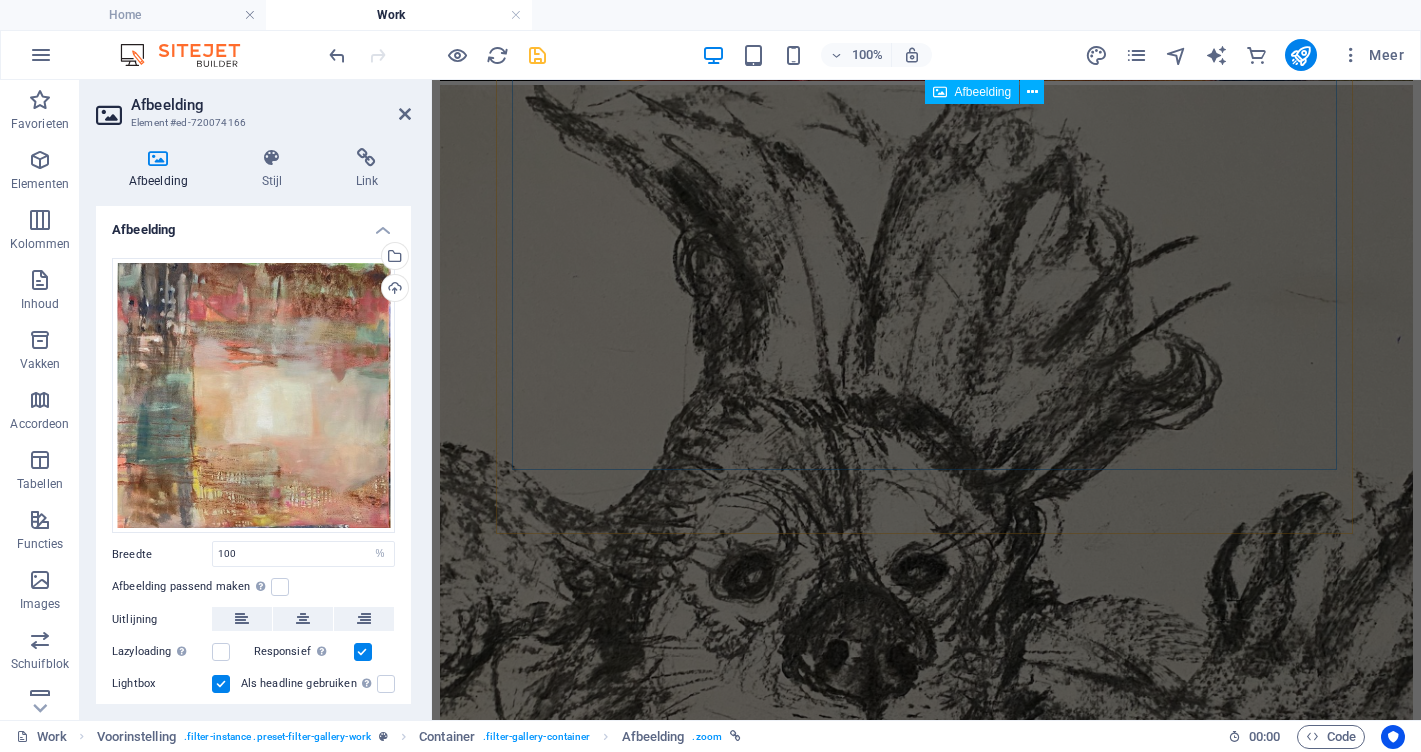 scroll, scrollTop: 2240, scrollLeft: 0, axis: vertical 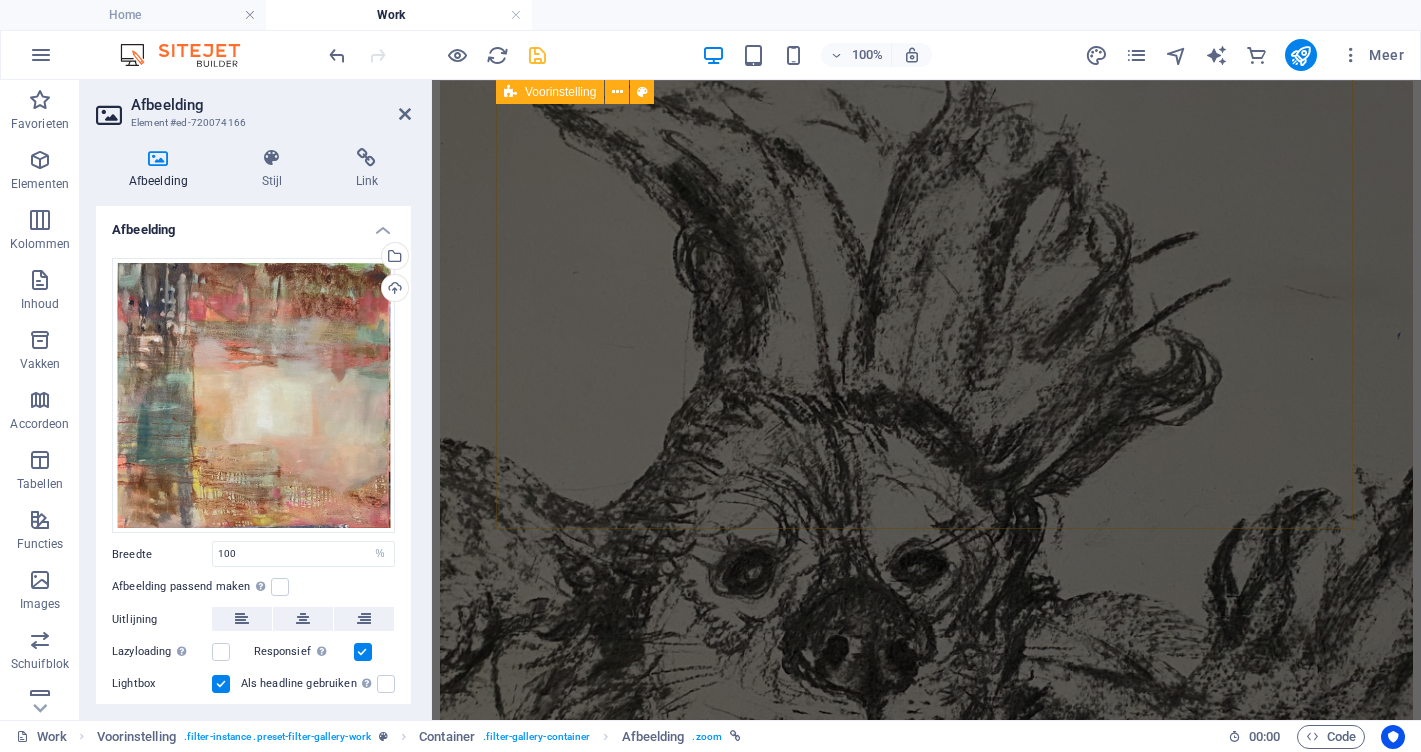 click on "Alles [CITY] [CATEGORY] [CATEGORY] [CATEGORY]" at bounding box center (926, 19599) 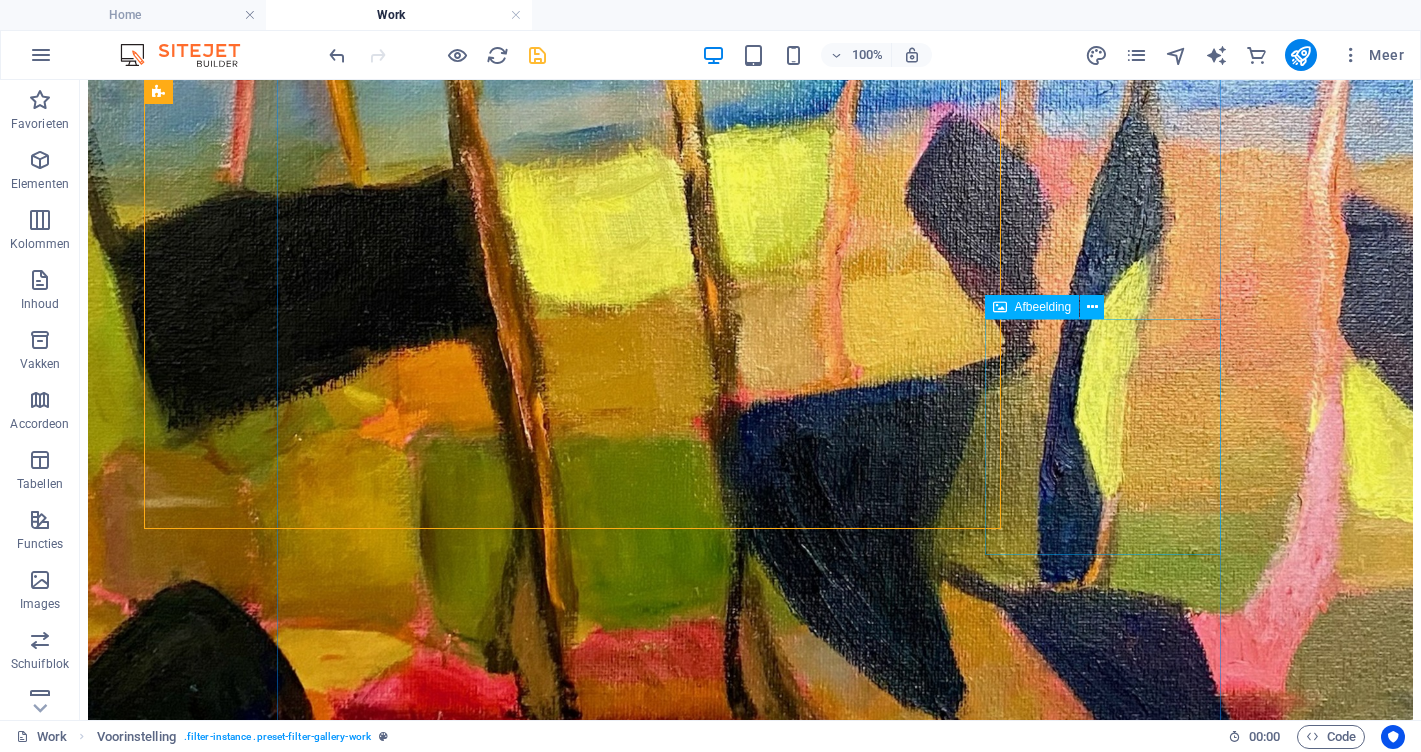click at bounding box center [750, 50664] 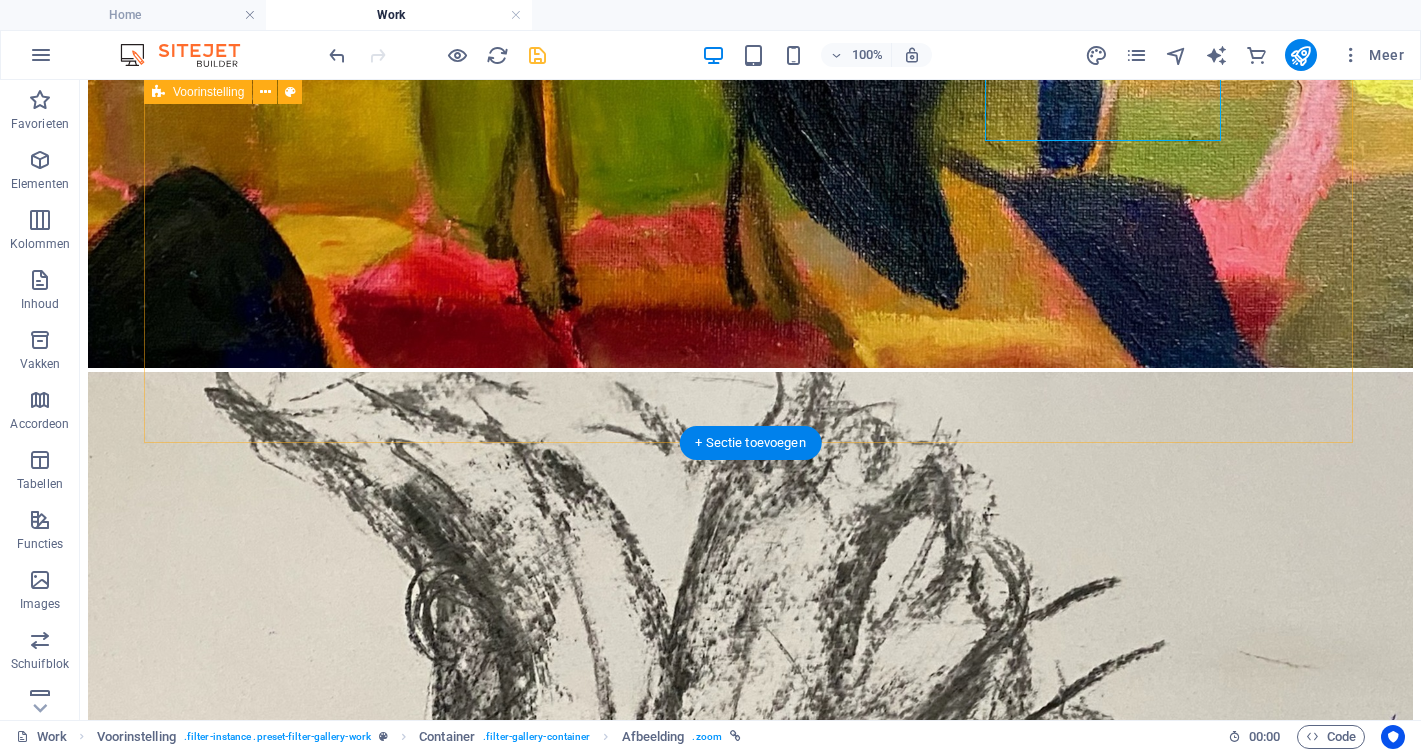 scroll, scrollTop: 2653, scrollLeft: 0, axis: vertical 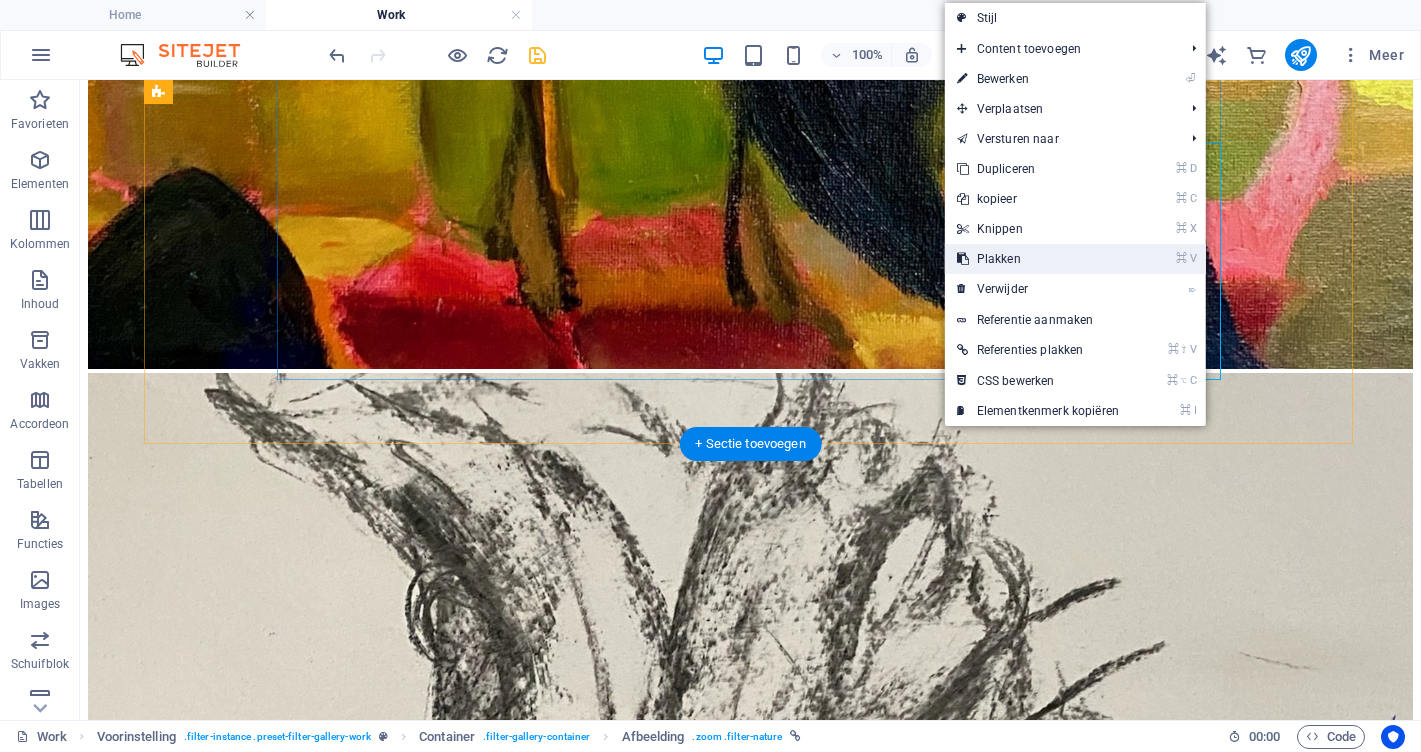 click on "⌘ V  Plakken" at bounding box center [1038, 259] 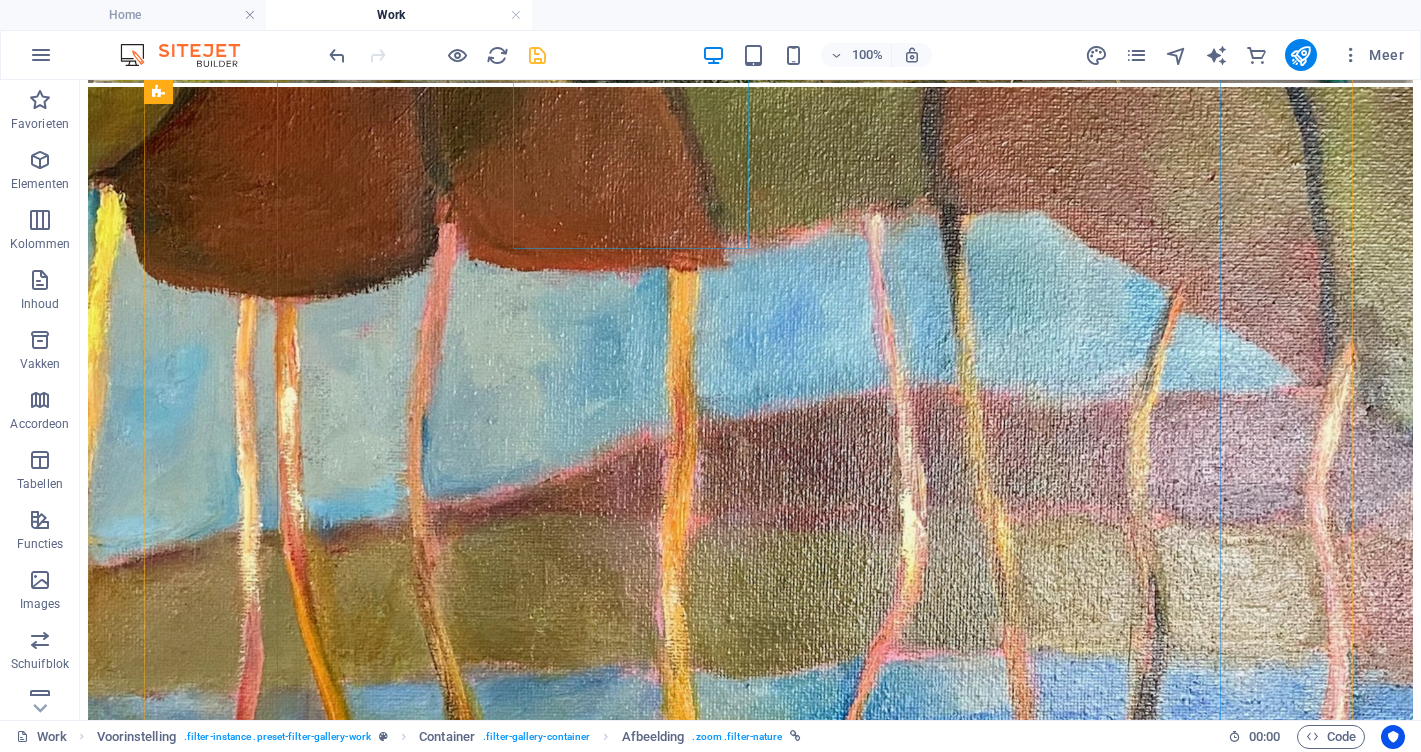 scroll, scrollTop: 1607, scrollLeft: 0, axis: vertical 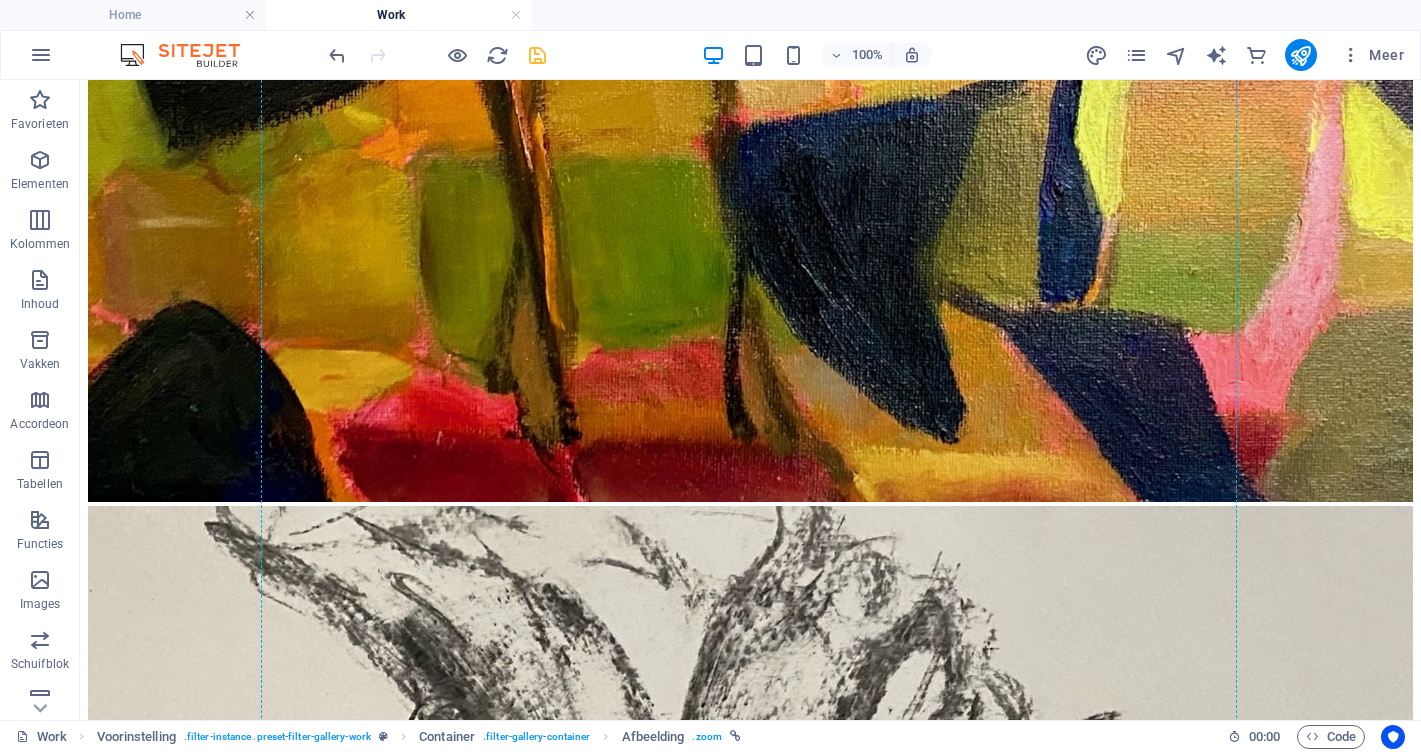 drag, startPoint x: 800, startPoint y: 150, endPoint x: 561, endPoint y: 585, distance: 496.33255 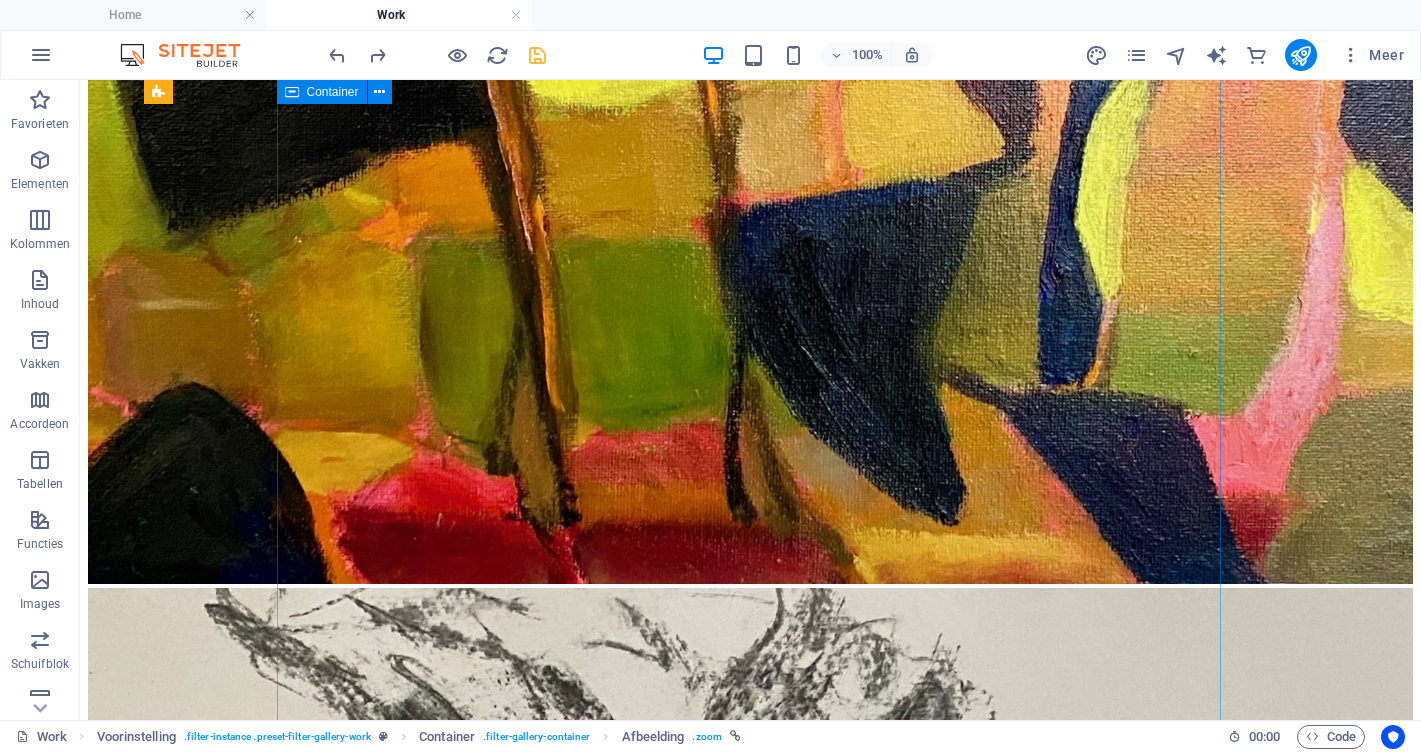 scroll, scrollTop: 2472, scrollLeft: 0, axis: vertical 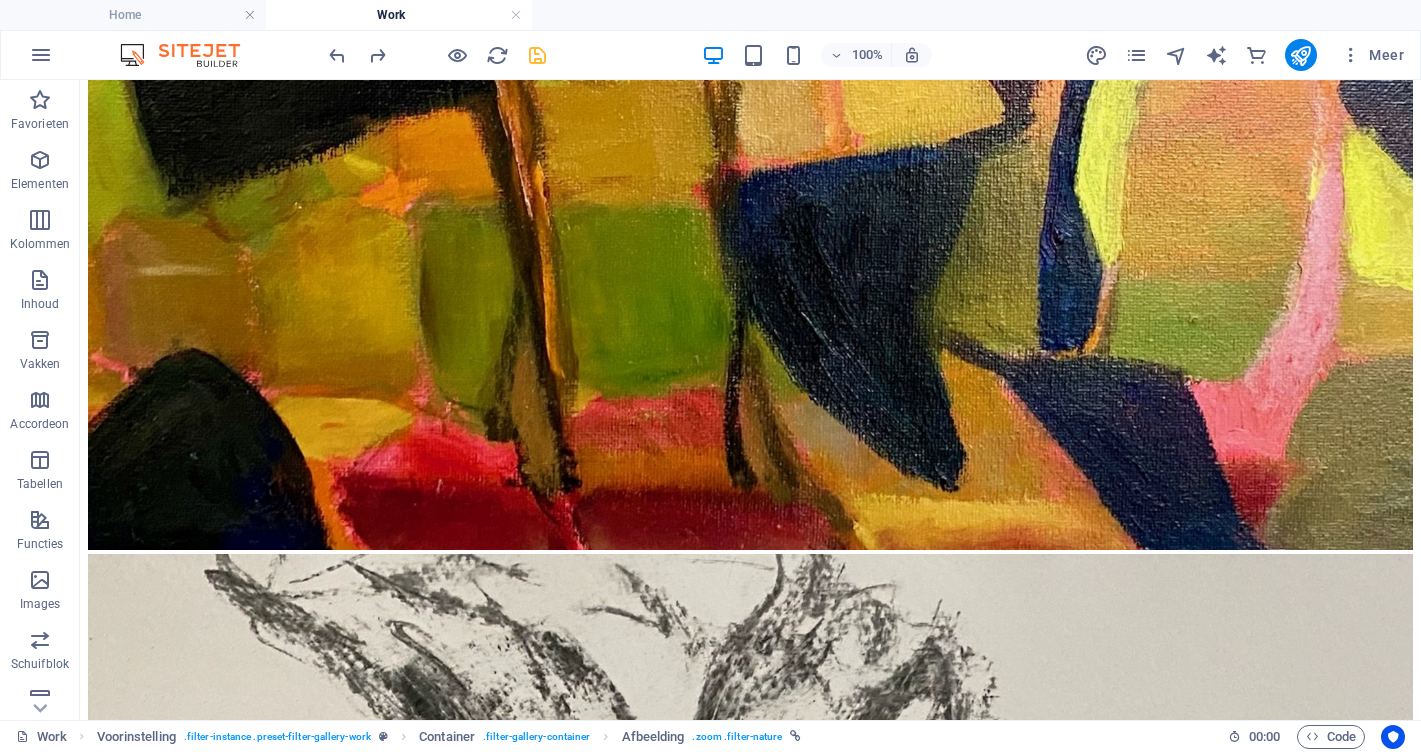 drag, startPoint x: 422, startPoint y: 595, endPoint x: 1063, endPoint y: 384, distance: 674.8348 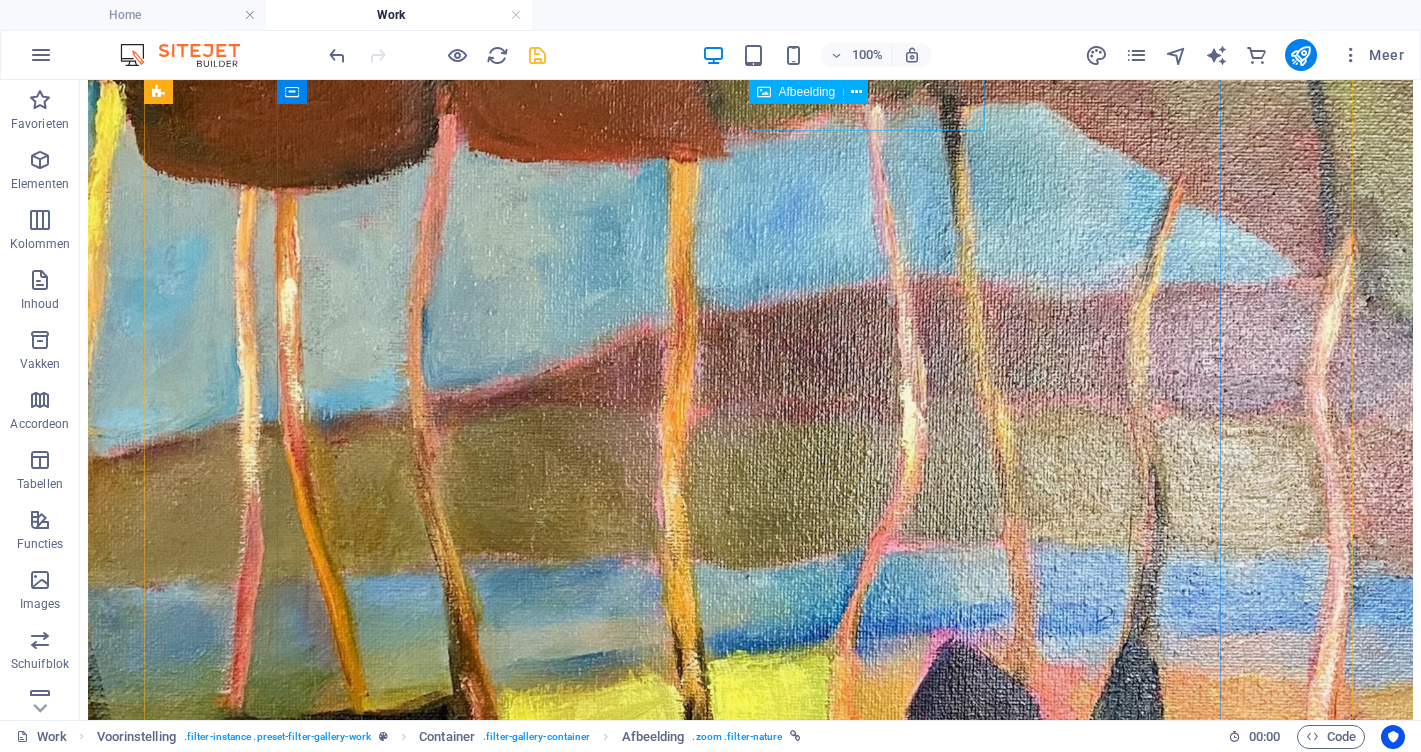scroll, scrollTop: 1716, scrollLeft: 0, axis: vertical 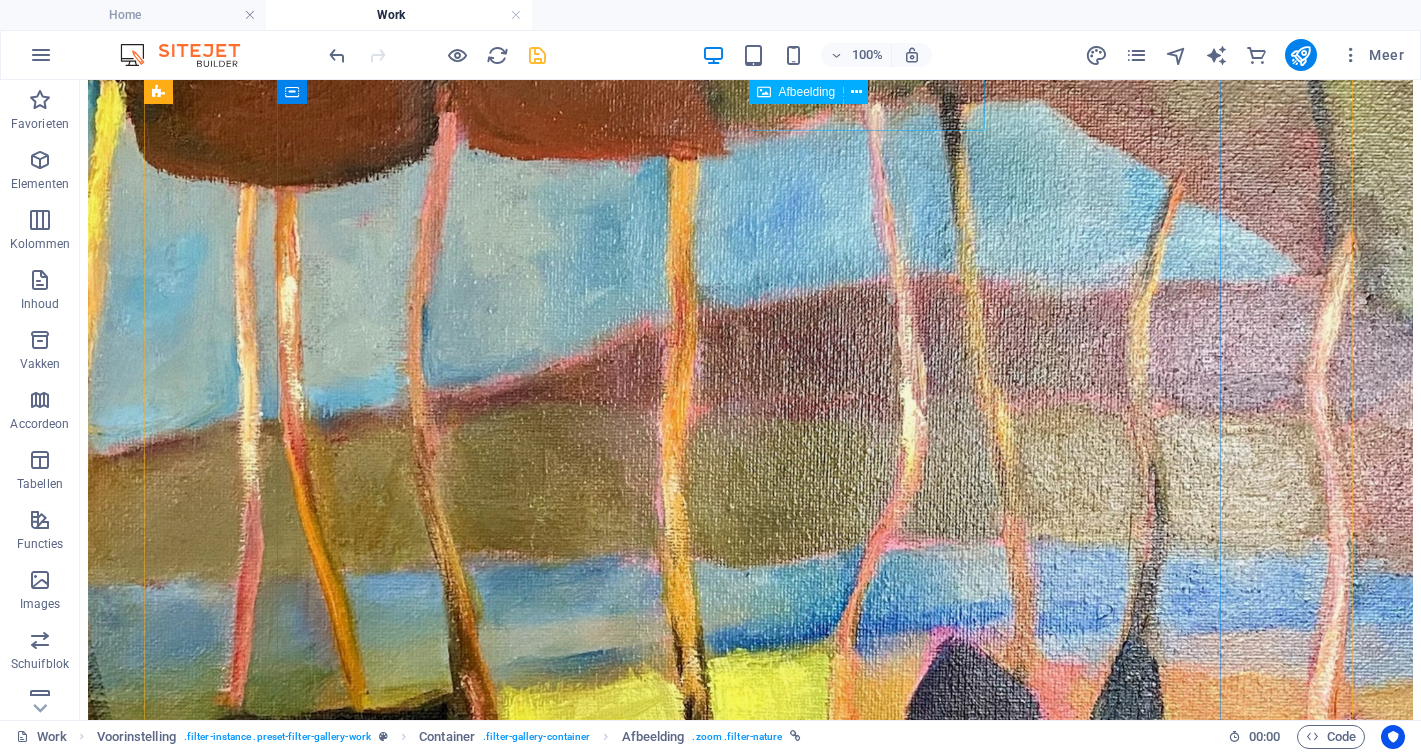 click at bounding box center [750, 28576] 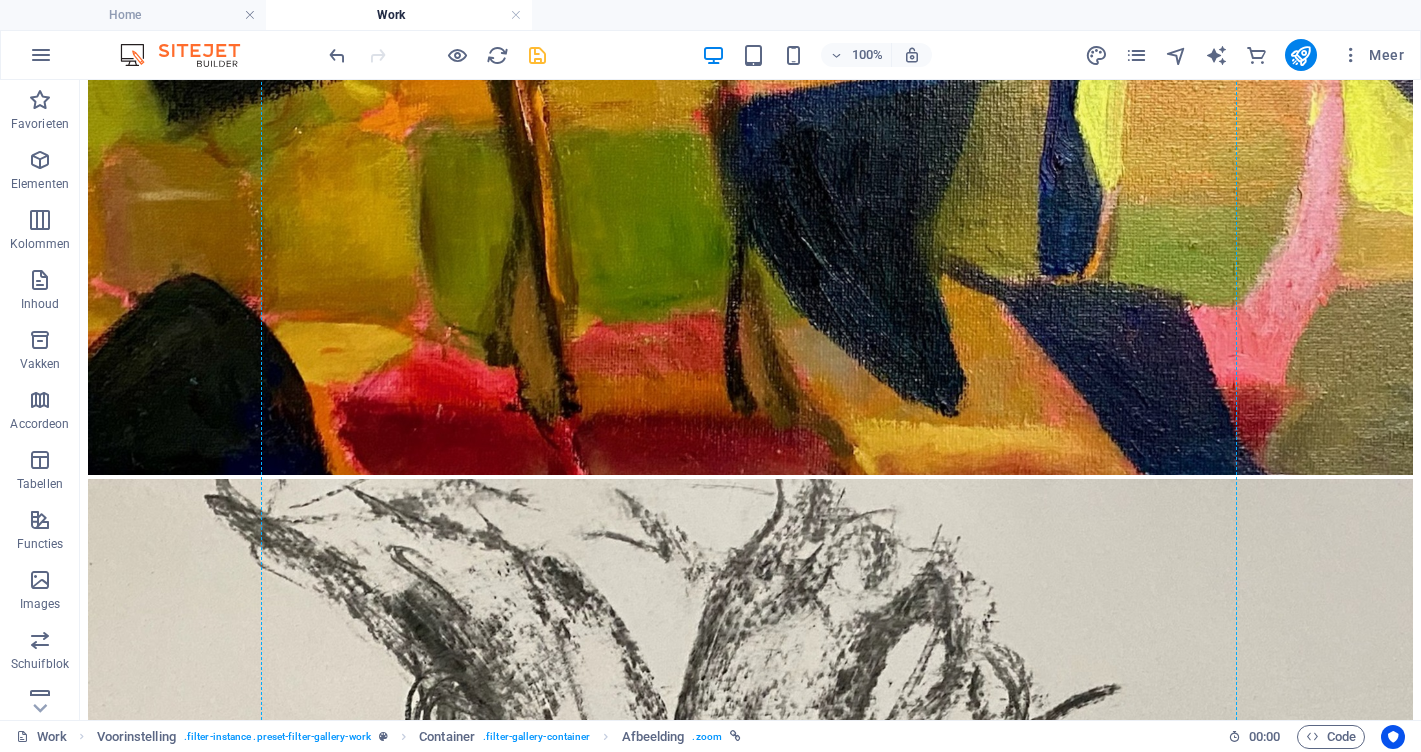 scroll, scrollTop: 2548, scrollLeft: 0, axis: vertical 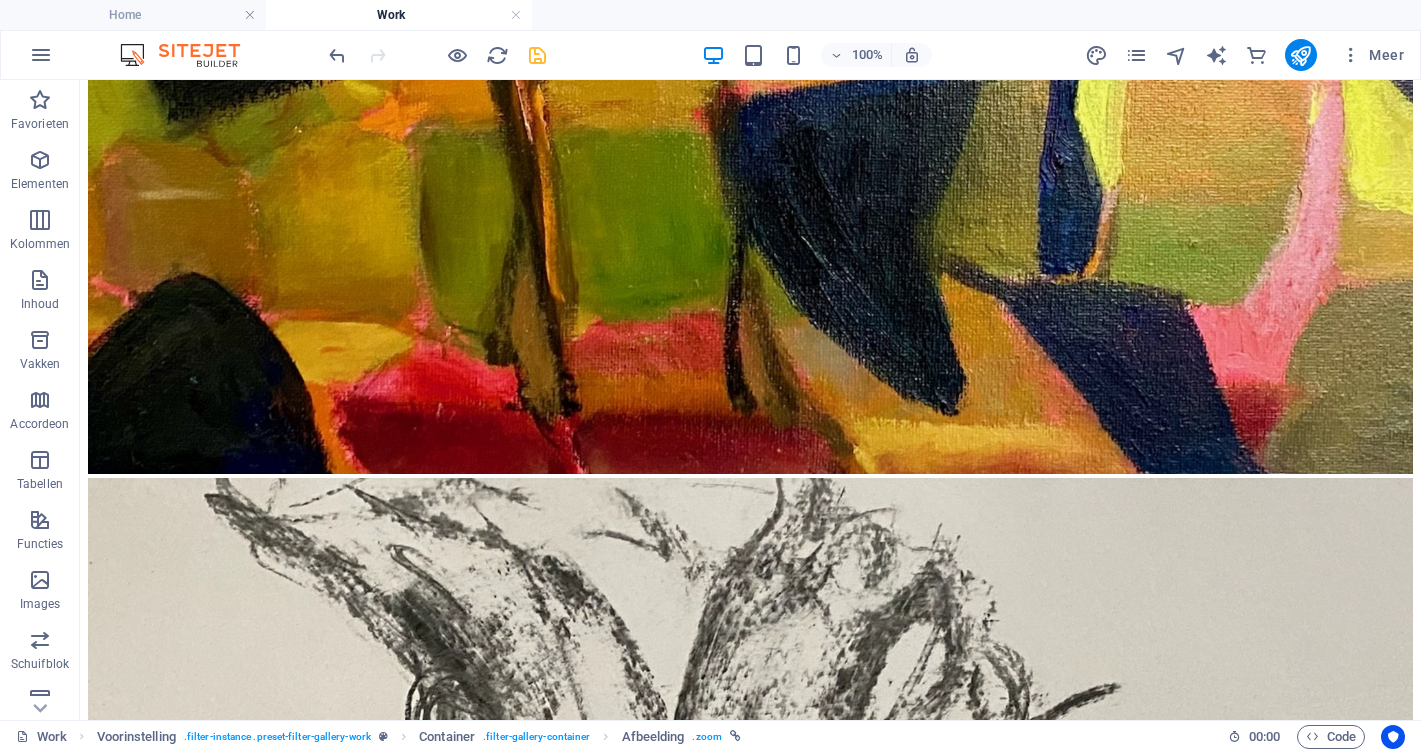 drag, startPoint x: 893, startPoint y: 105, endPoint x: 1144, endPoint y: 432, distance: 412.22568 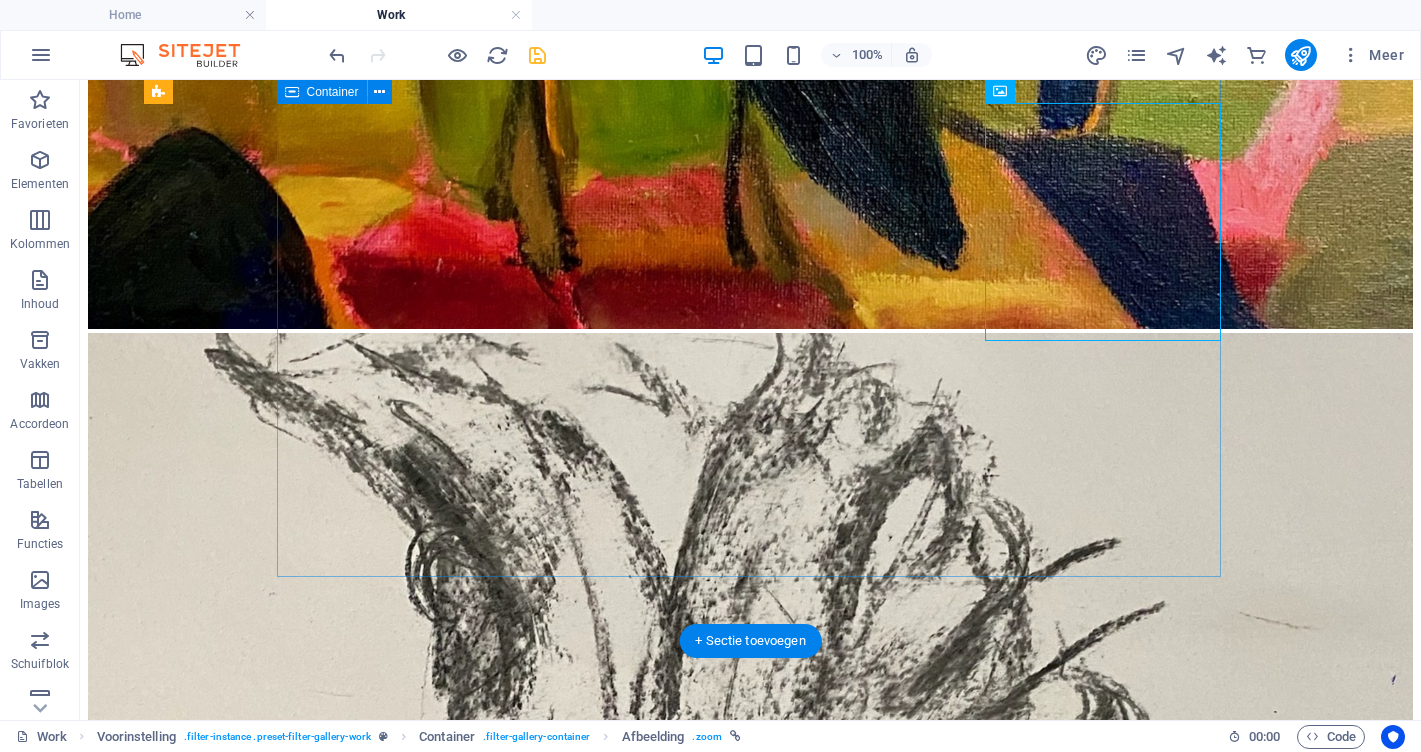 scroll, scrollTop: 2694, scrollLeft: 0, axis: vertical 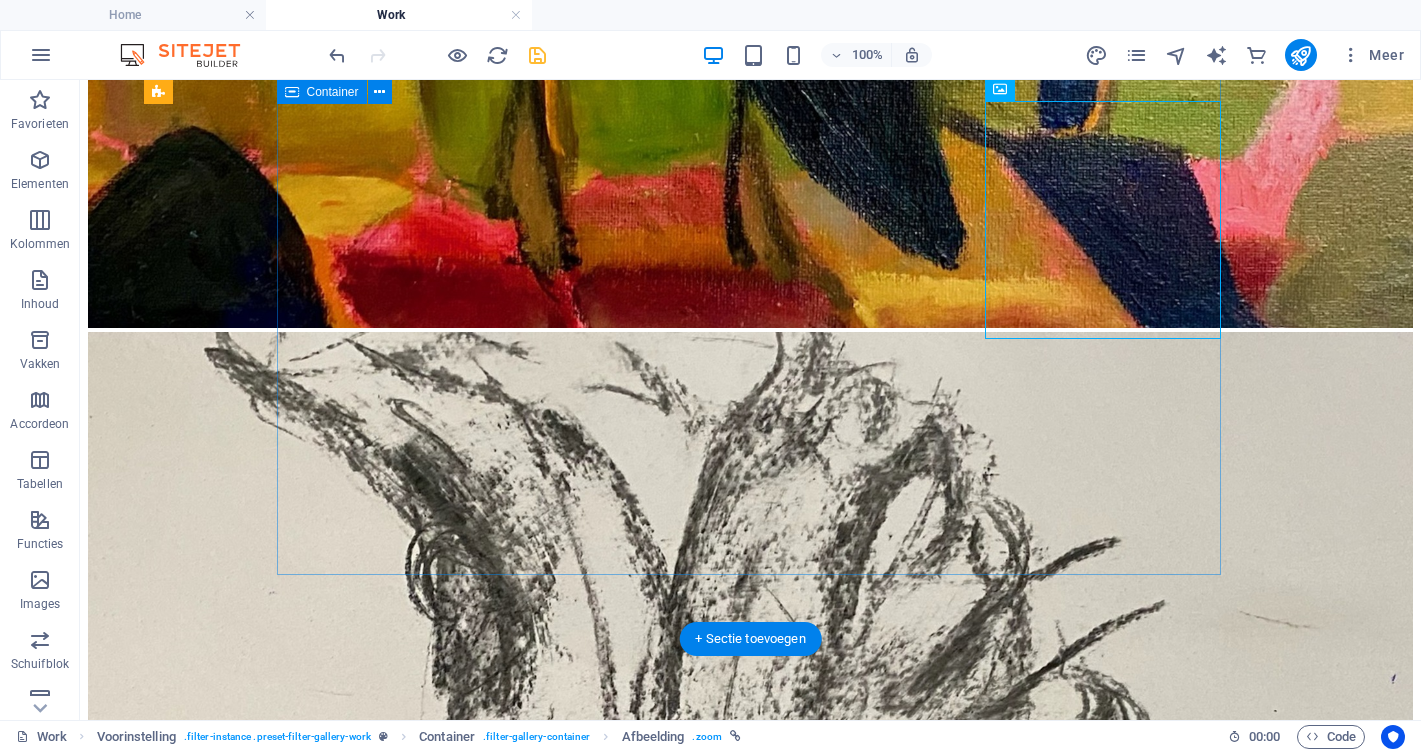 click at bounding box center (750, 27608) 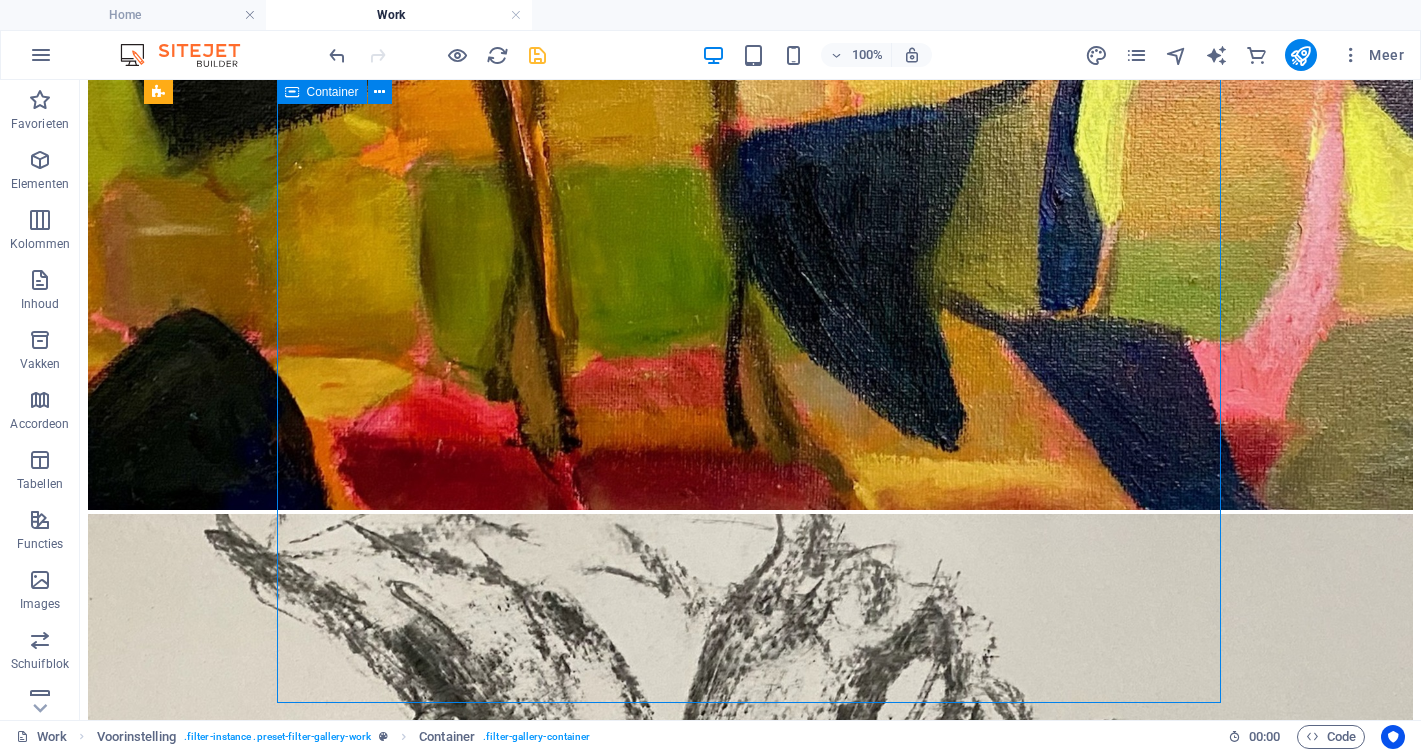 scroll, scrollTop: 2501, scrollLeft: 0, axis: vertical 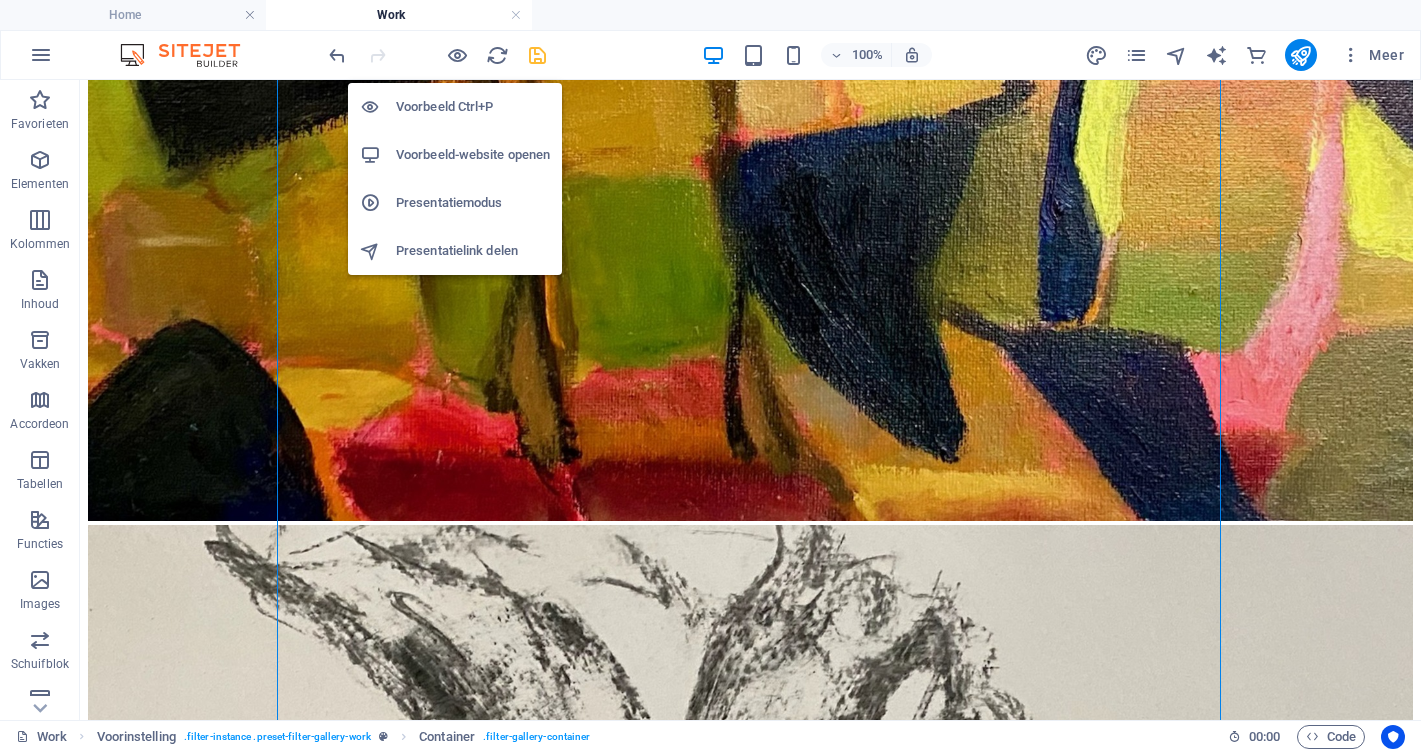 click on "Voorbeeld Ctrl+P" at bounding box center [473, 107] 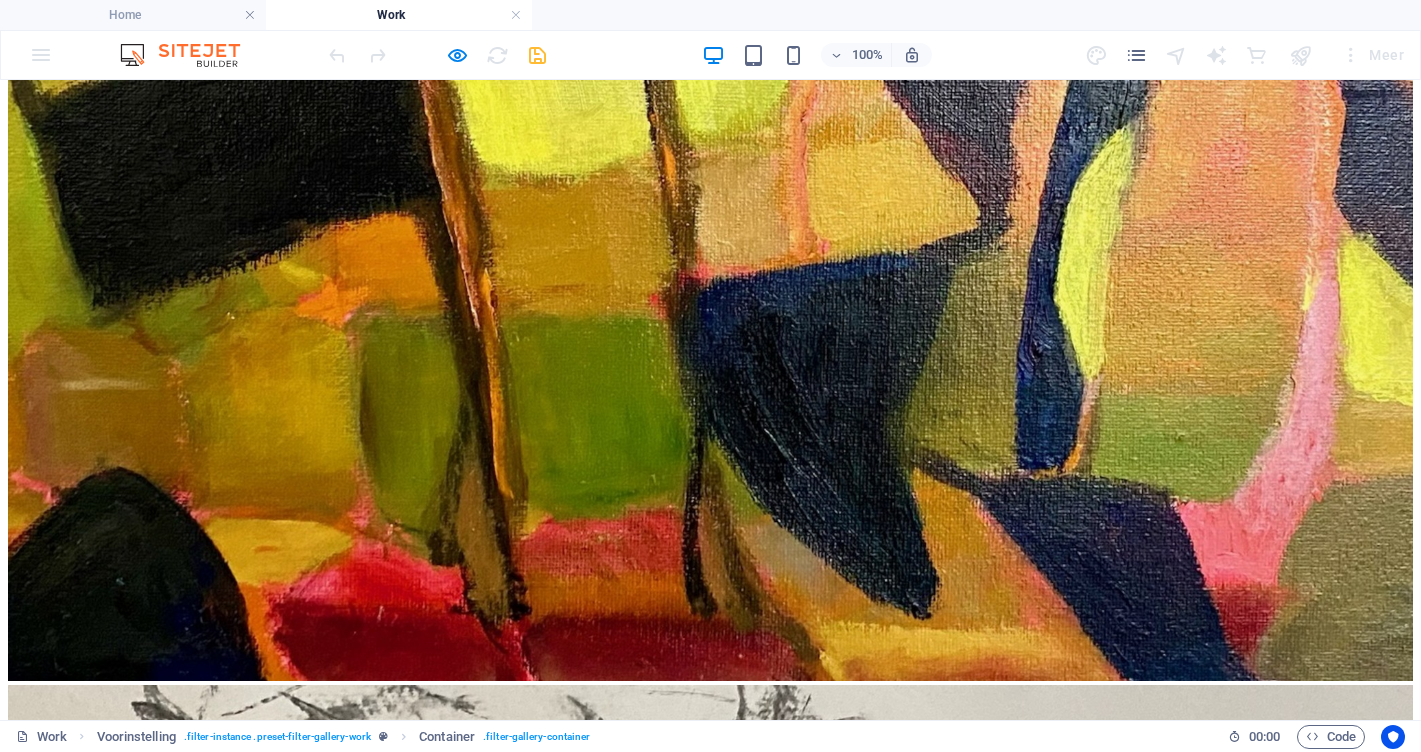 click at bounding box center (710, 59227) 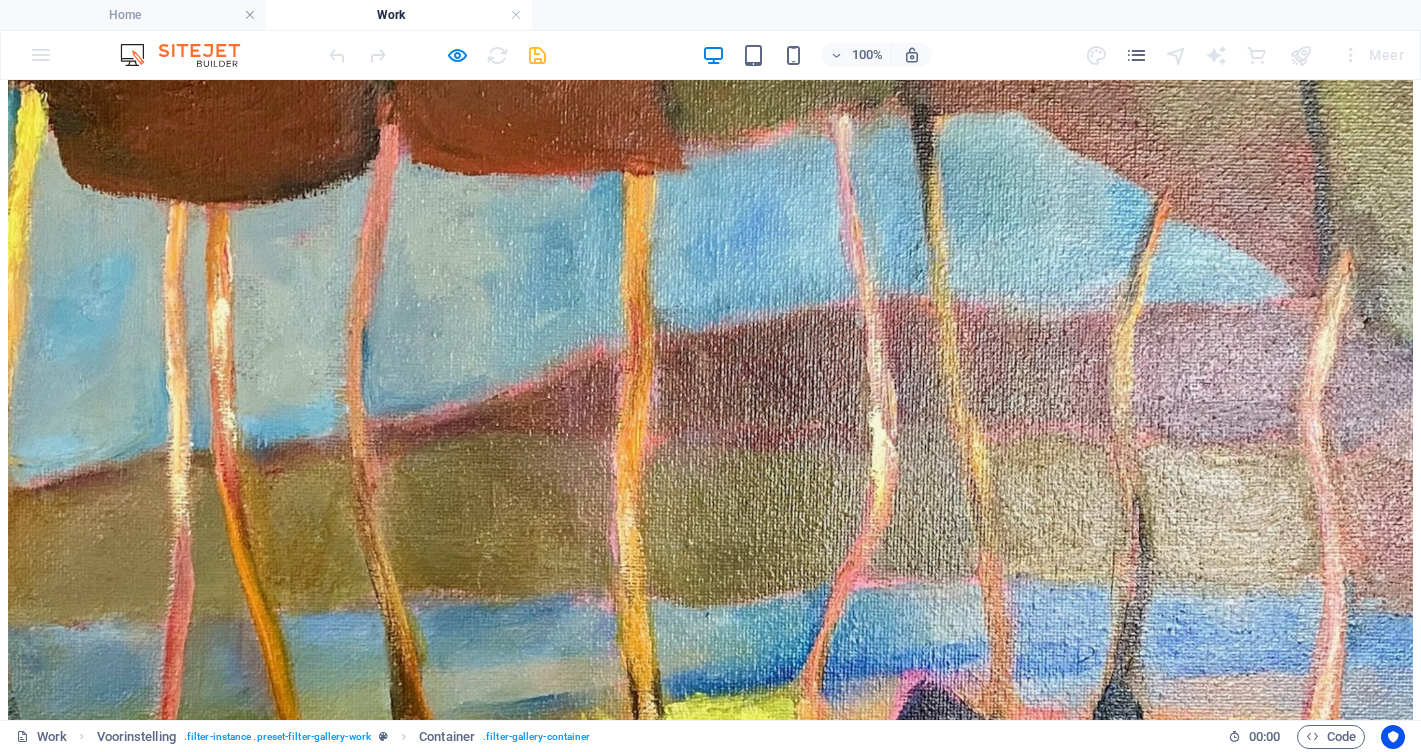 click at bounding box center [337, -2072] 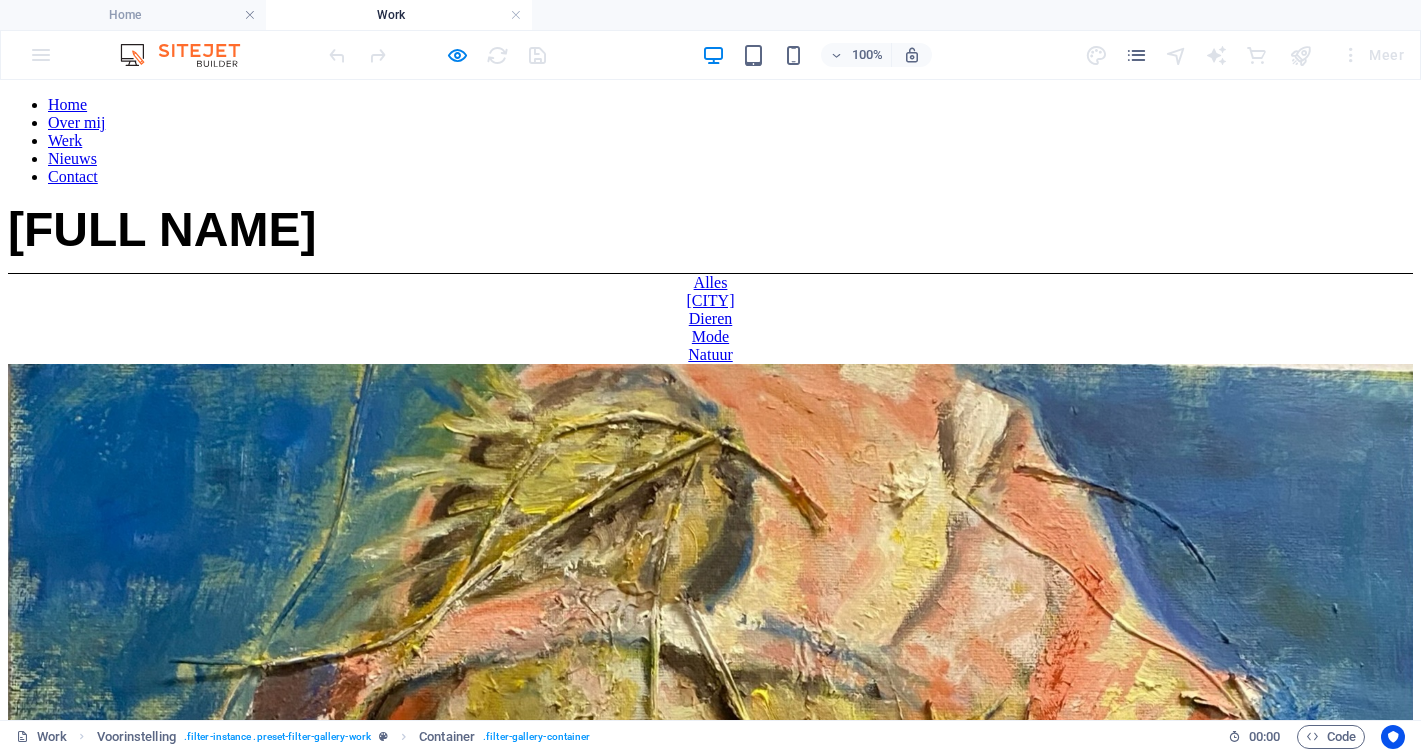 scroll, scrollTop: 0, scrollLeft: 0, axis: both 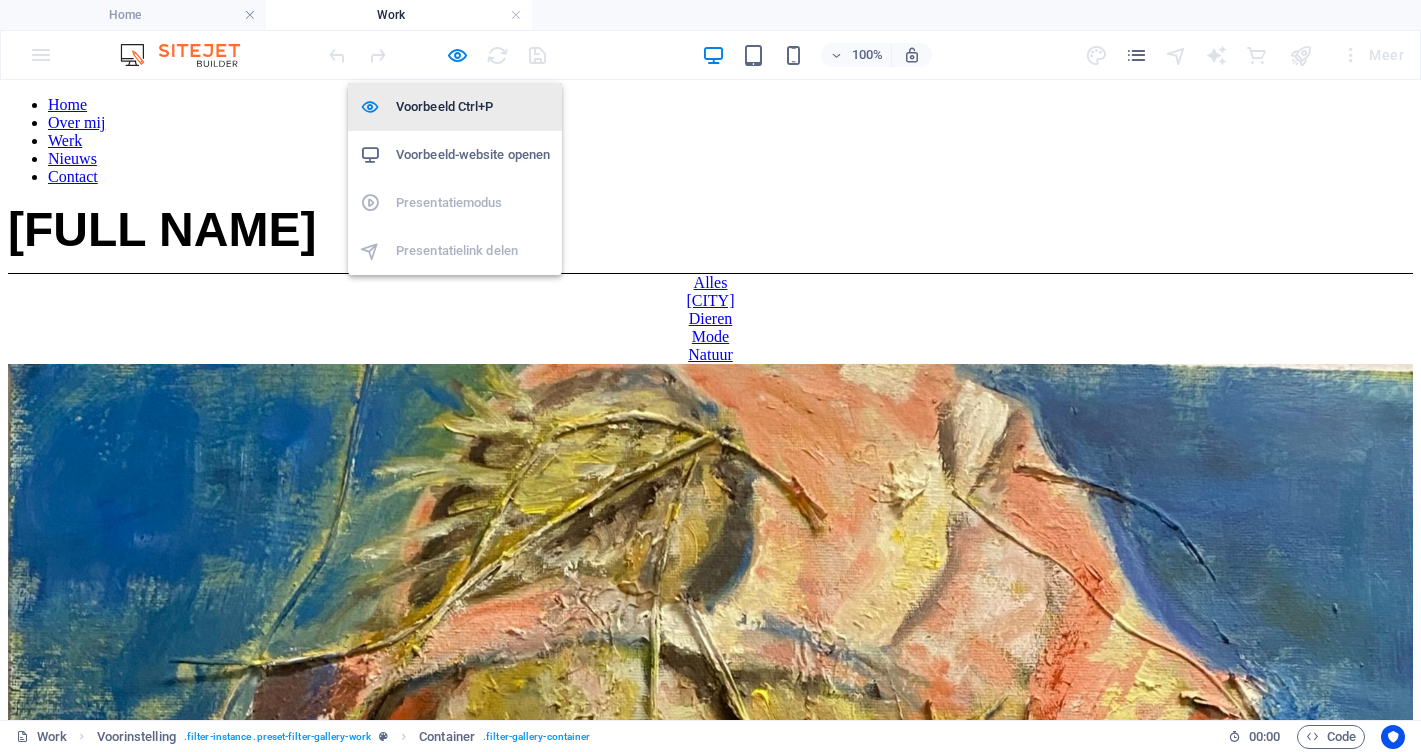 click on "Voorbeeld Ctrl+P" at bounding box center (473, 107) 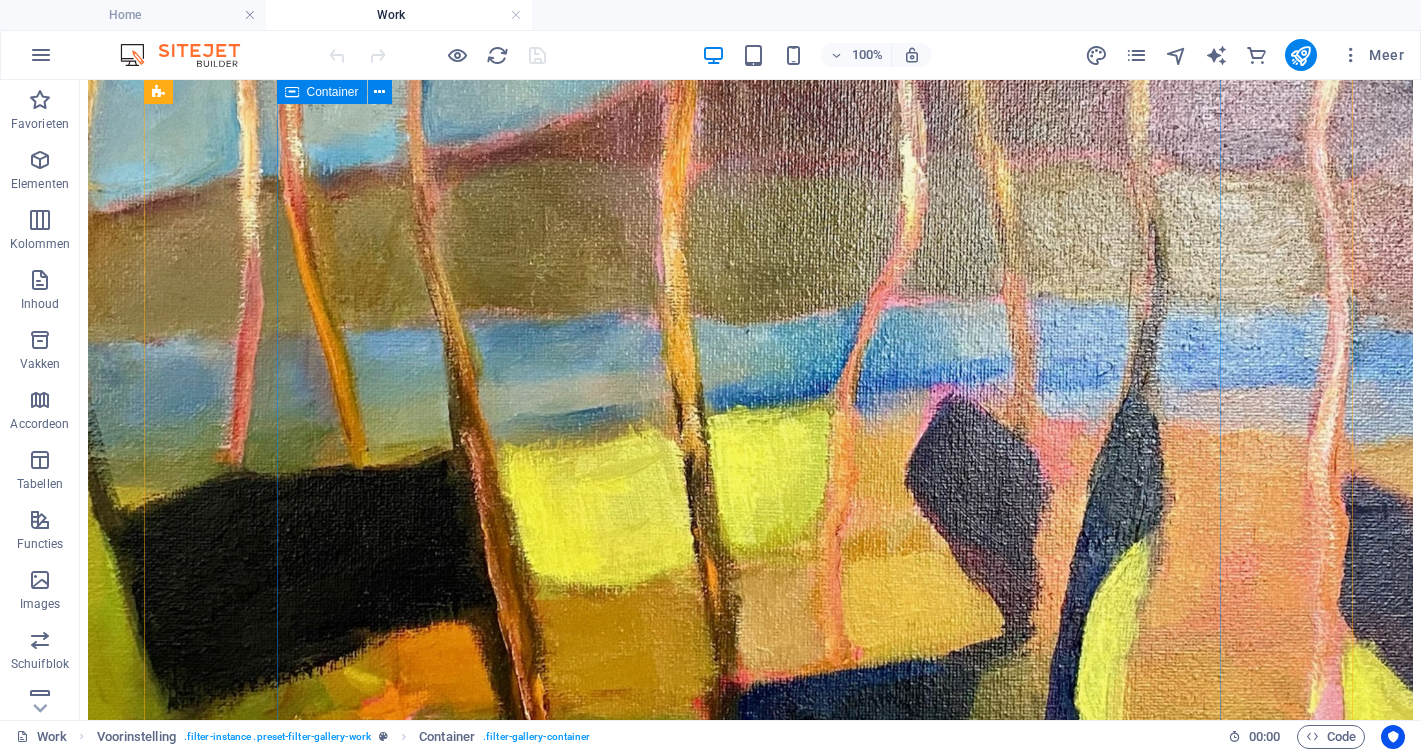 scroll, scrollTop: 2518, scrollLeft: 0, axis: vertical 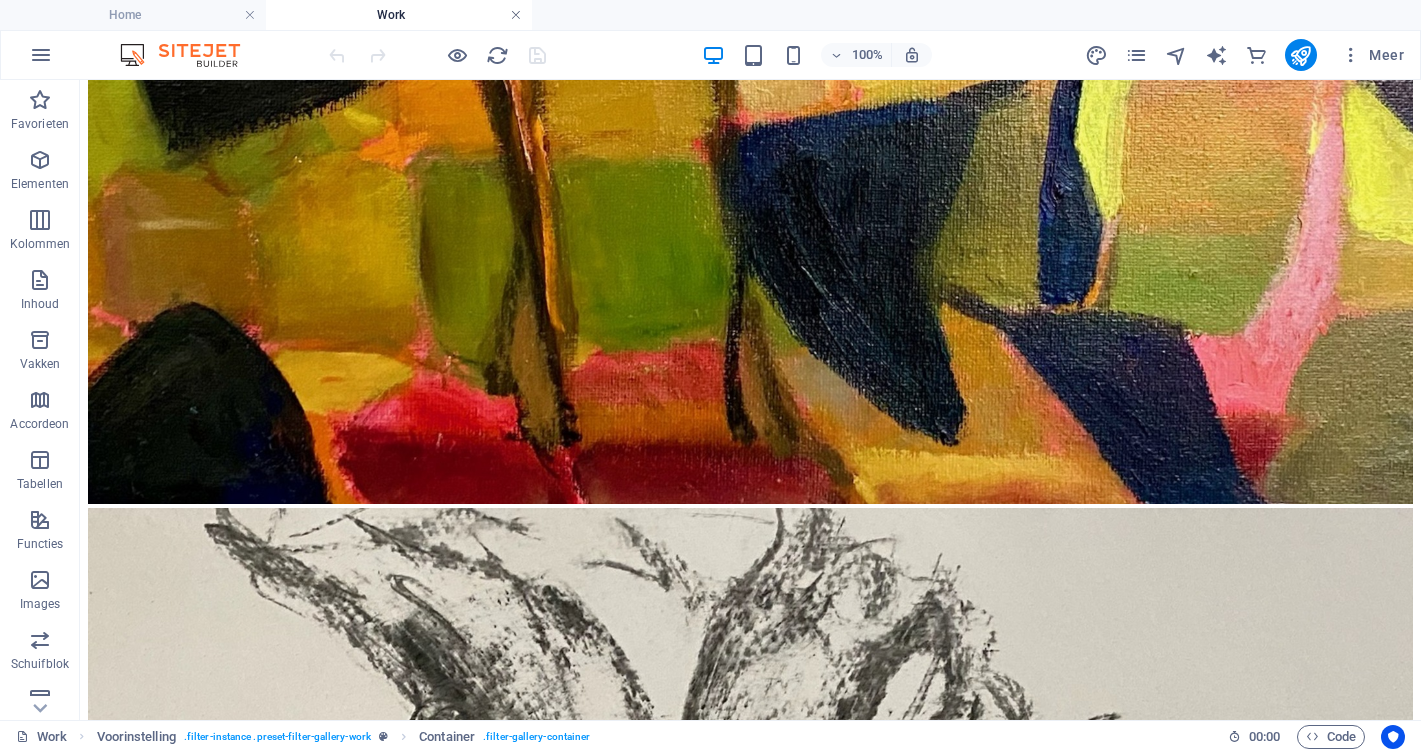 click at bounding box center [516, 15] 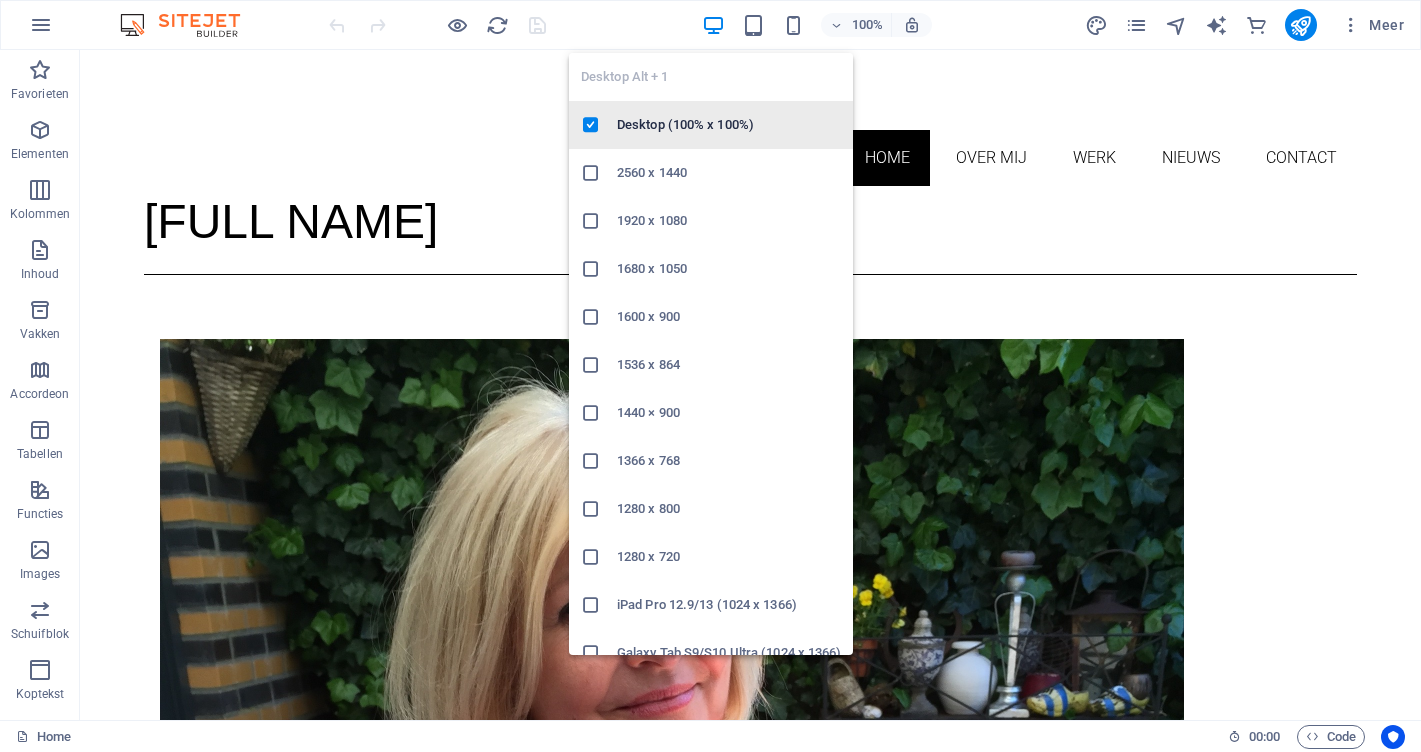 scroll, scrollTop: 0, scrollLeft: 0, axis: both 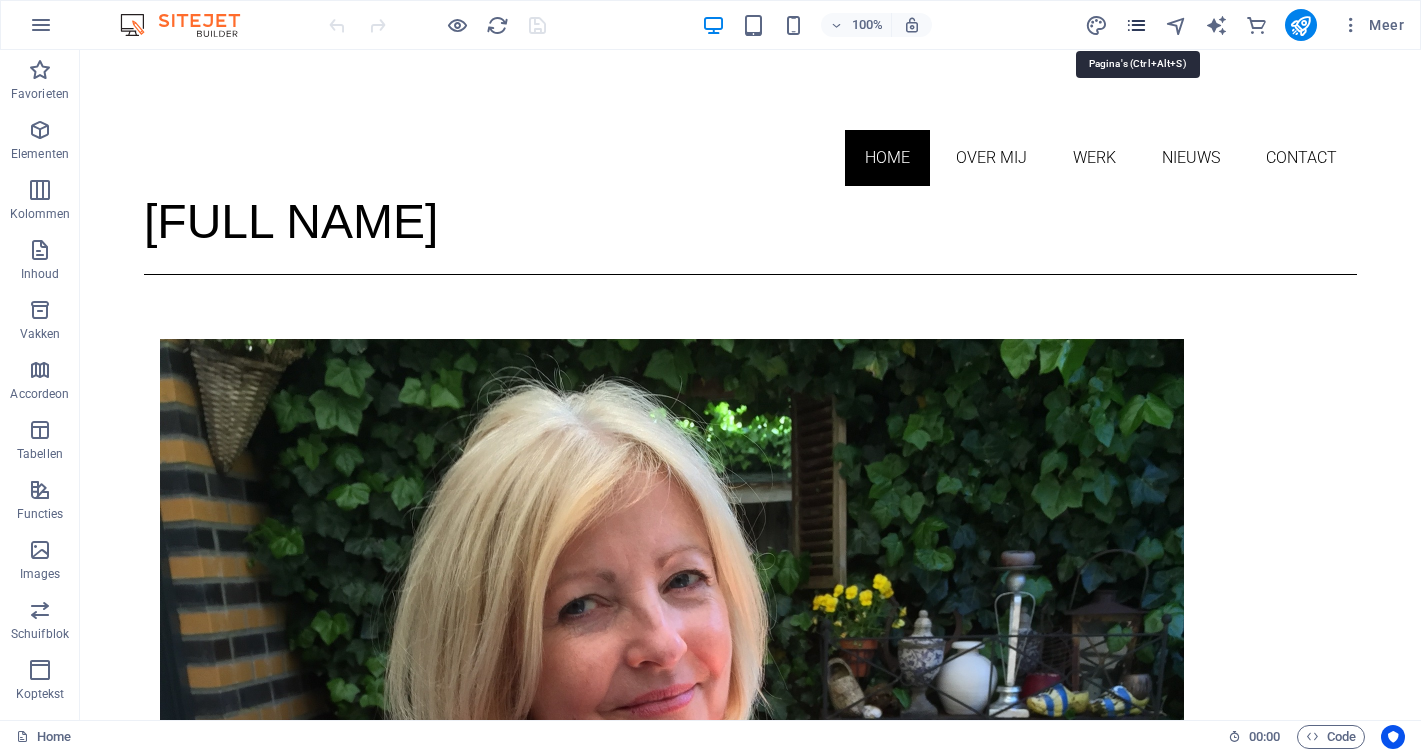 click at bounding box center [1136, 25] 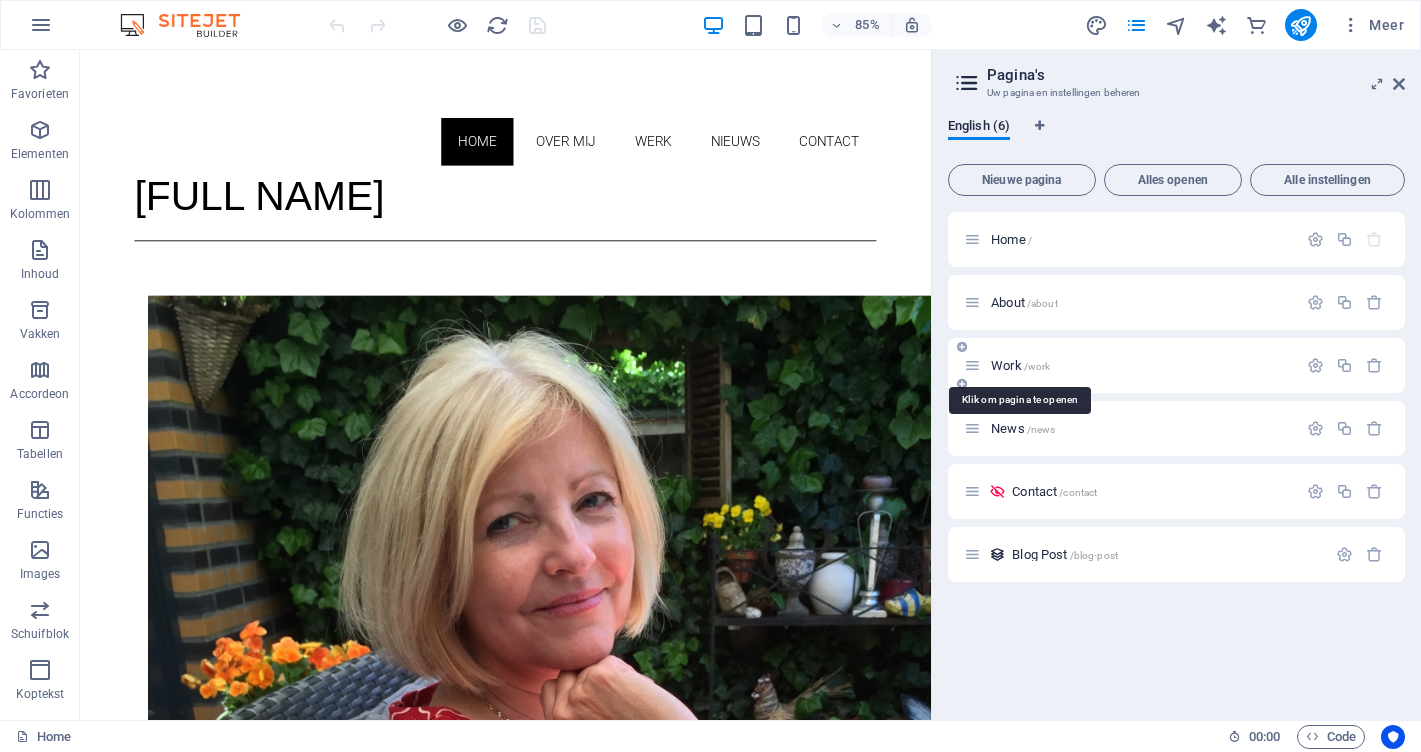 click on "Work /work" at bounding box center (1020, 365) 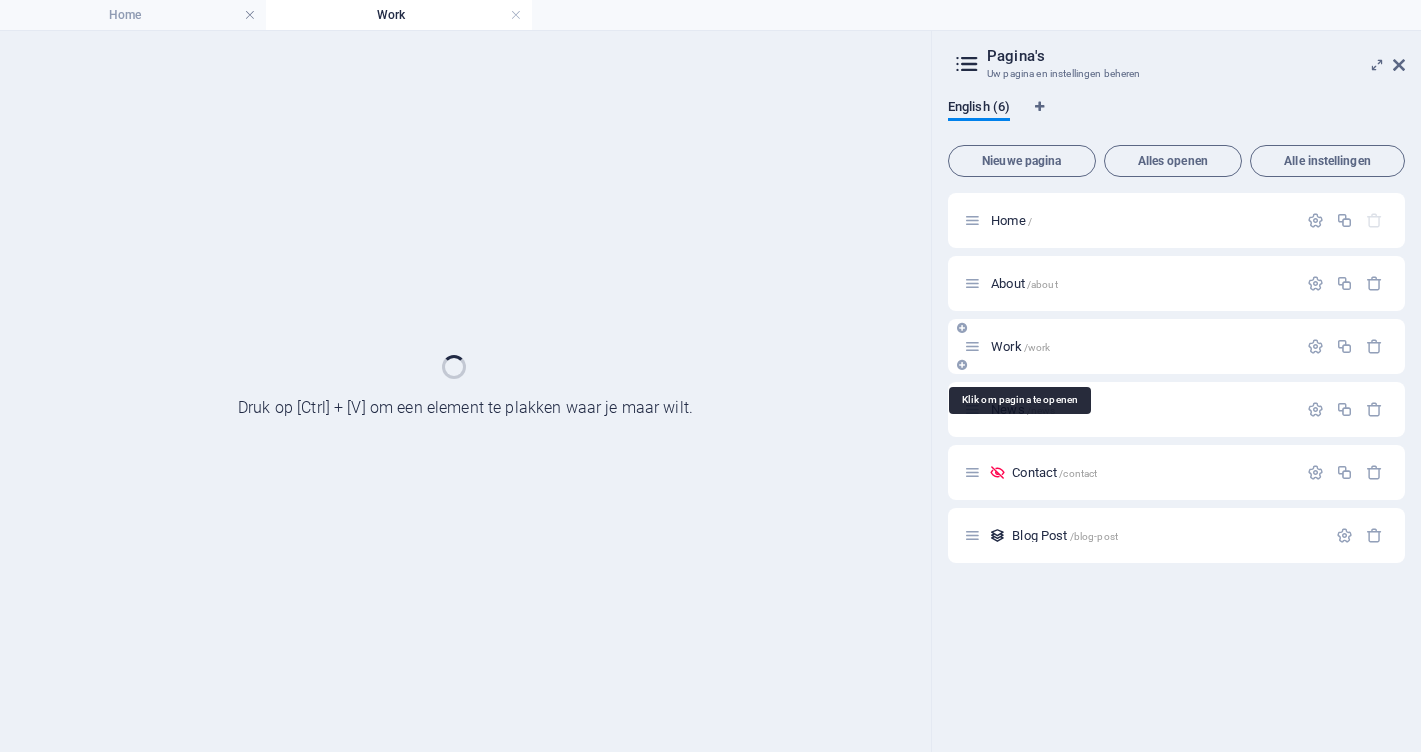 click on "Work /work" at bounding box center (1176, 346) 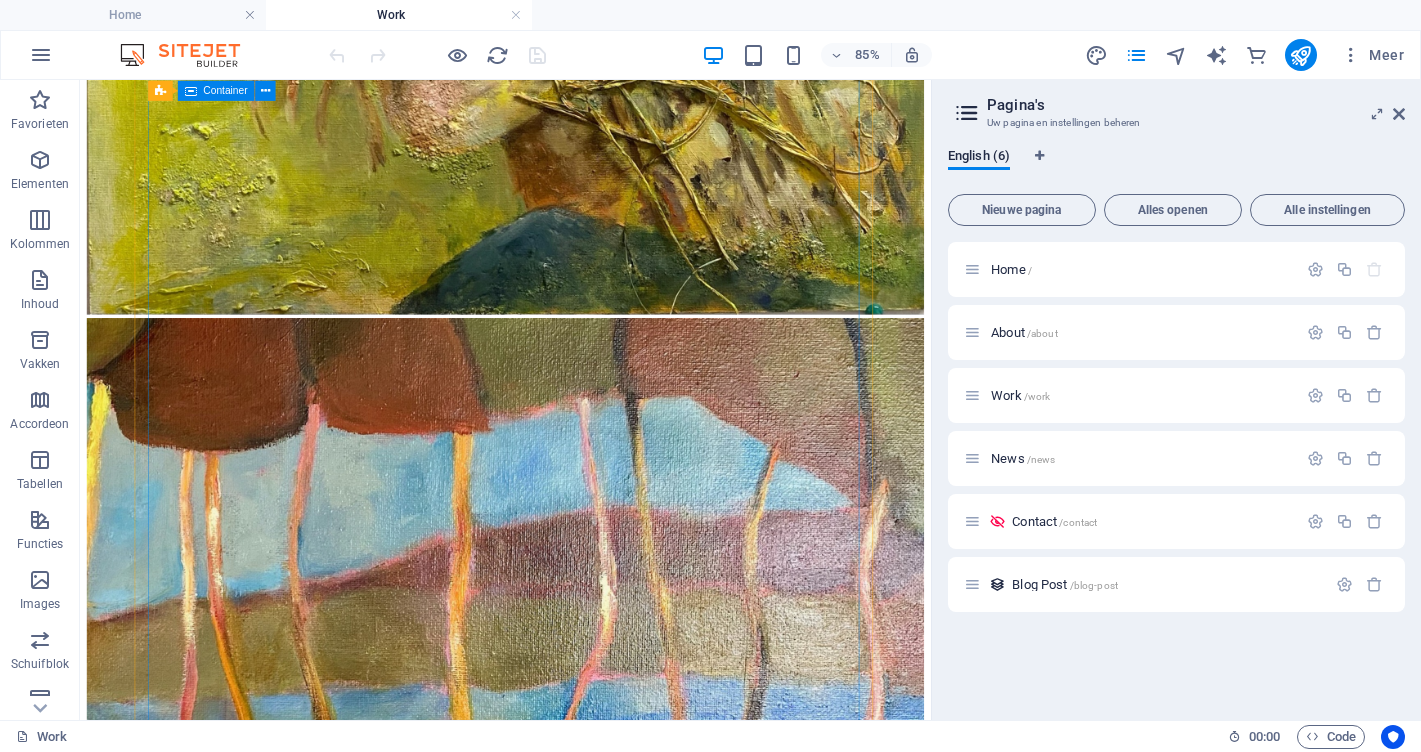 scroll, scrollTop: 141, scrollLeft: 0, axis: vertical 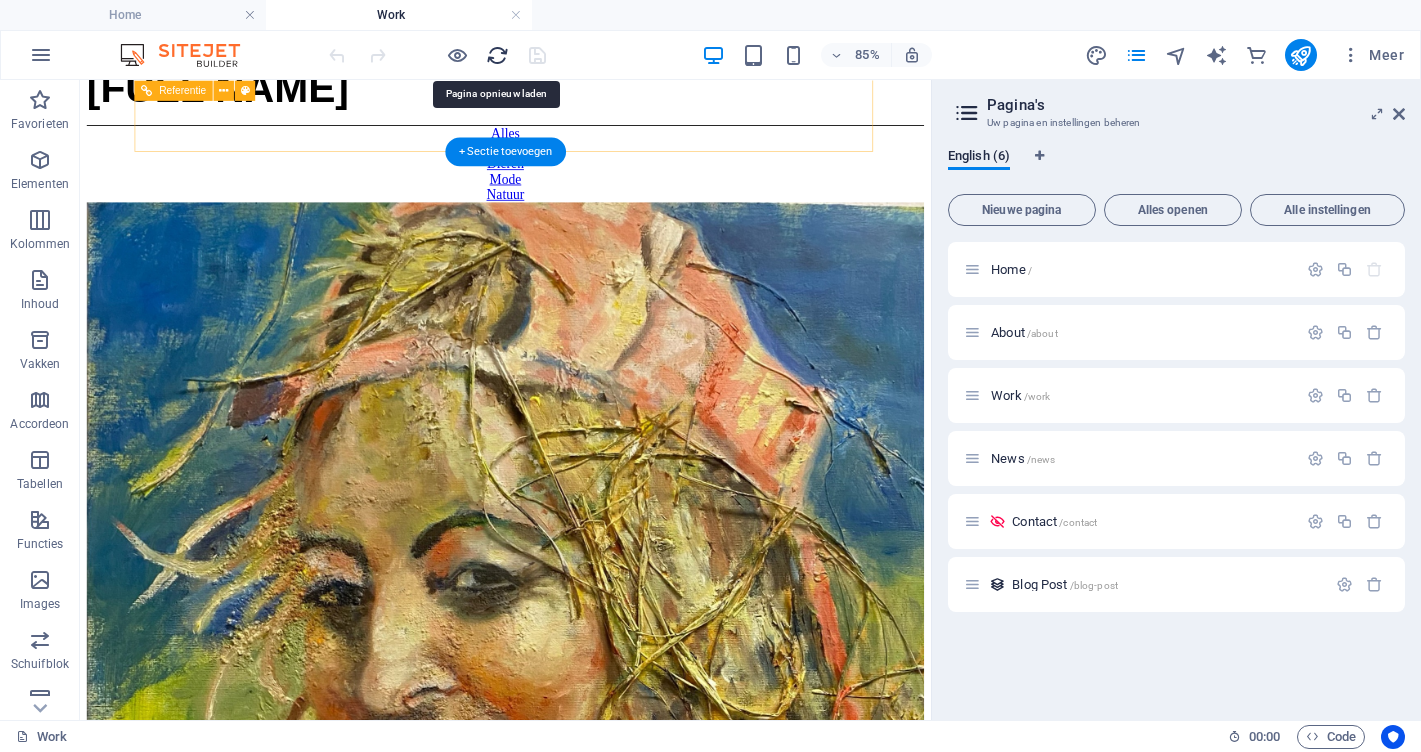click at bounding box center [497, 55] 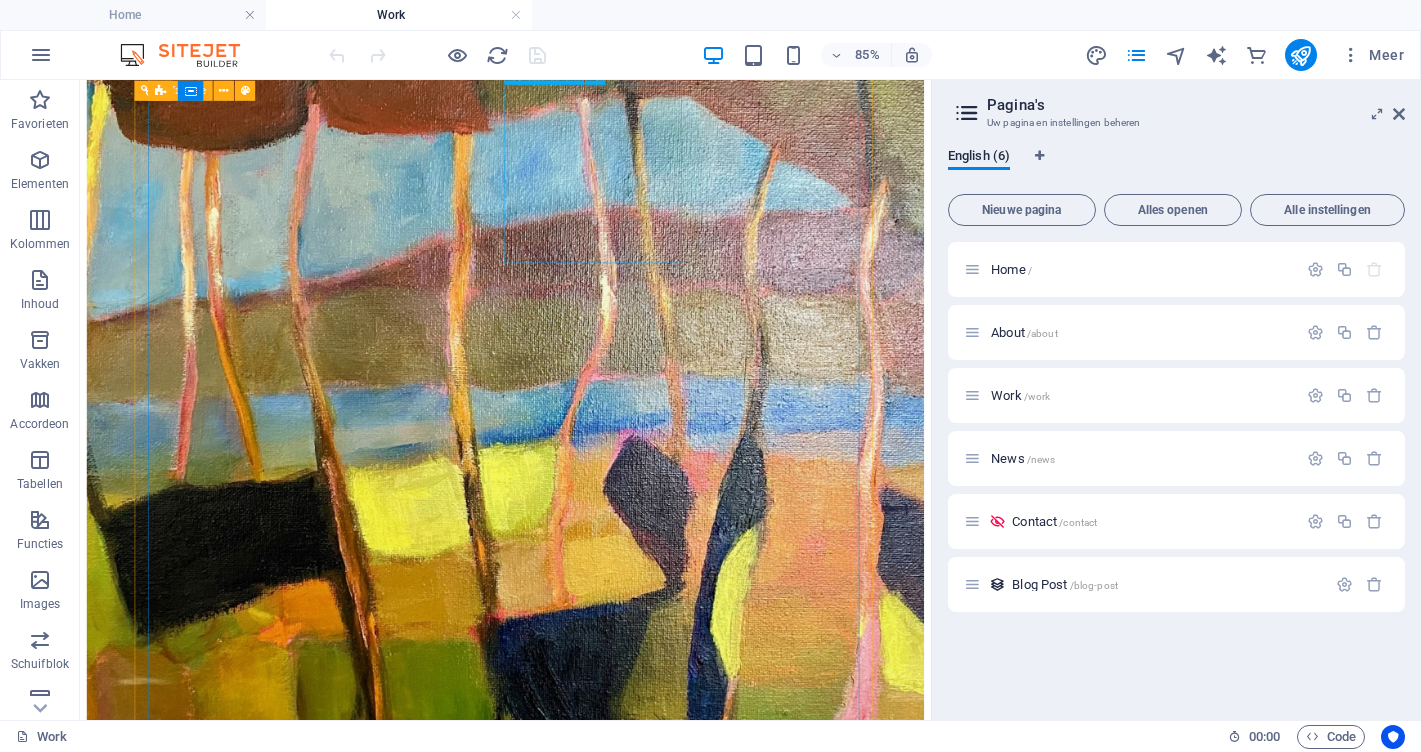 scroll, scrollTop: 1345, scrollLeft: 0, axis: vertical 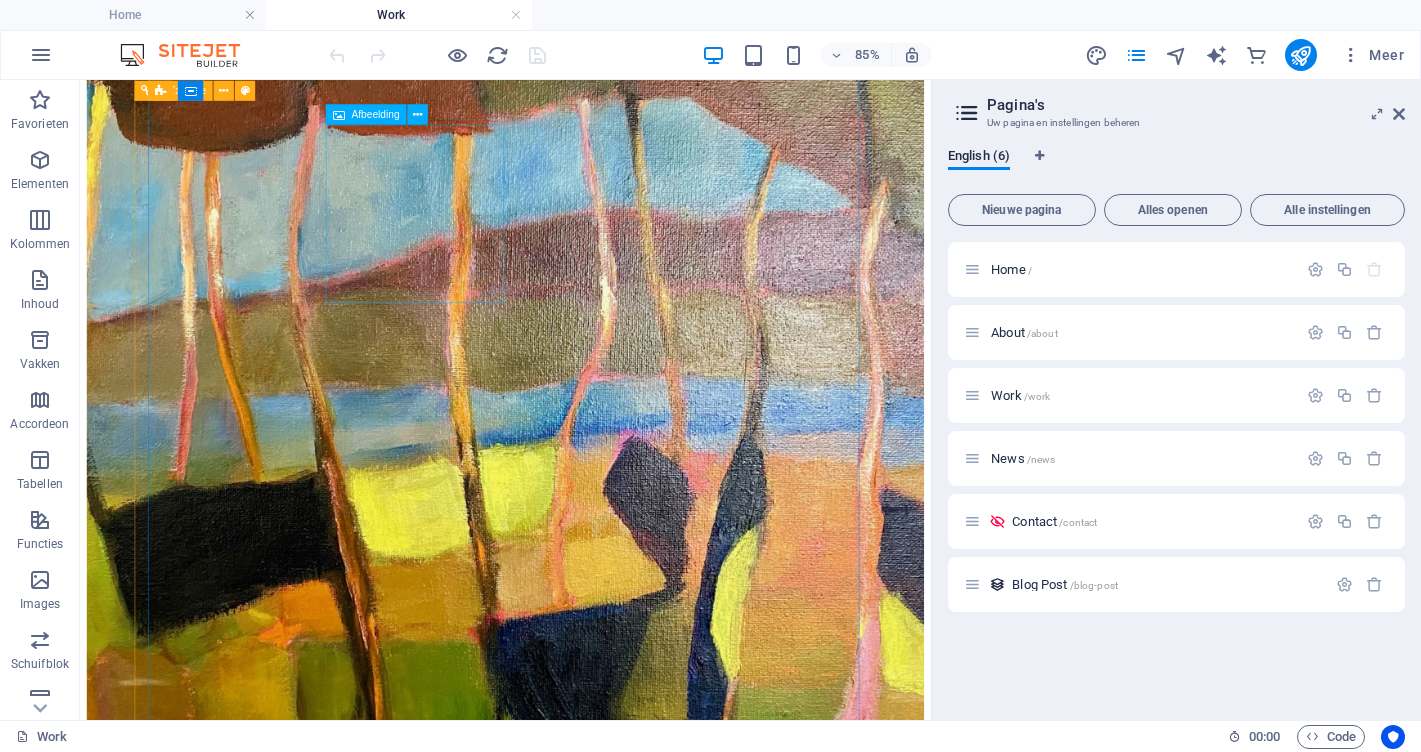 click at bounding box center [580, 20301] 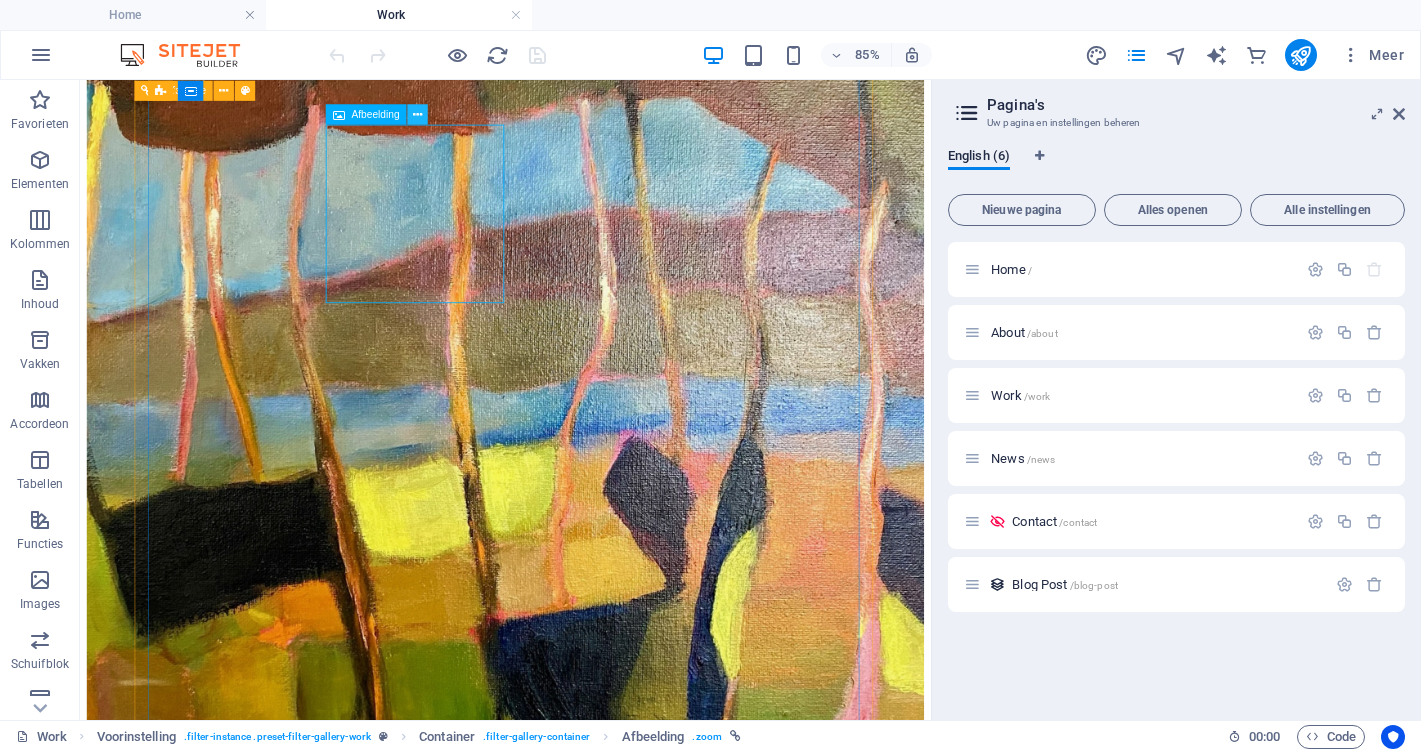 click at bounding box center [417, 114] 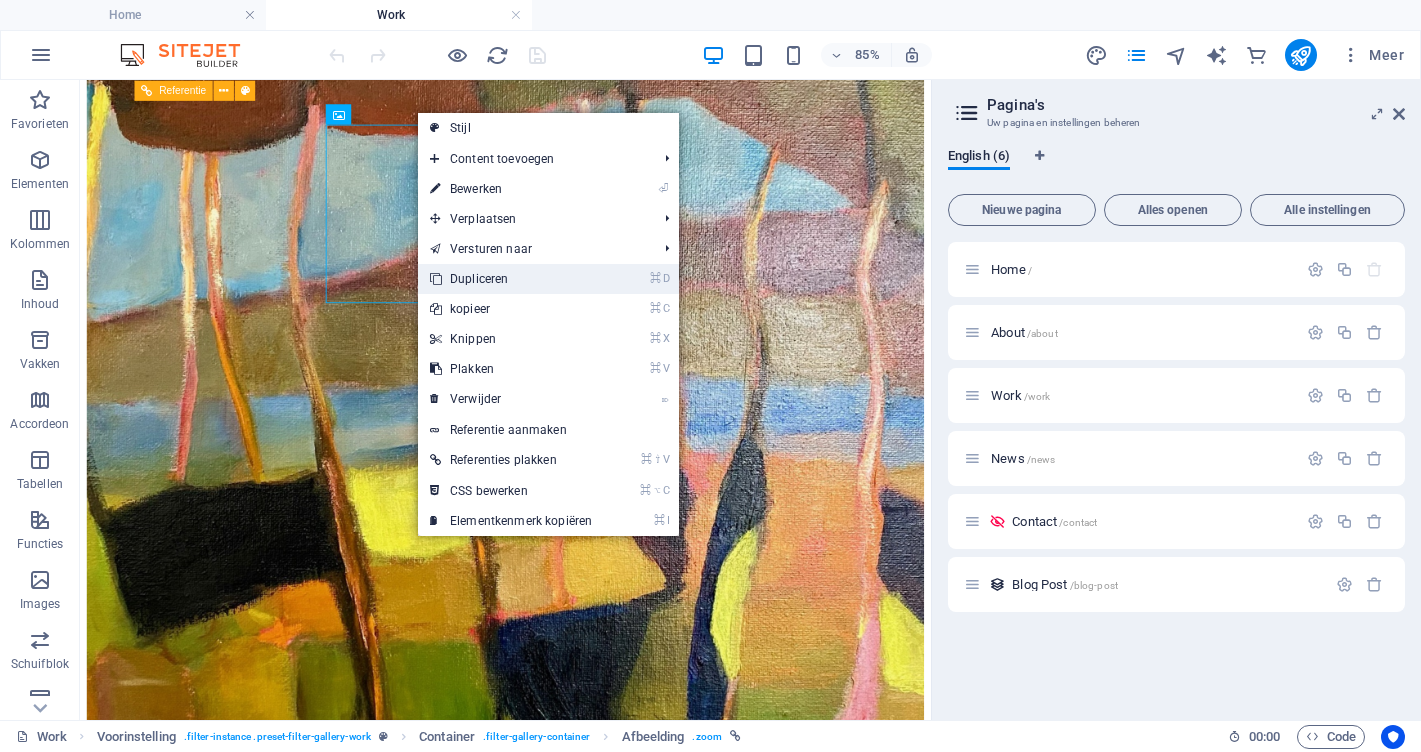 click on "⌘ D  Dupliceren" at bounding box center [511, 279] 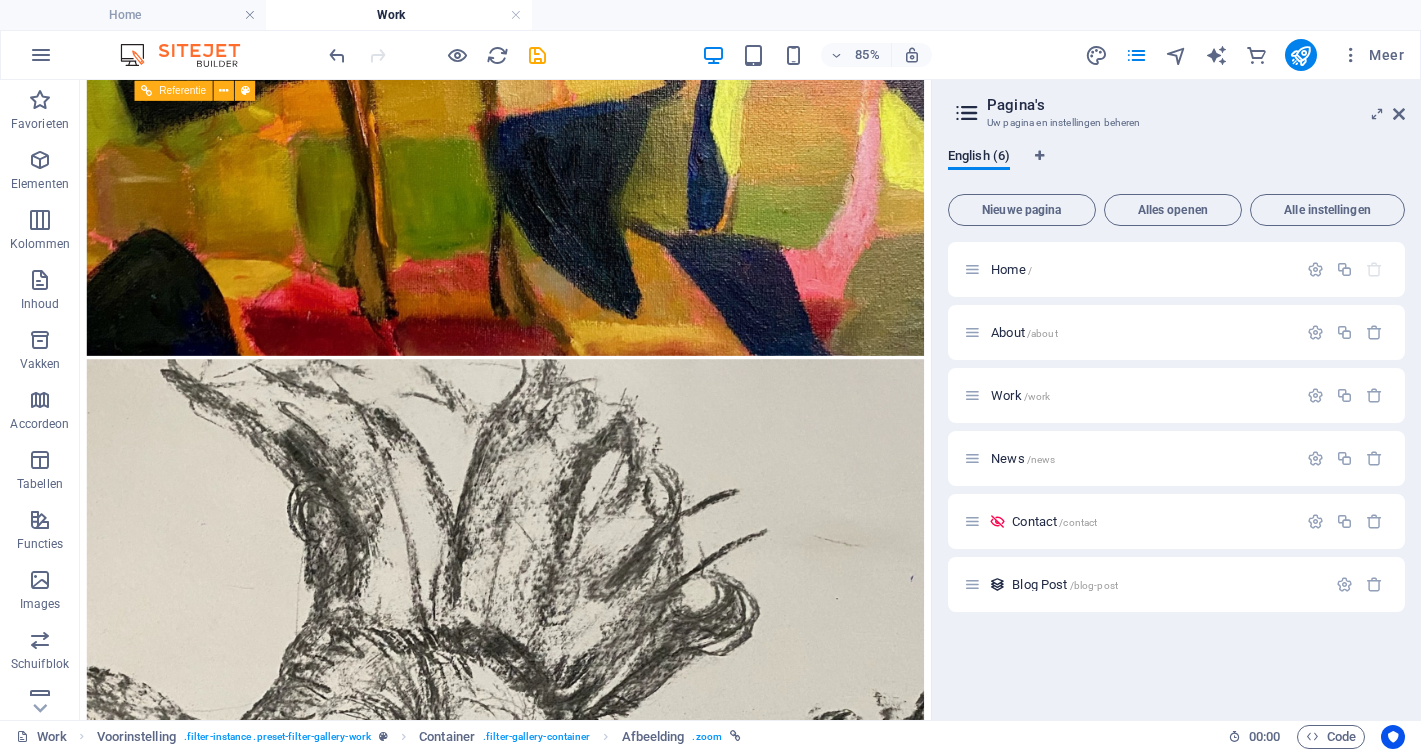 scroll, scrollTop: 1947, scrollLeft: 0, axis: vertical 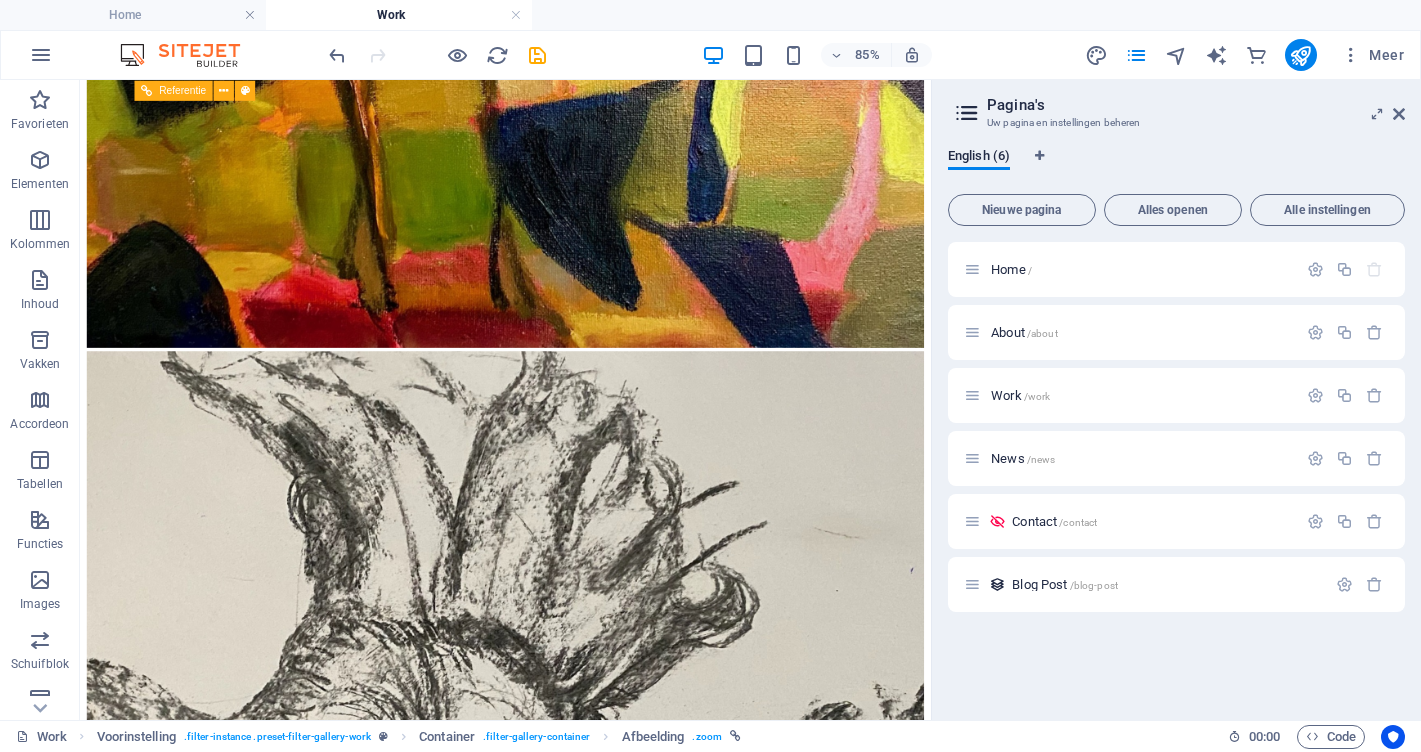 drag, startPoint x: 707, startPoint y: 265, endPoint x: 916, endPoint y: 718, distance: 498.88876 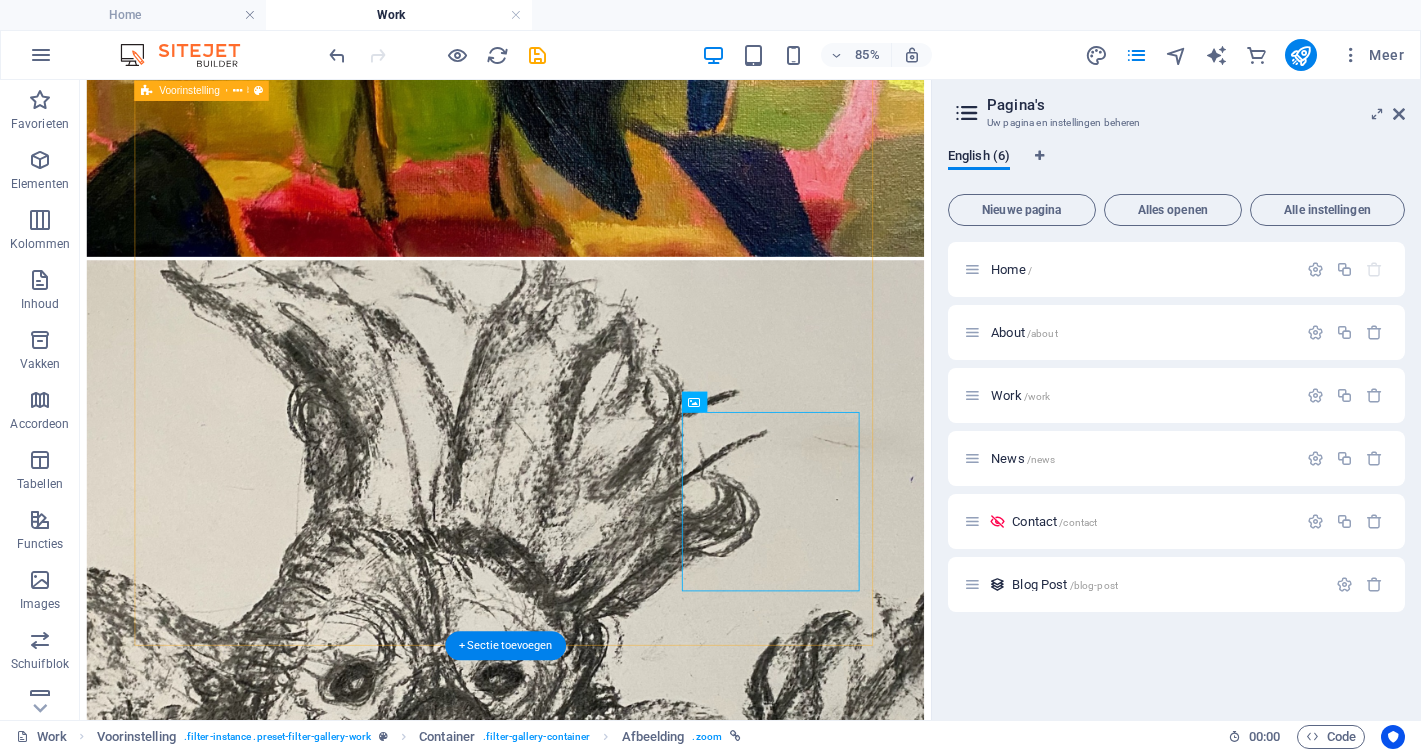 scroll, scrollTop: 2064, scrollLeft: 0, axis: vertical 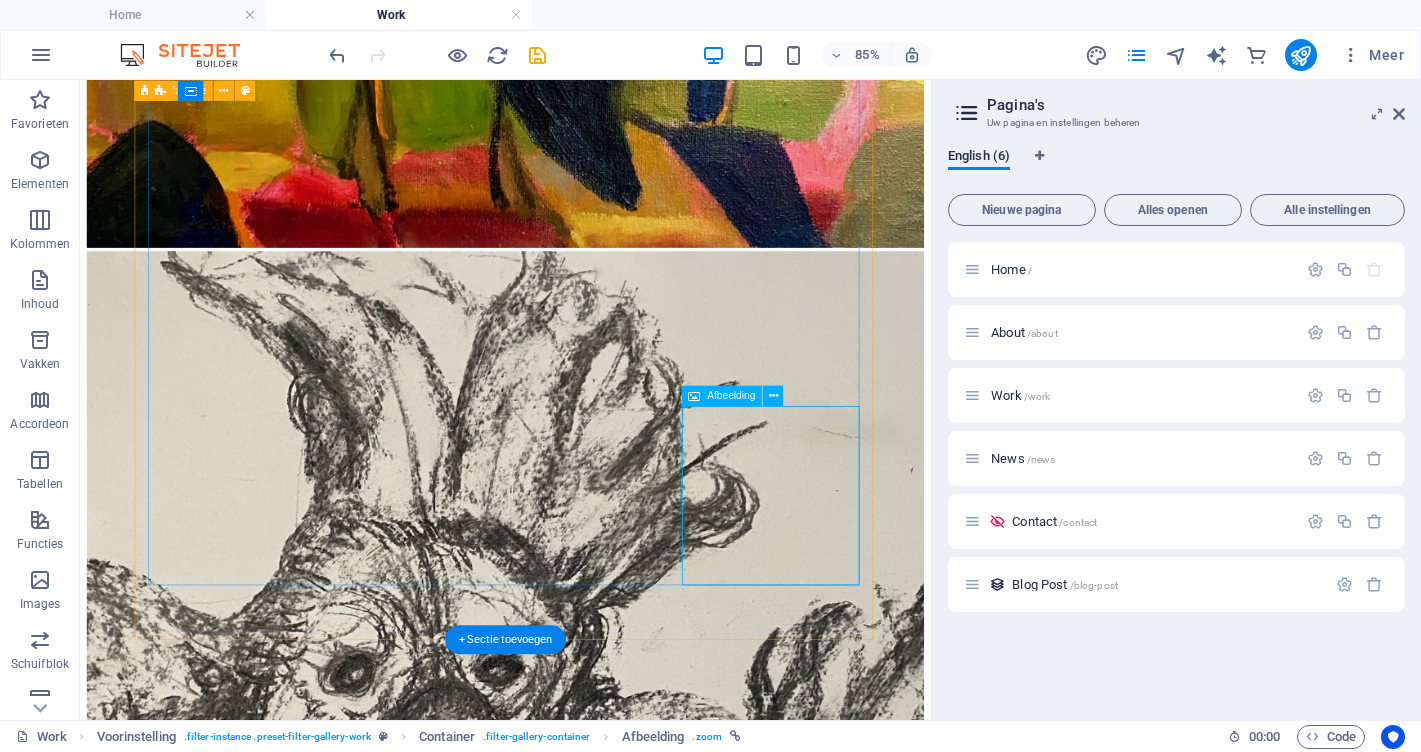 click at bounding box center (580, 41374) 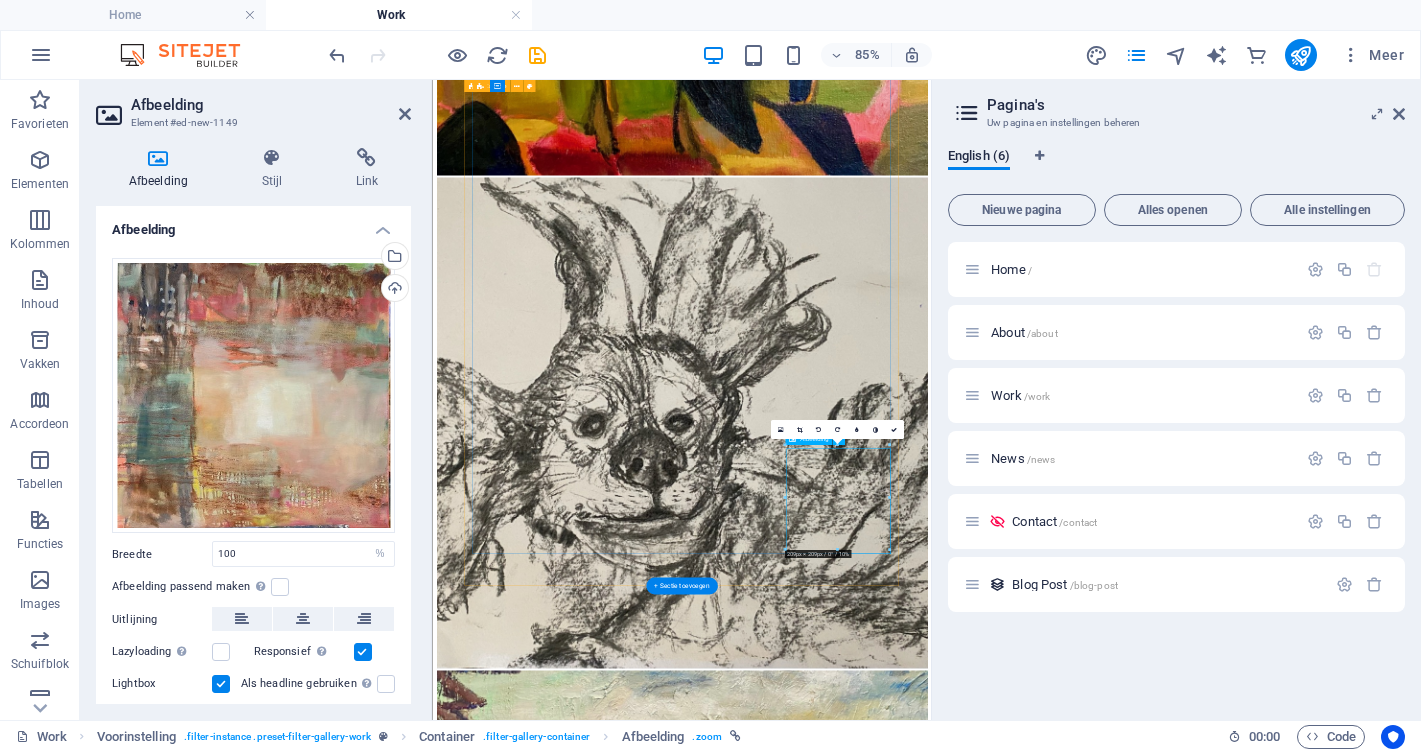 scroll, scrollTop: 1710, scrollLeft: 0, axis: vertical 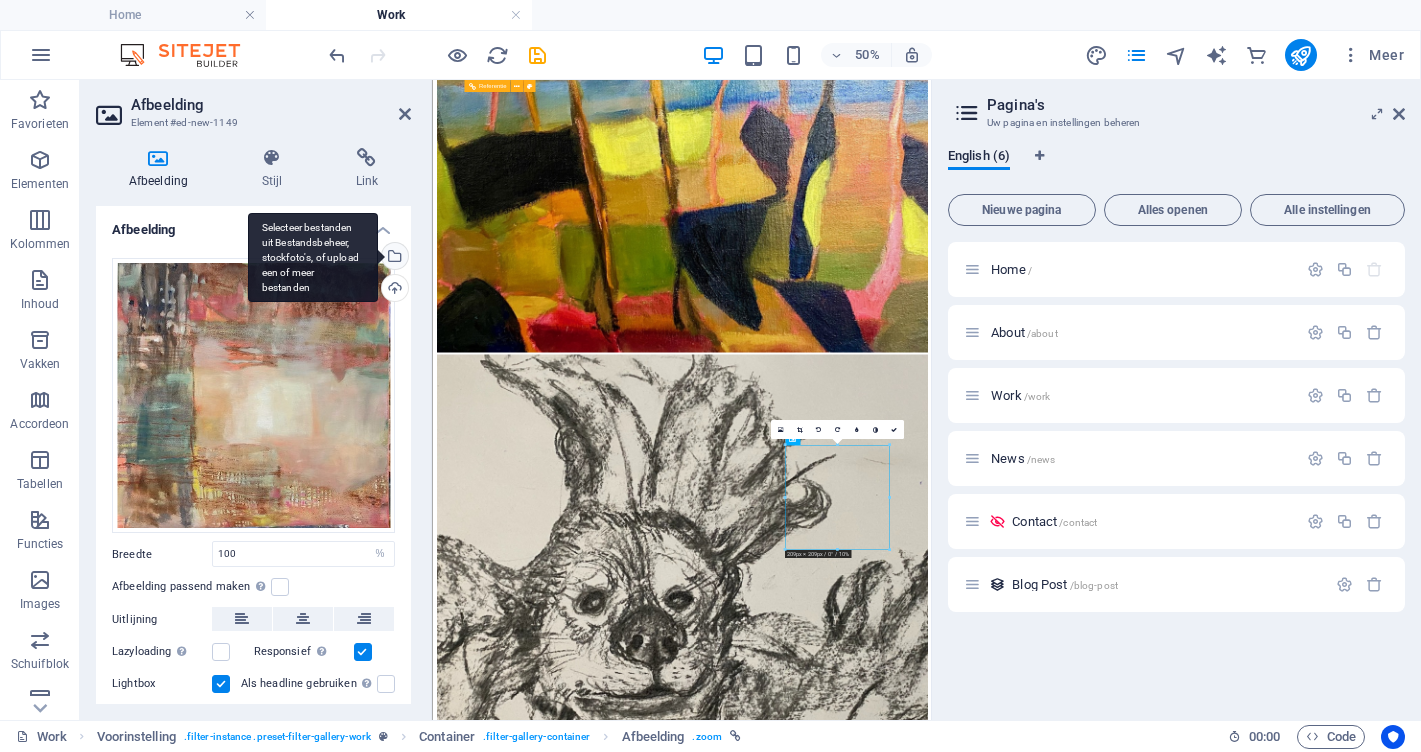 click on "Selecteer bestanden uit Bestandsbeheer, stockfoto's, of upload een of meer bestanden" at bounding box center (393, 258) 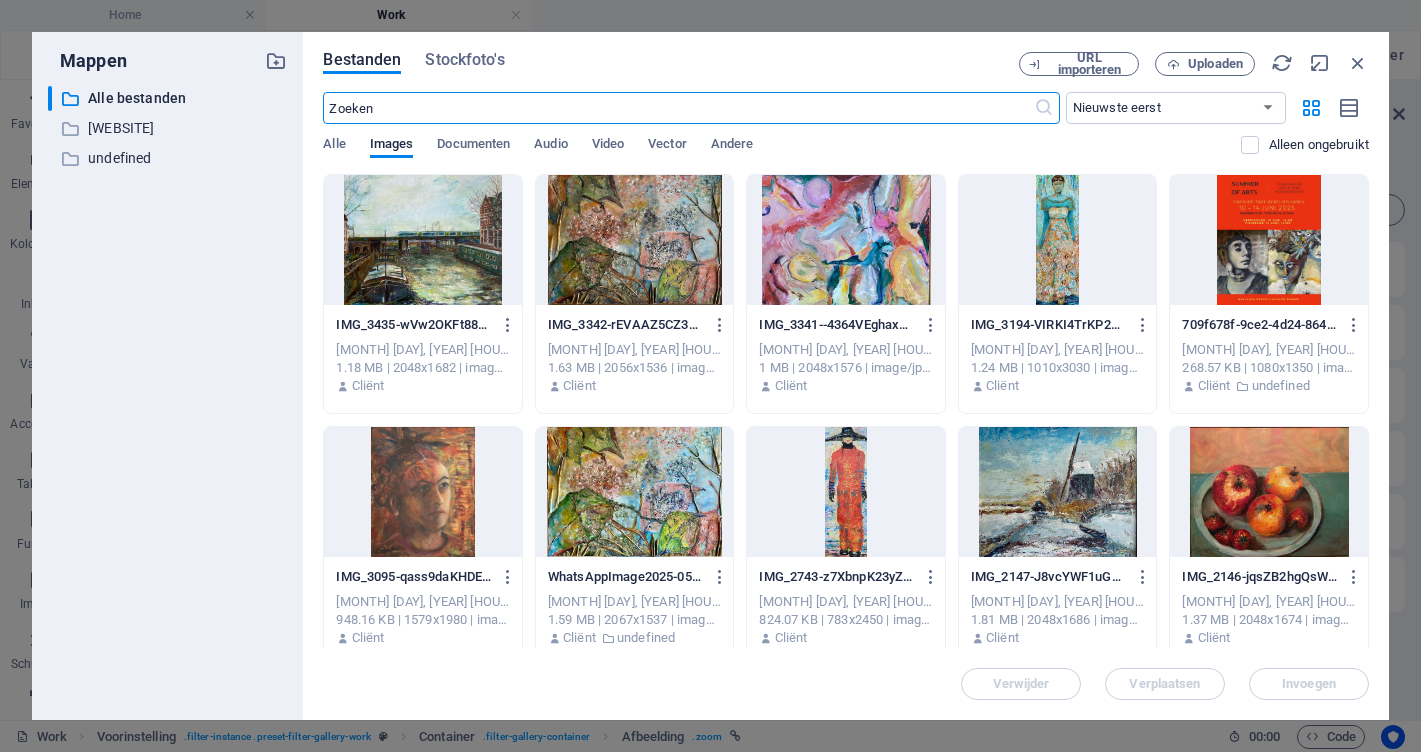 scroll, scrollTop: 0, scrollLeft: 0, axis: both 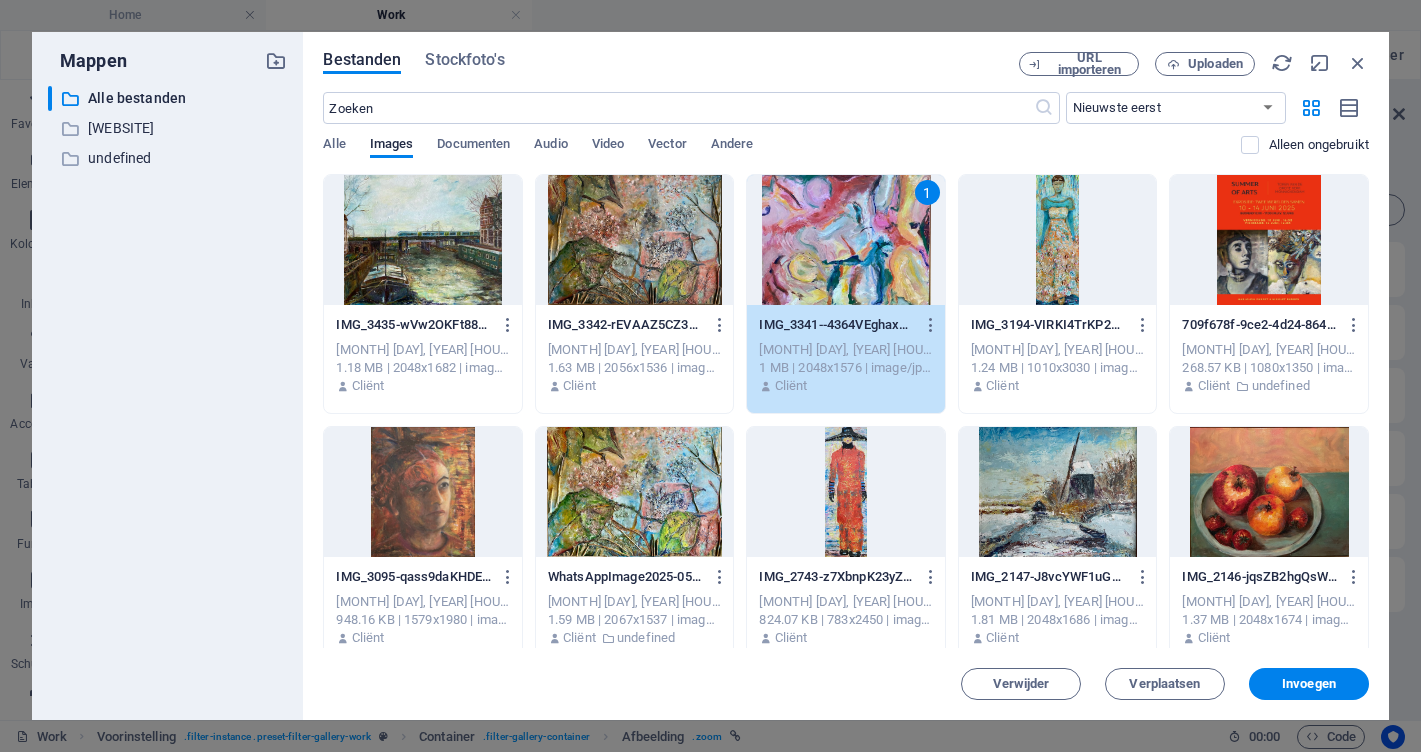 click on "1" at bounding box center (846, 240) 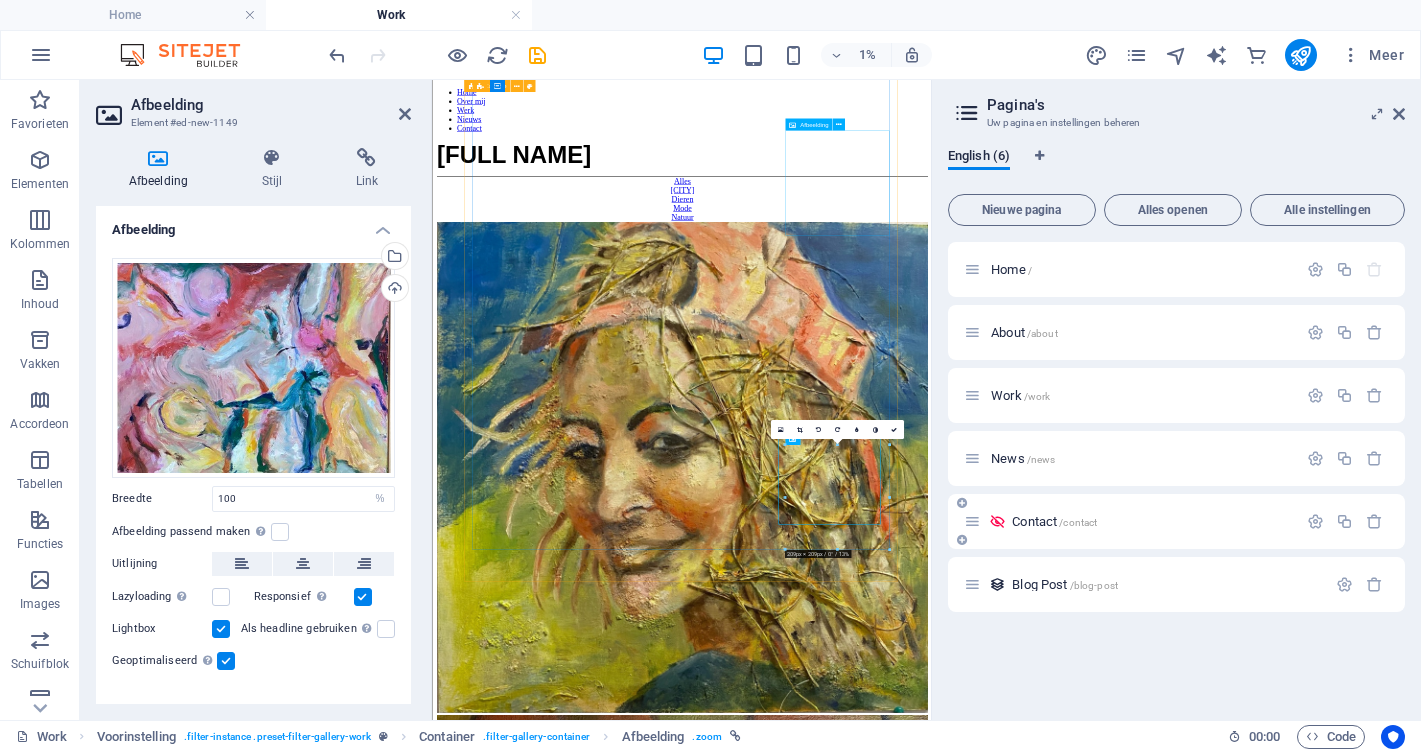 scroll, scrollTop: 1710, scrollLeft: 0, axis: vertical 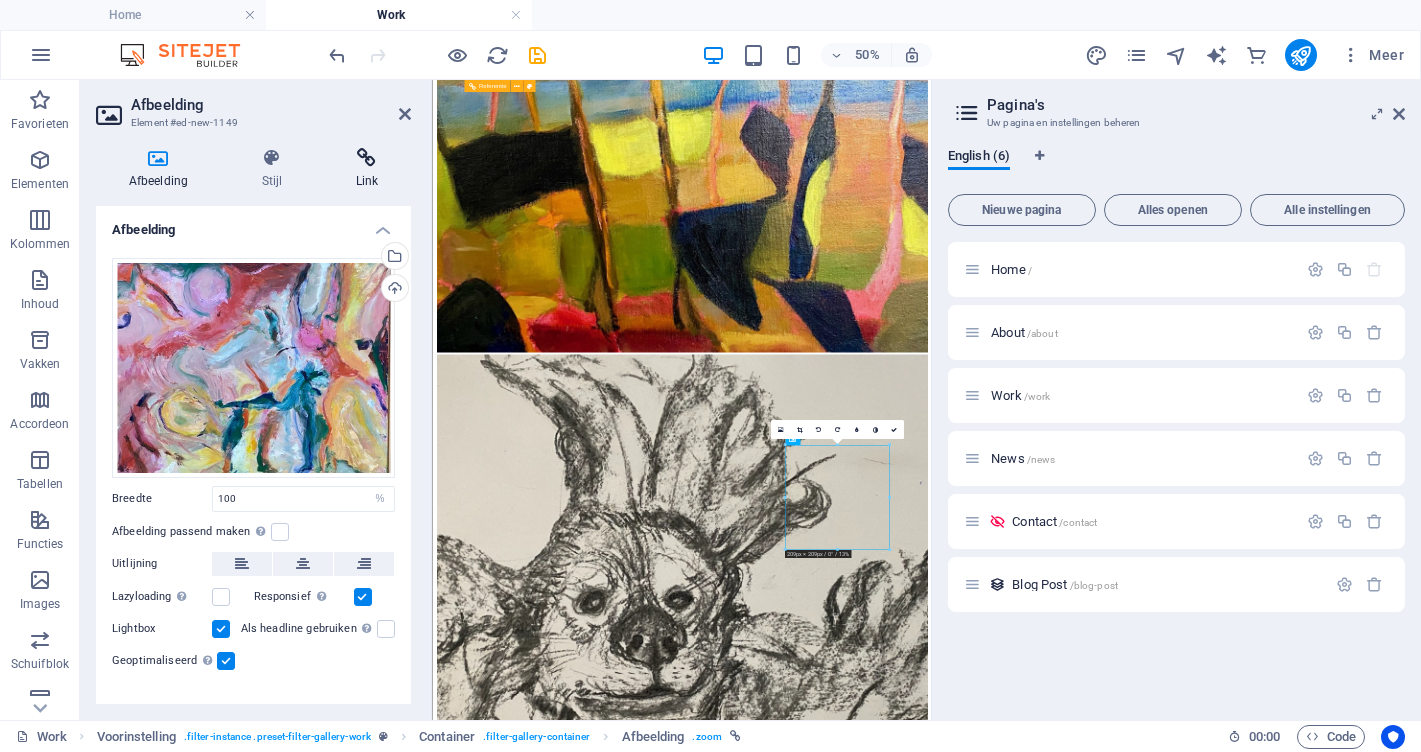 click at bounding box center (367, 158) 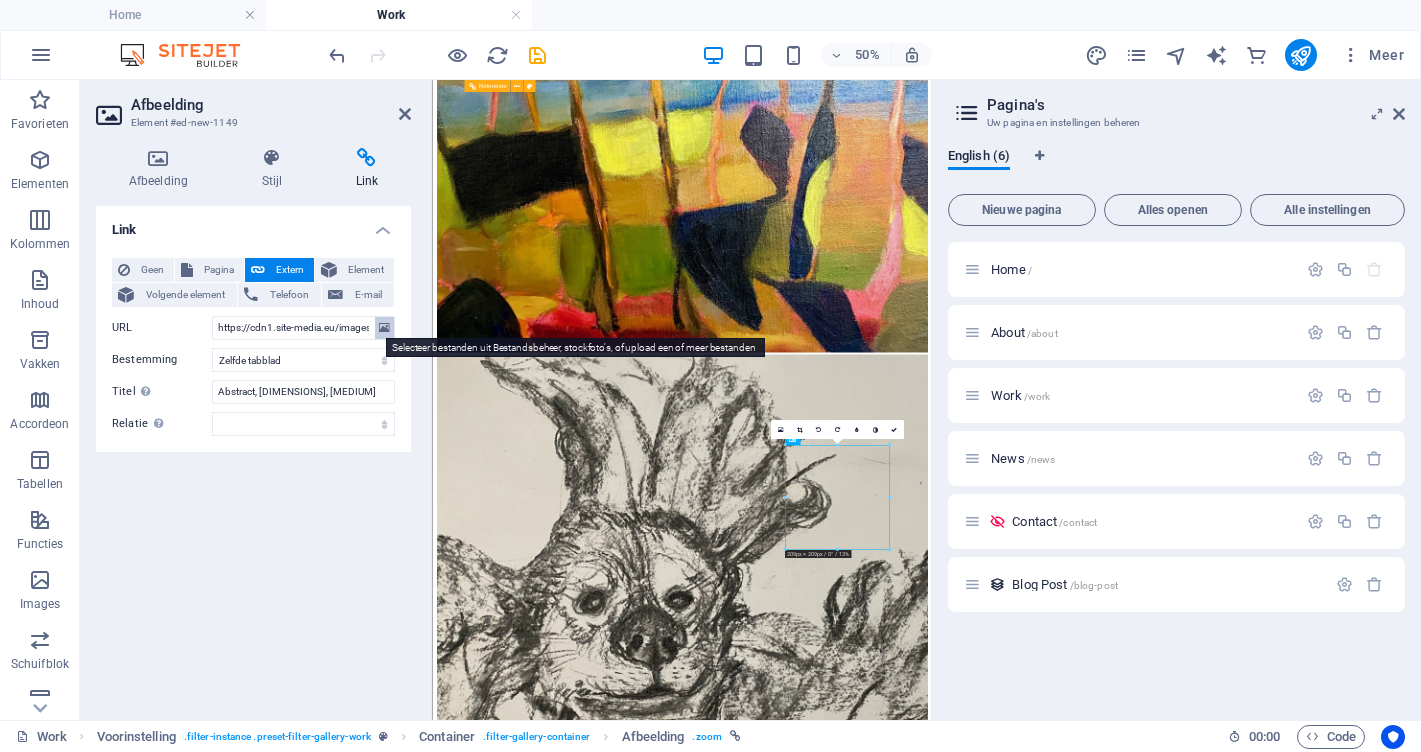click at bounding box center (384, 328) 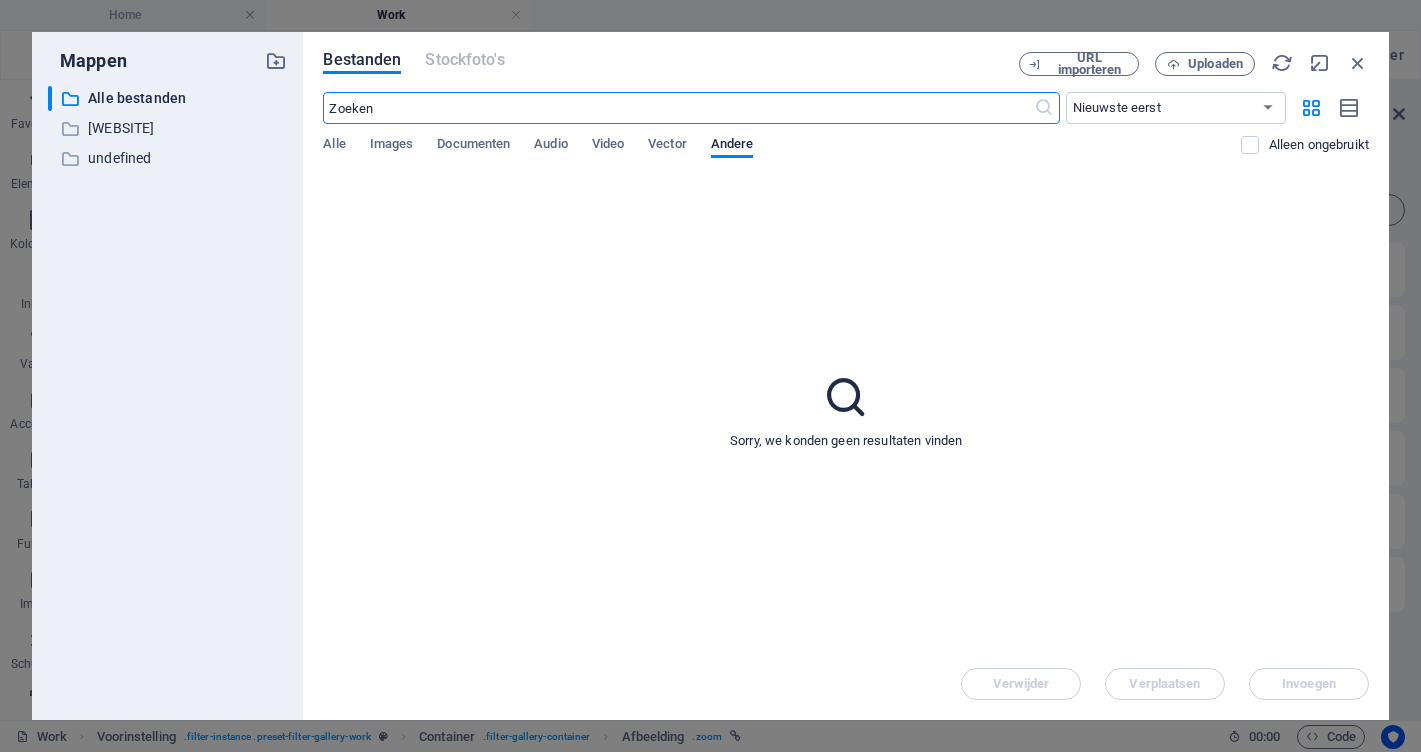 scroll, scrollTop: 0, scrollLeft: 0, axis: both 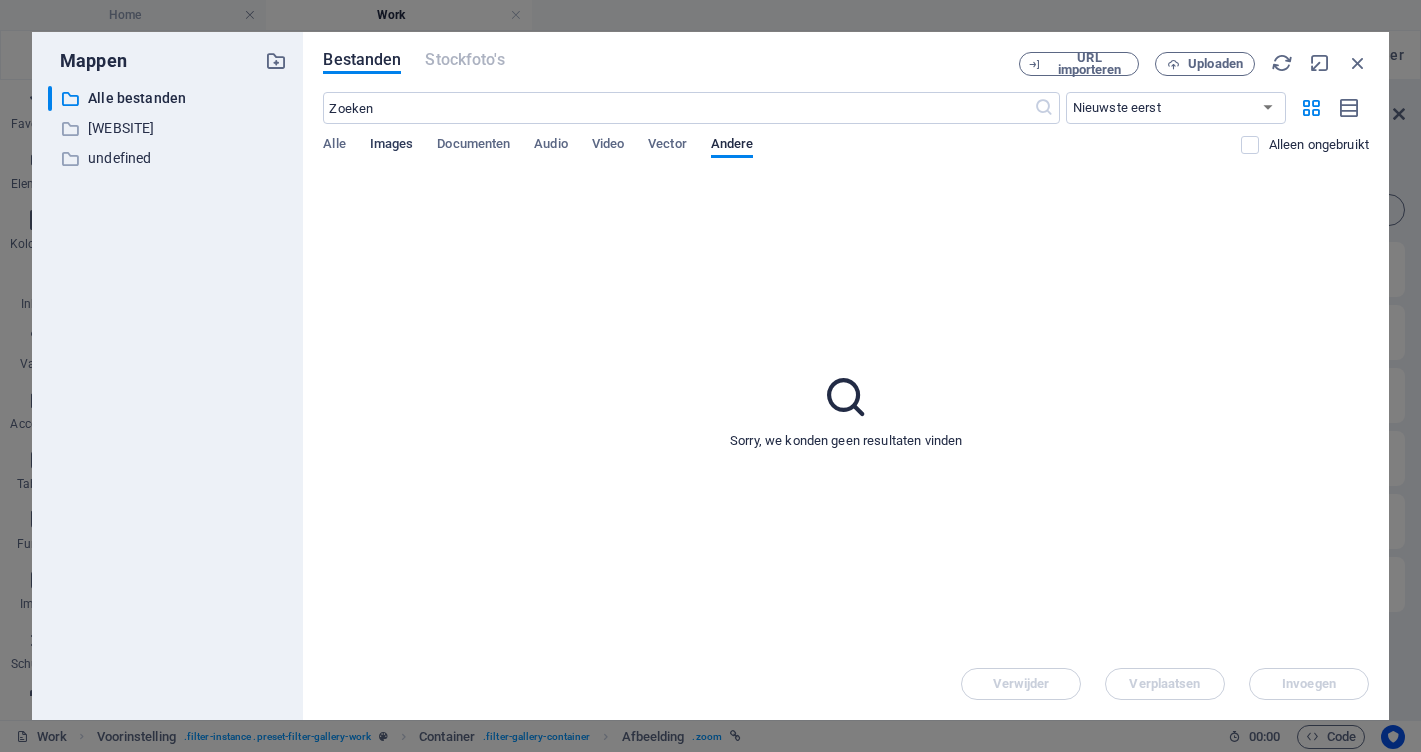 click on "Images" at bounding box center (392, 146) 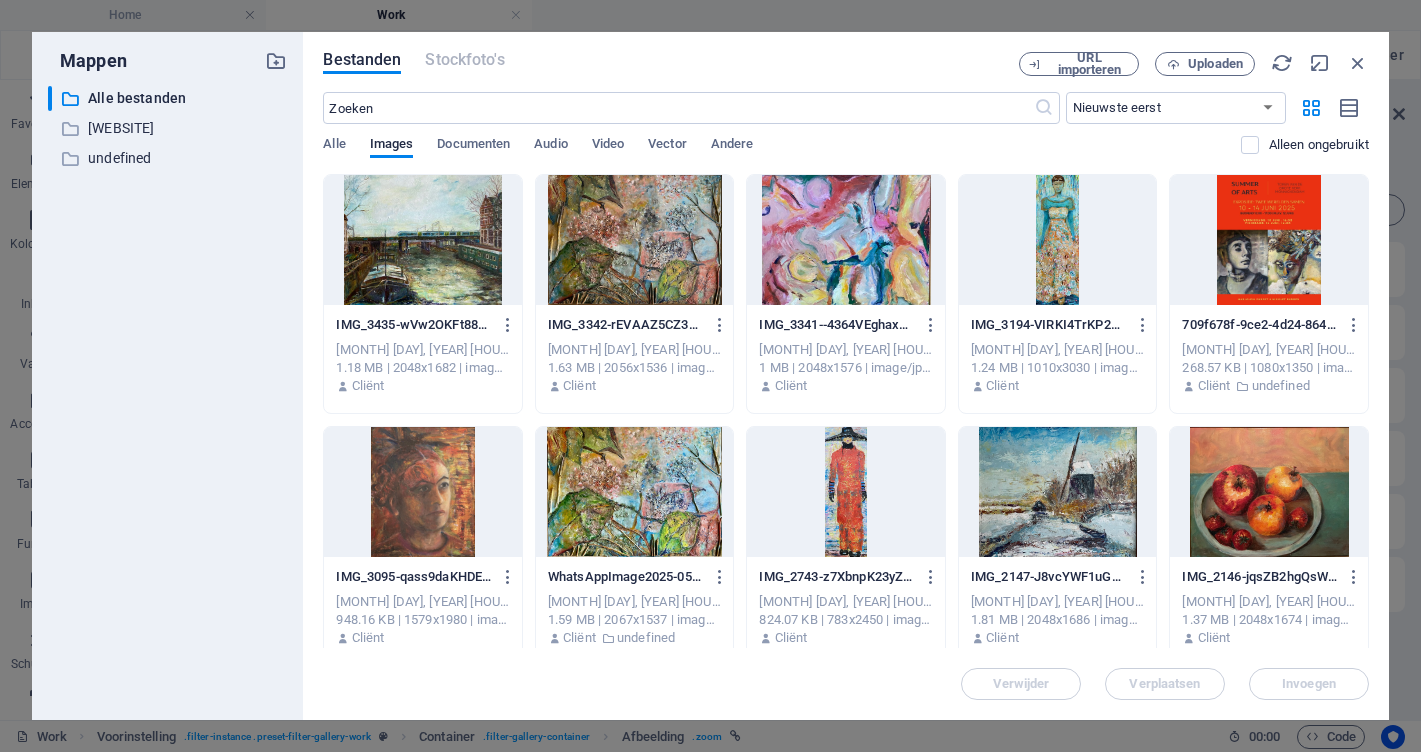 click at bounding box center [846, 240] 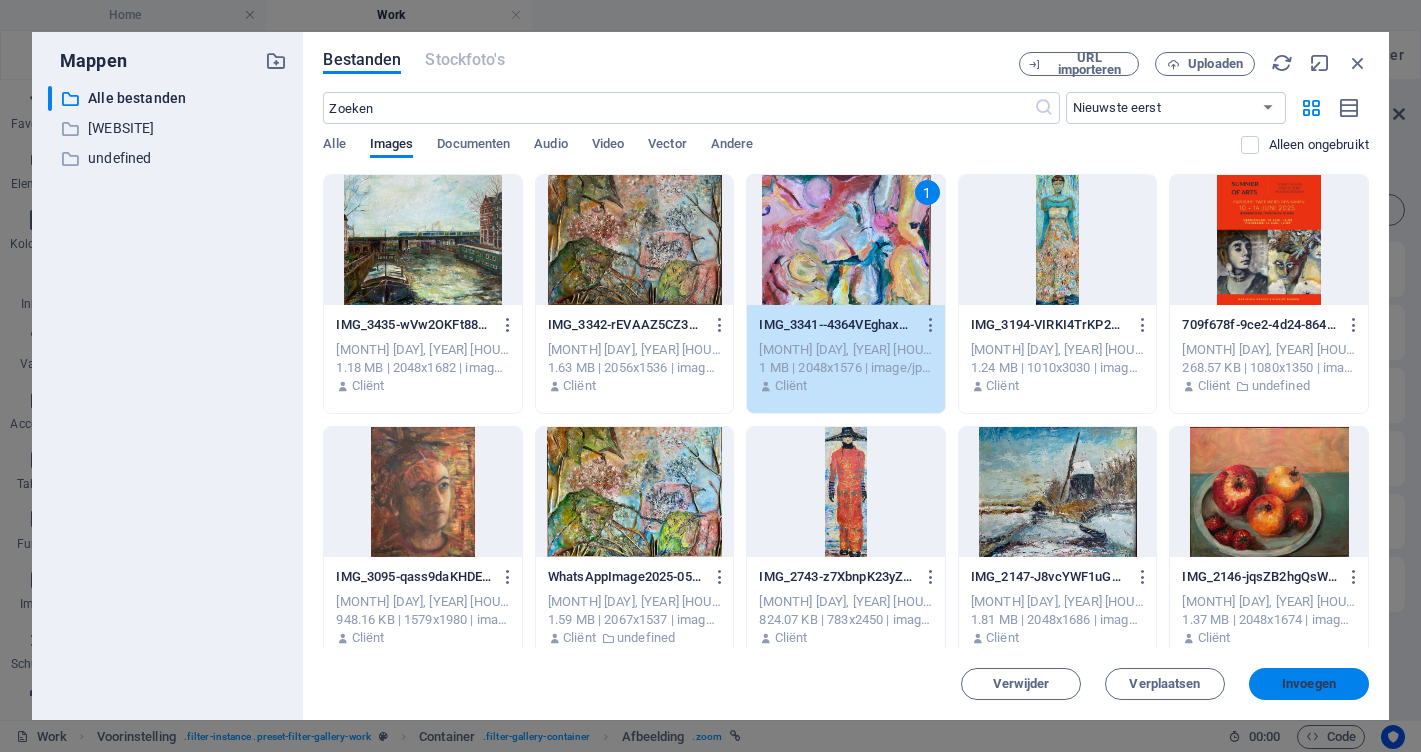 click on "Invoegen" at bounding box center (1309, 684) 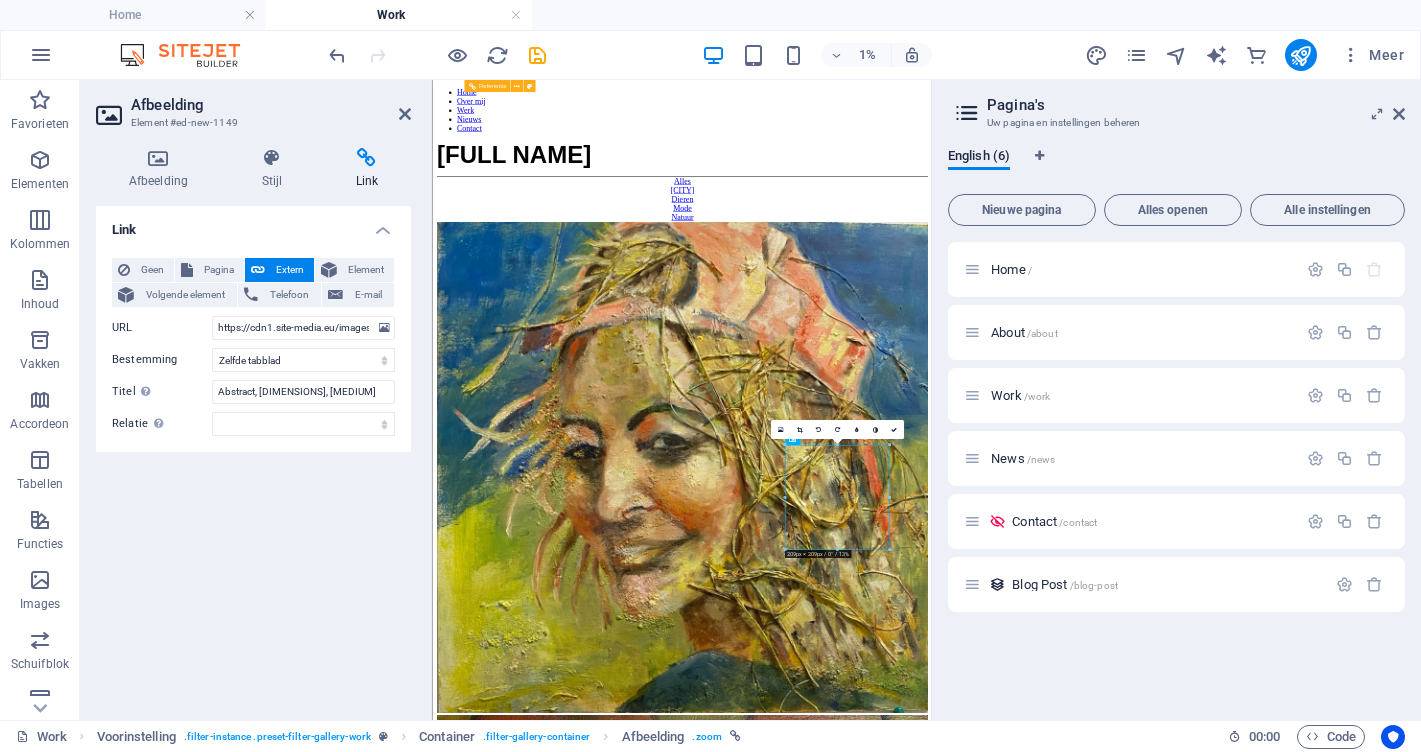 scroll, scrollTop: 1710, scrollLeft: 0, axis: vertical 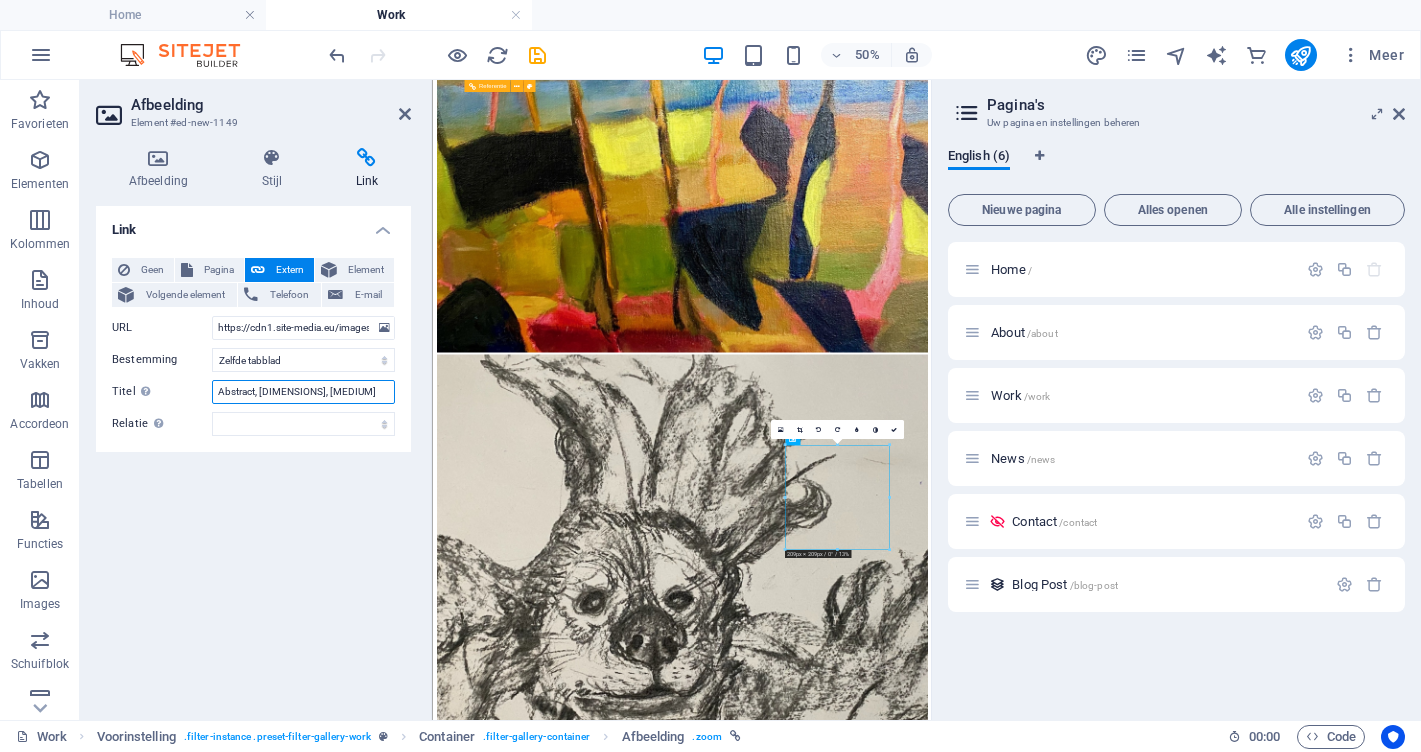 click on "Abstract, [DIMENSIONS], [MEDIUM]" at bounding box center (303, 392) 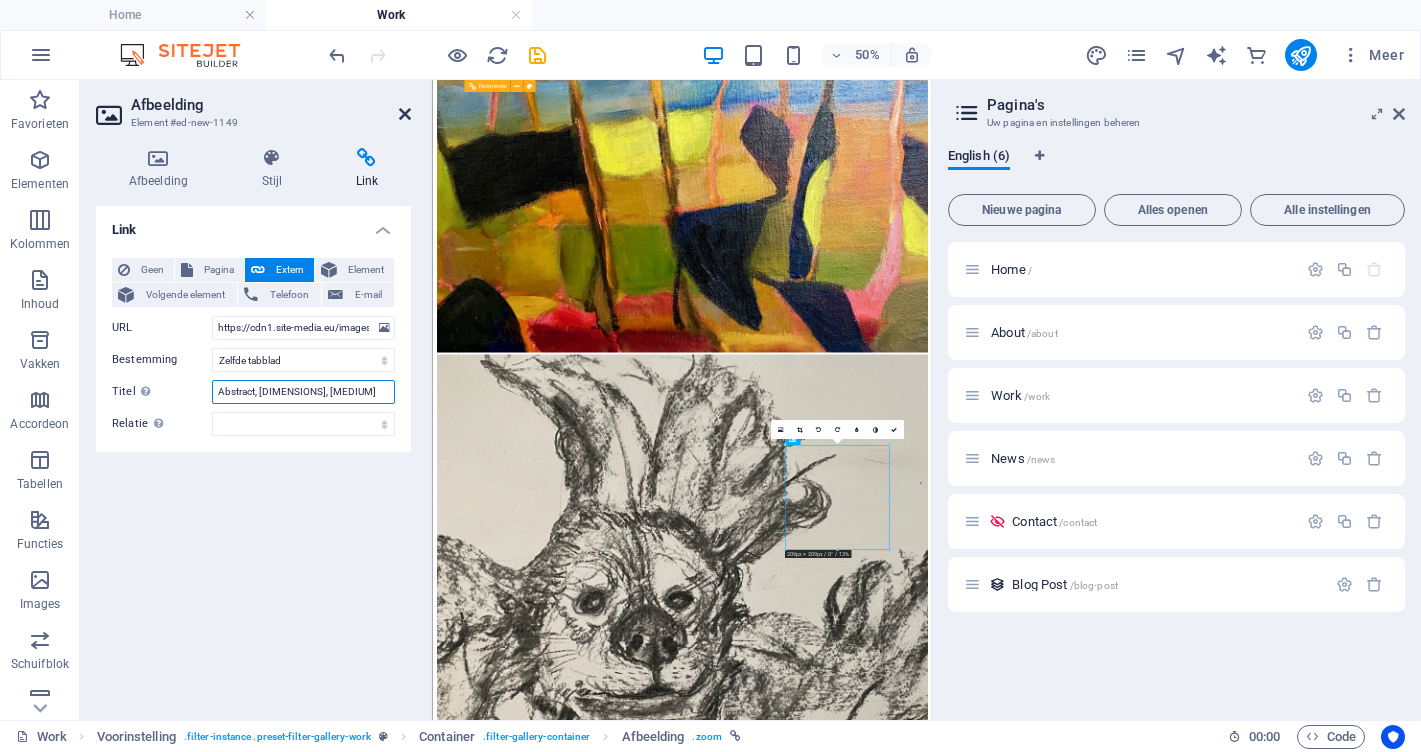 type on "Abstract, [DIMENSIONS], [MEDIUM]" 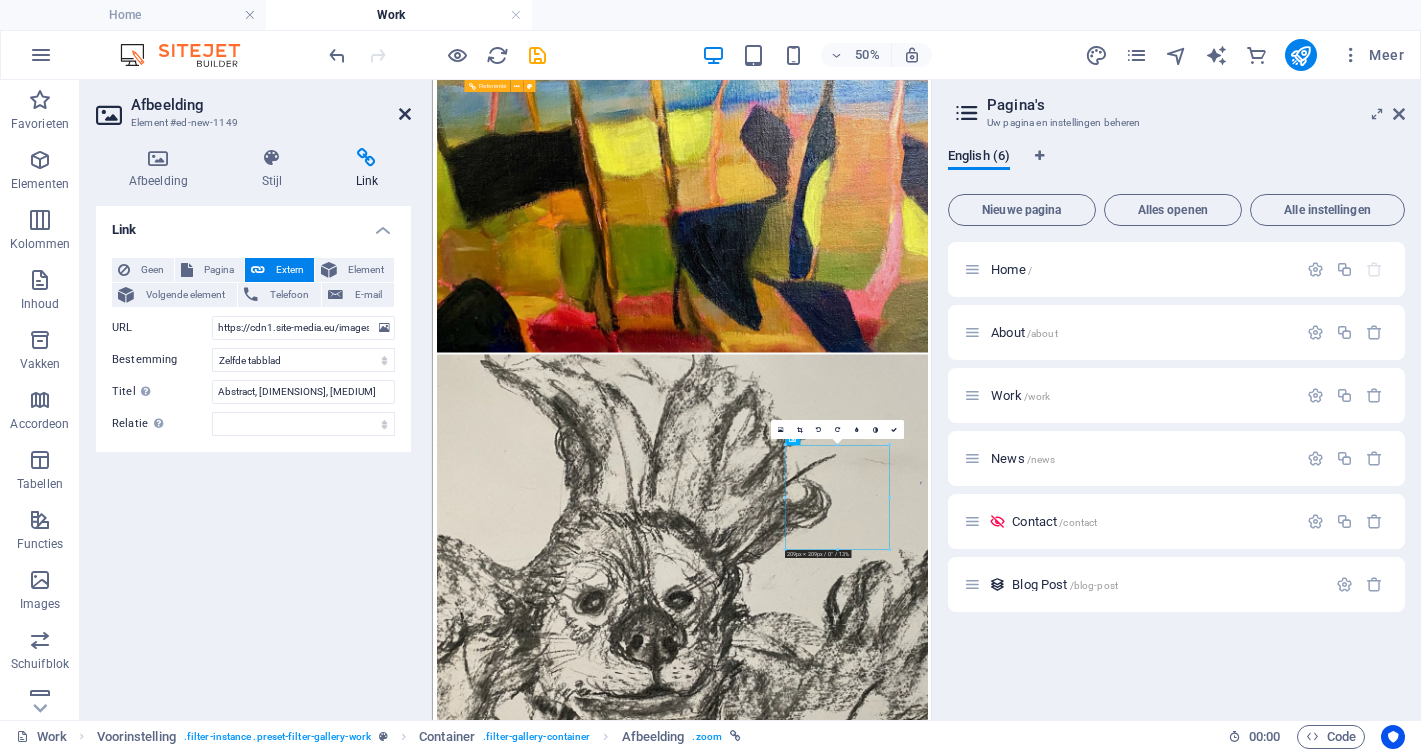 drag, startPoint x: 406, startPoint y: 117, endPoint x: 534, endPoint y: 396, distance: 306.9609 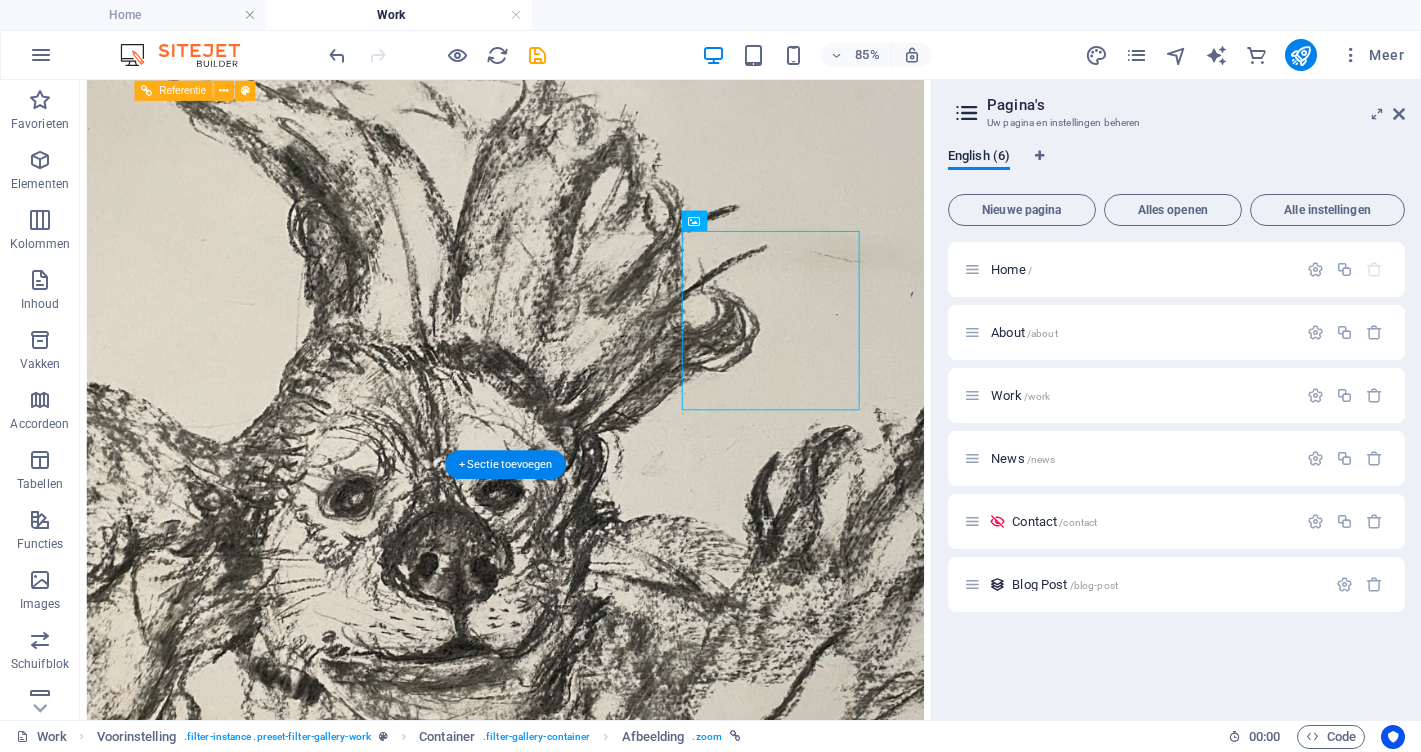 scroll, scrollTop: 2245, scrollLeft: 0, axis: vertical 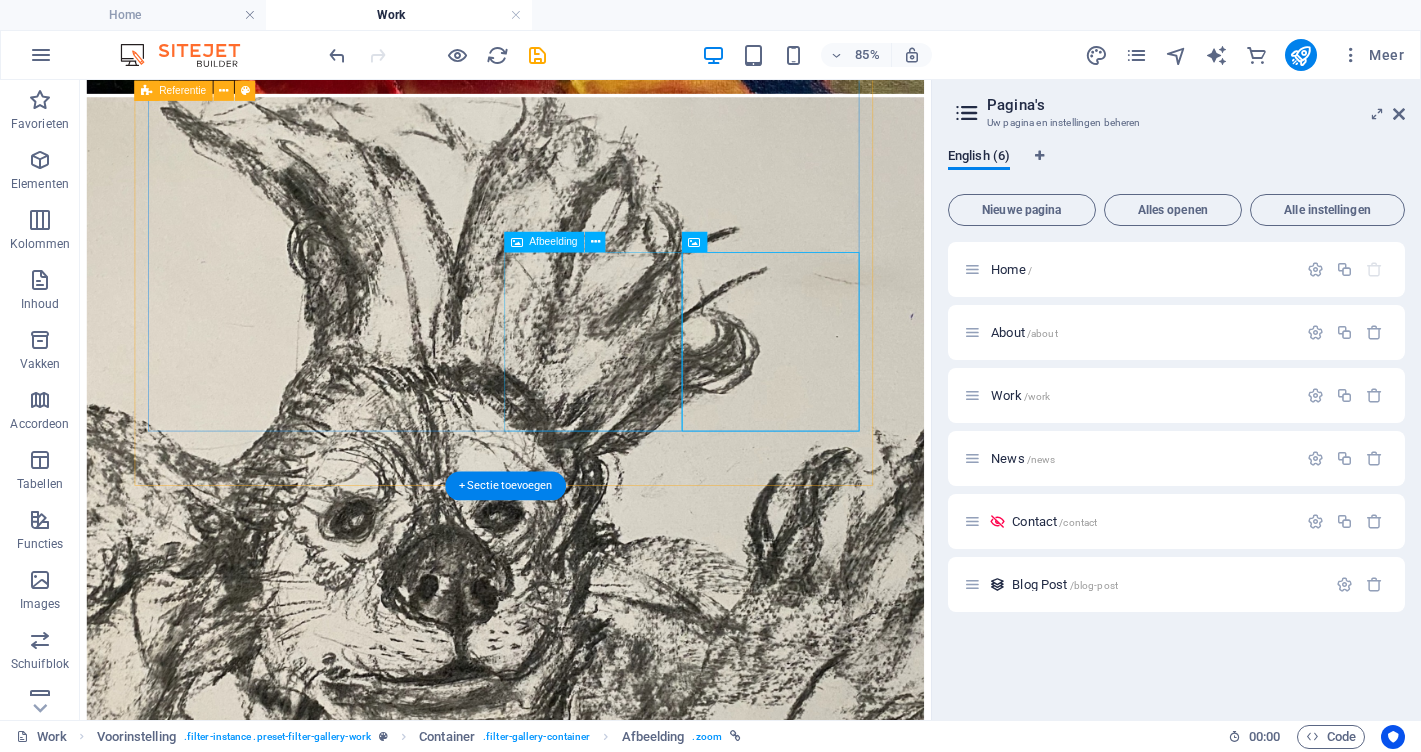 click at bounding box center [580, 40204] 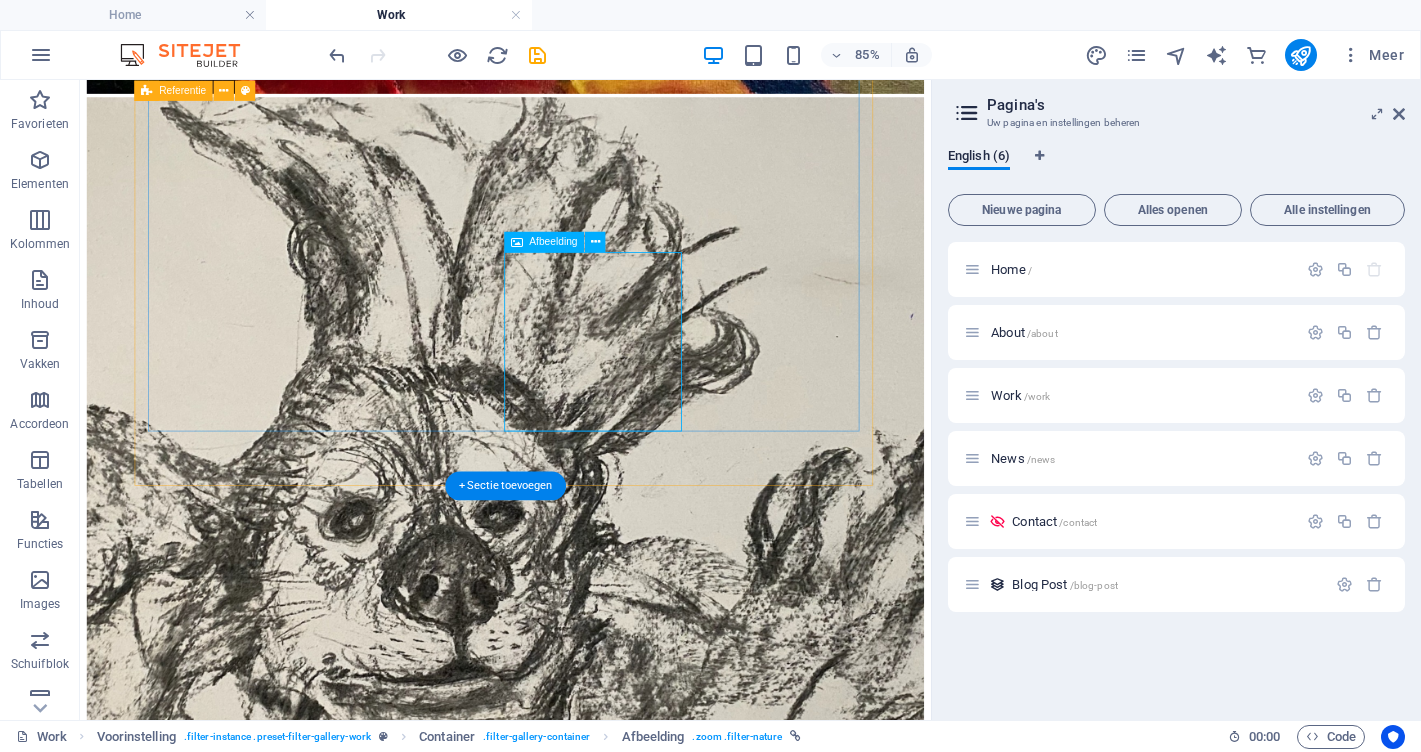 click at bounding box center [580, 40204] 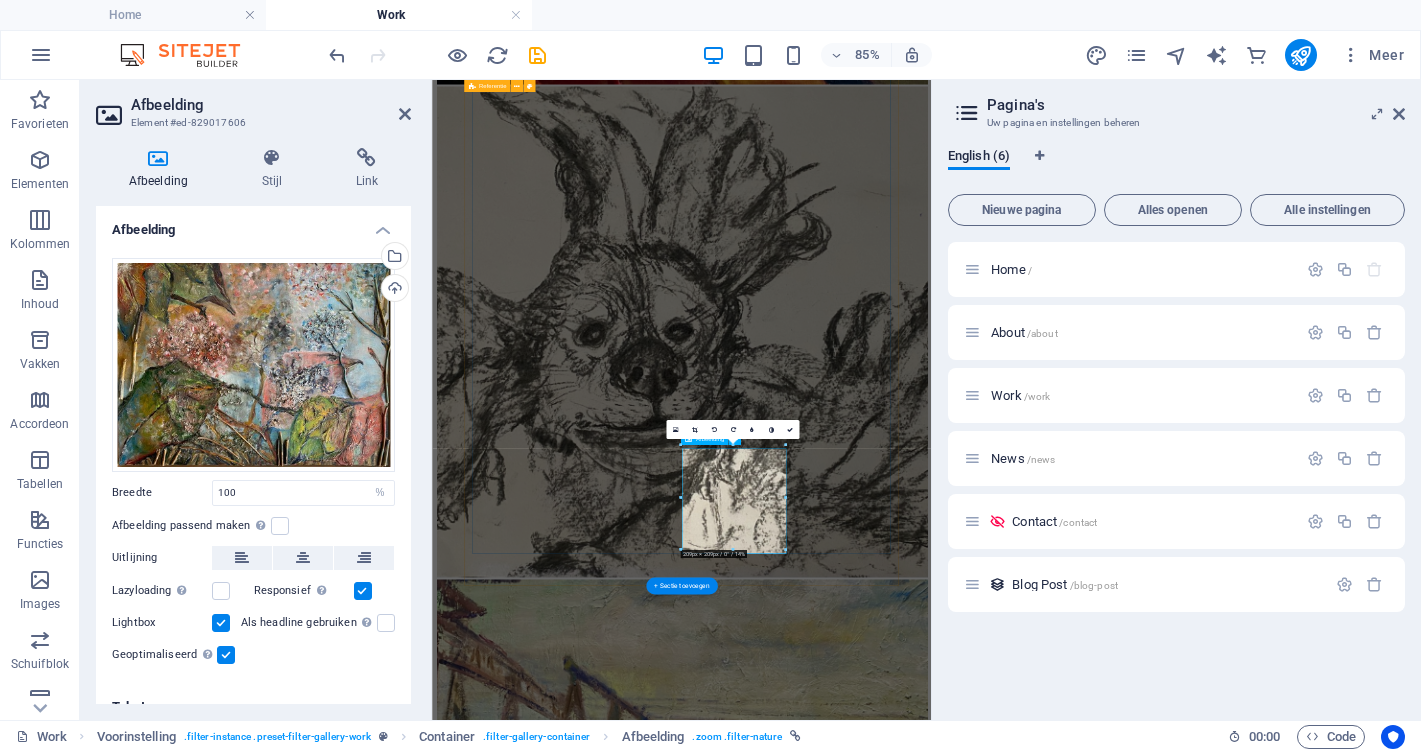 scroll, scrollTop: 1710, scrollLeft: 0, axis: vertical 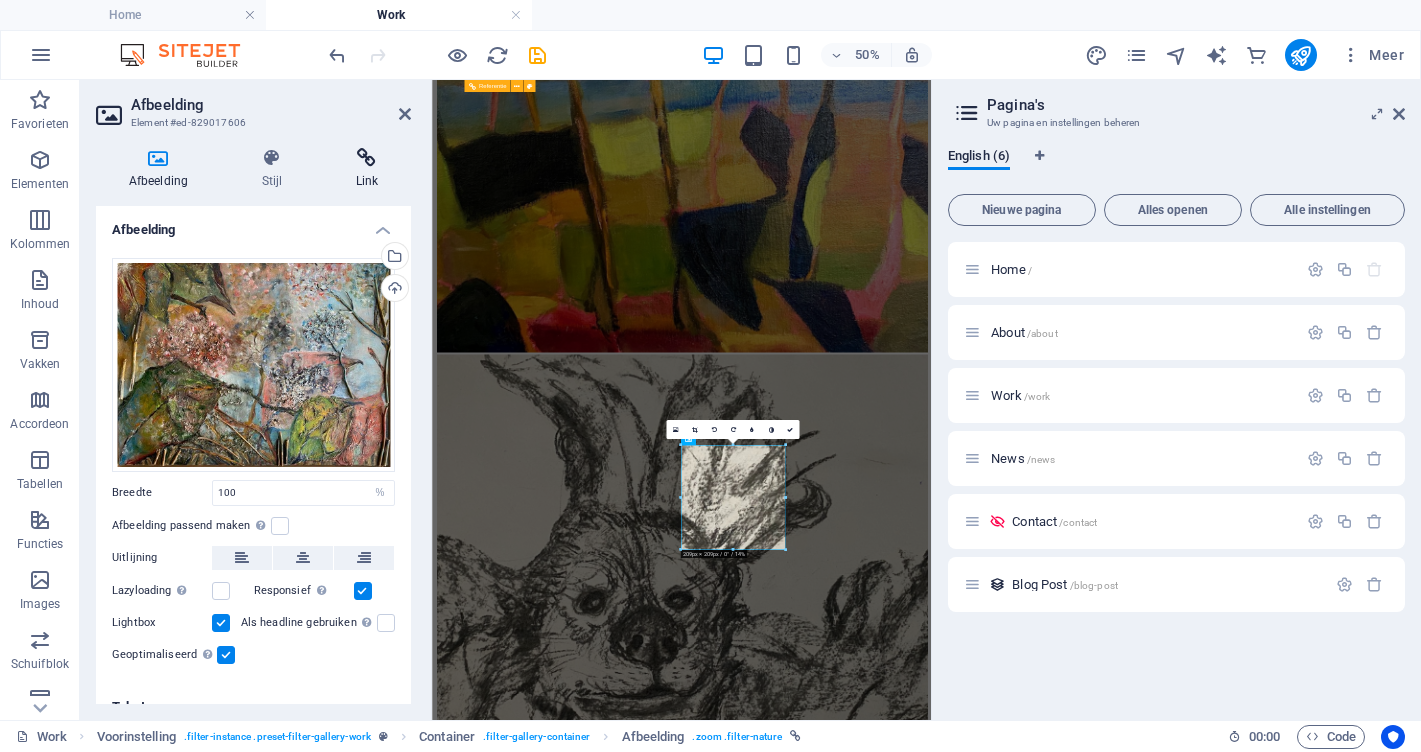 click on "Link" at bounding box center (367, 169) 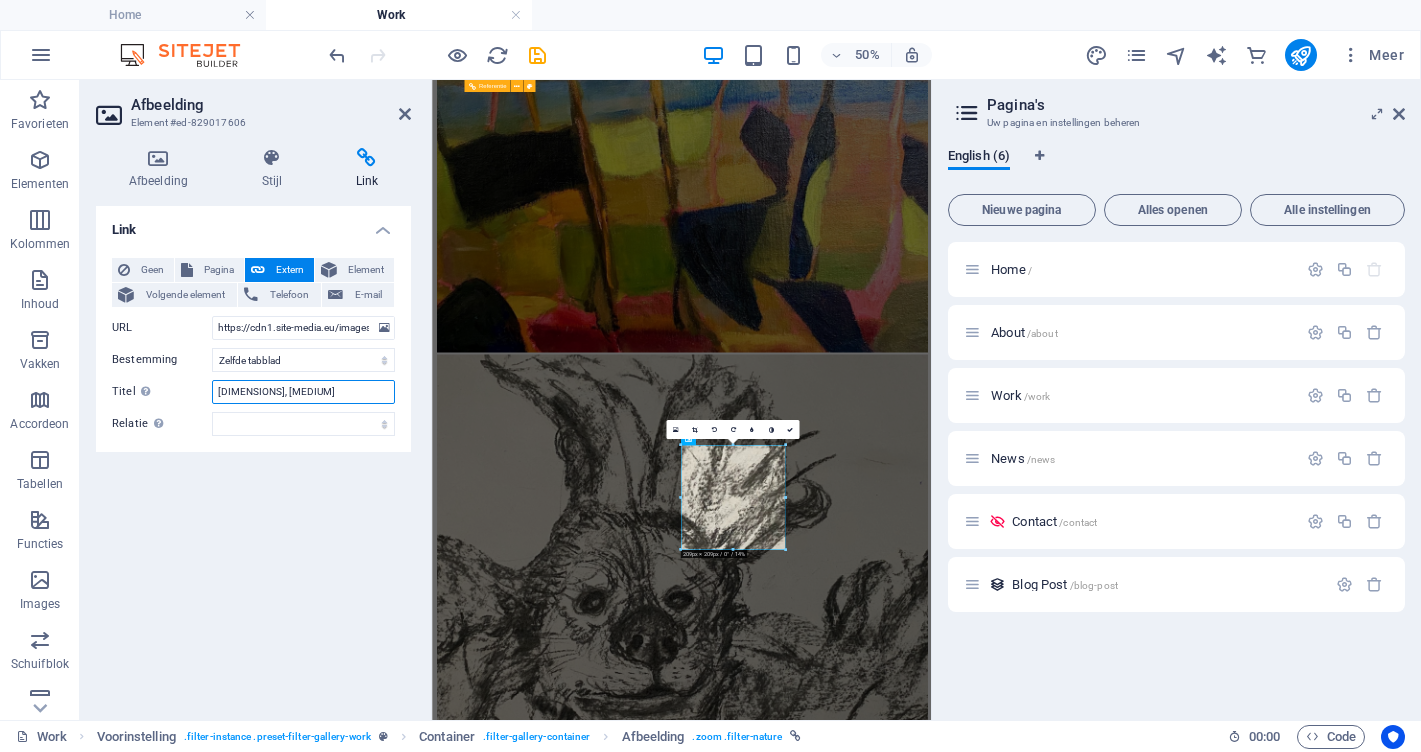 click on "[DIMENSIONS], [MEDIUM]" at bounding box center (303, 392) 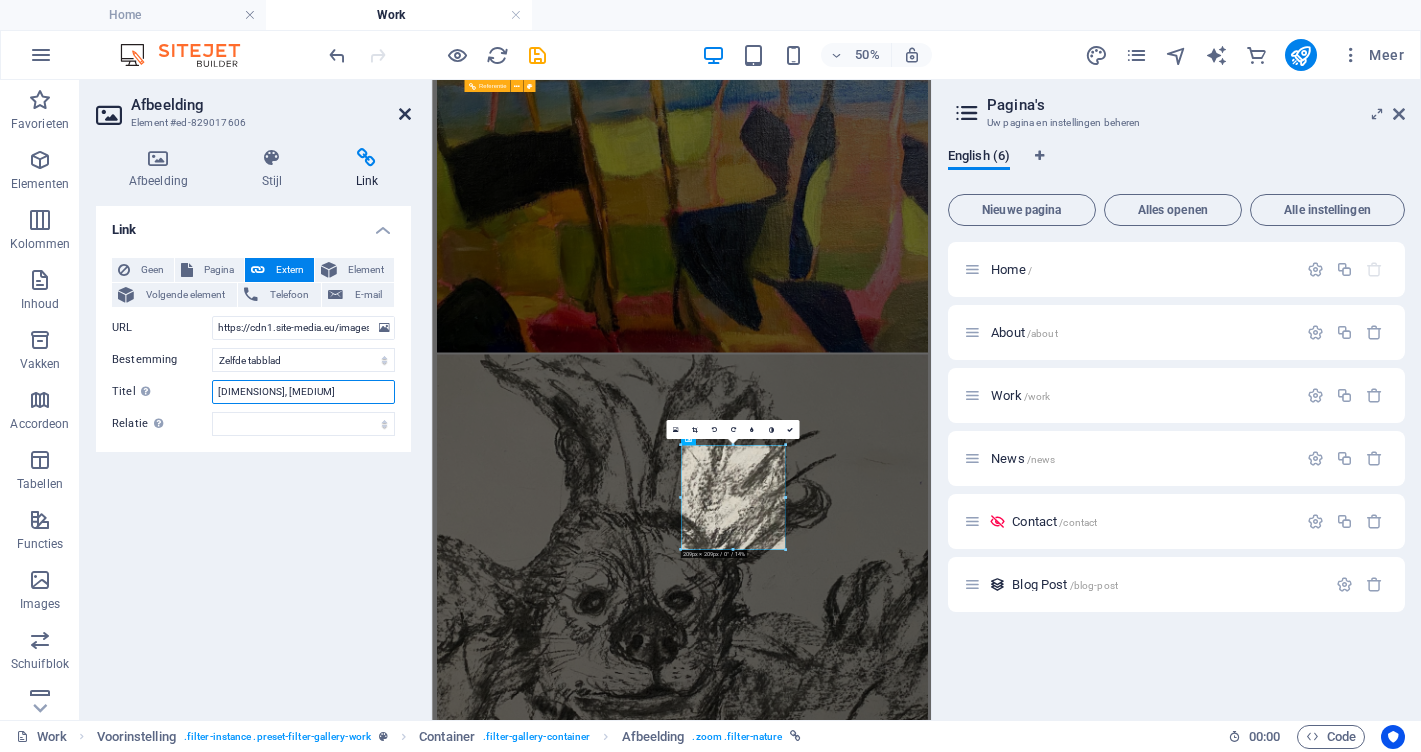 type on "[DIMENSIONS], [MEDIUM]" 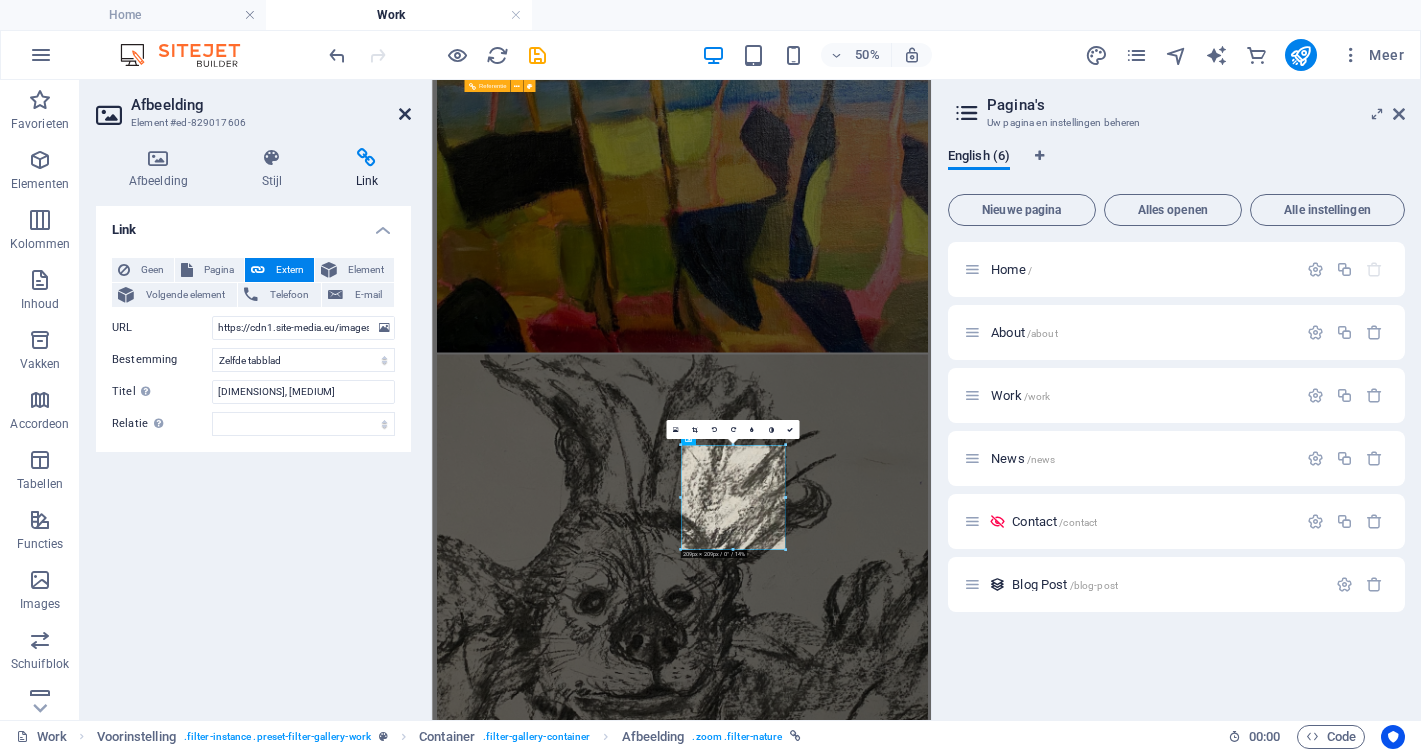 click at bounding box center [405, 114] 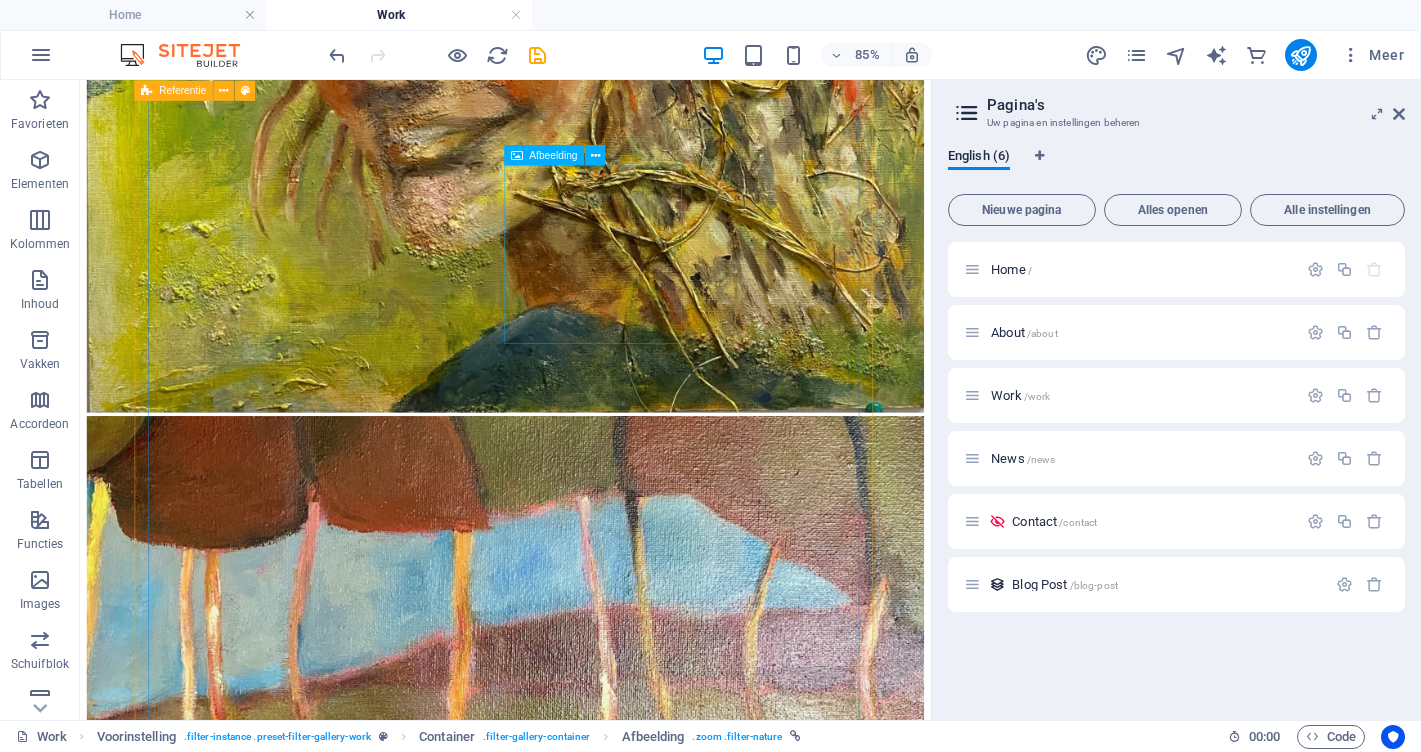 scroll, scrollTop: 879, scrollLeft: 0, axis: vertical 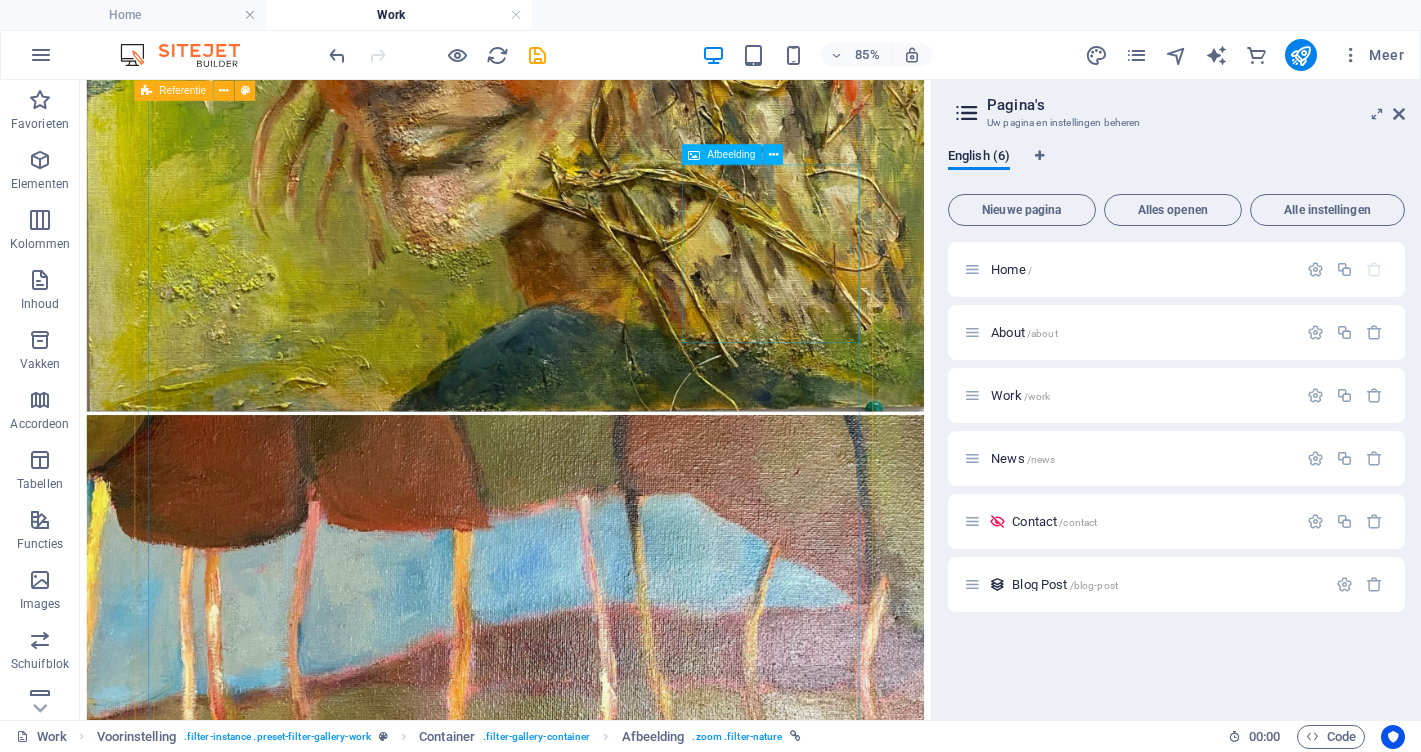 click at bounding box center (580, 14835) 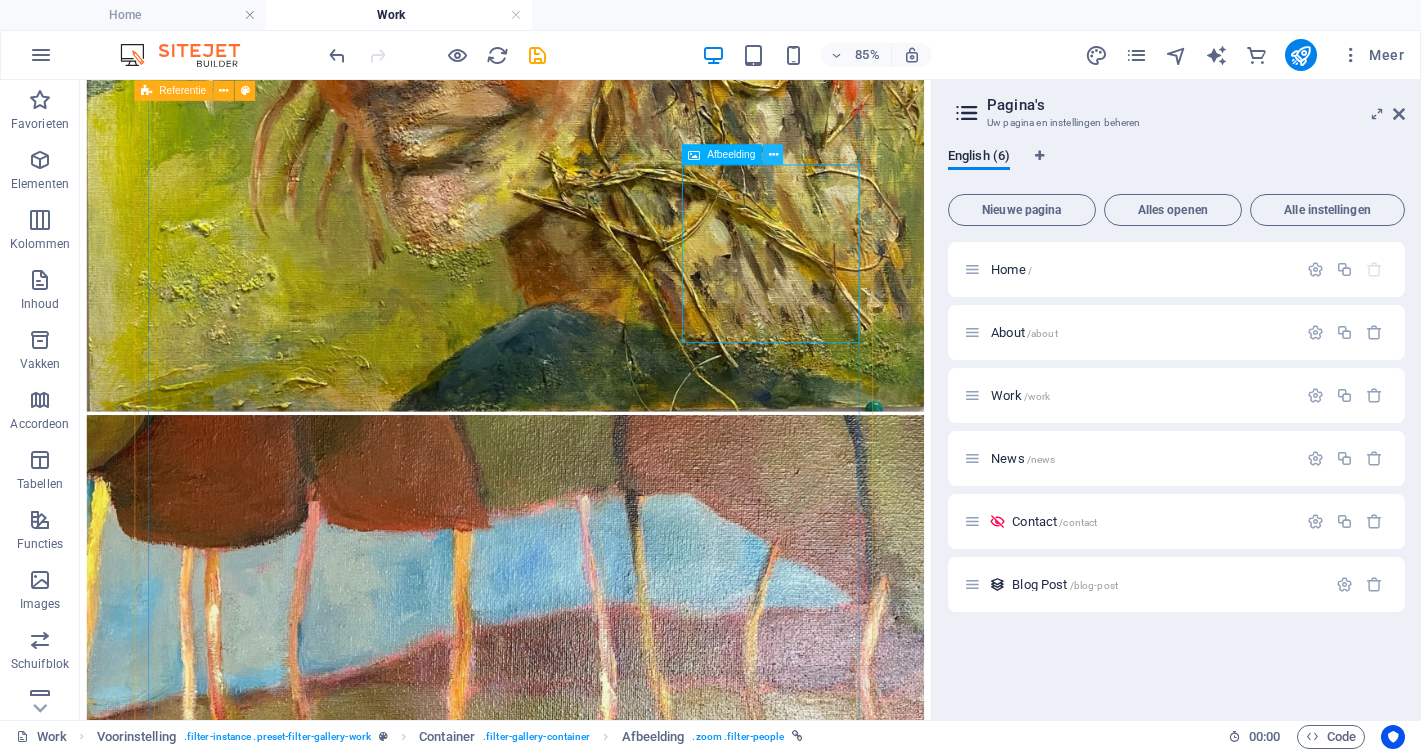 click at bounding box center (772, 154) 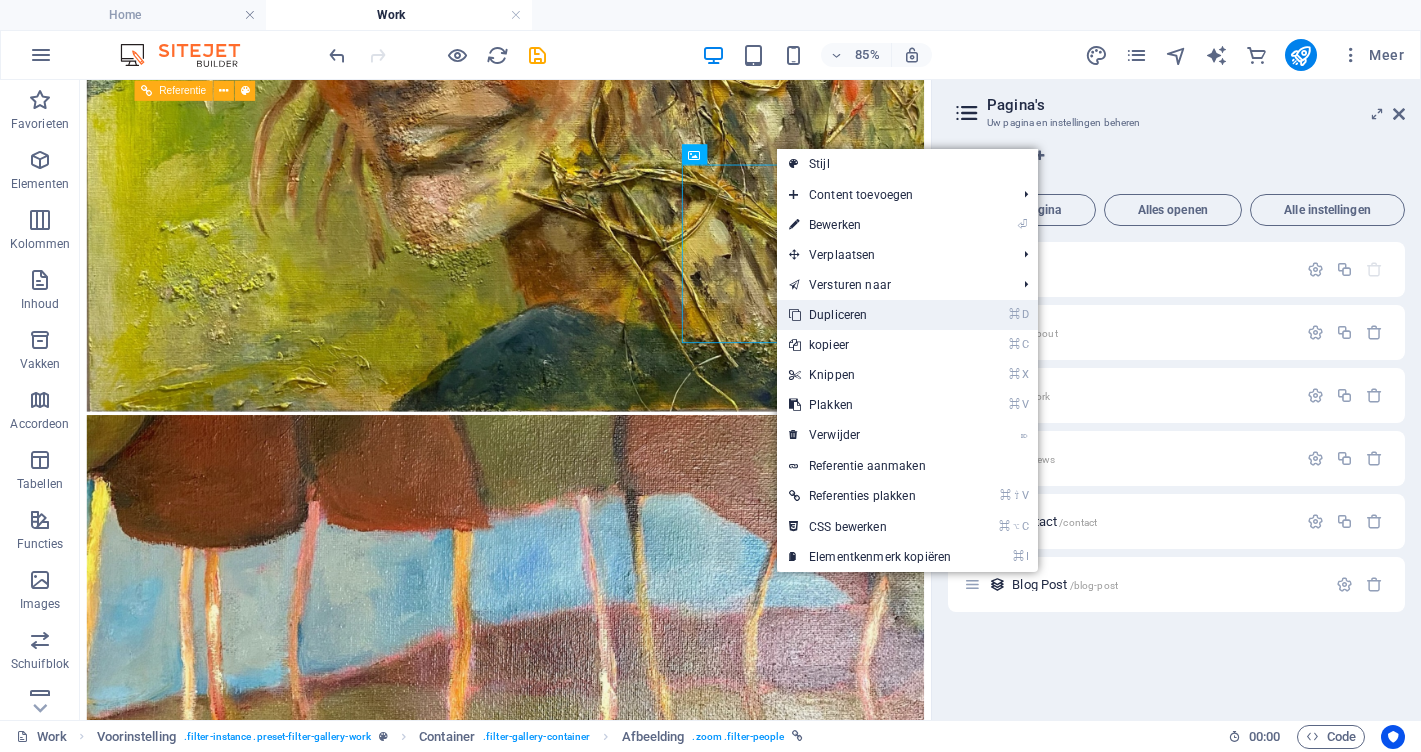 drag, startPoint x: 839, startPoint y: 313, endPoint x: 867, endPoint y: 320, distance: 28.86174 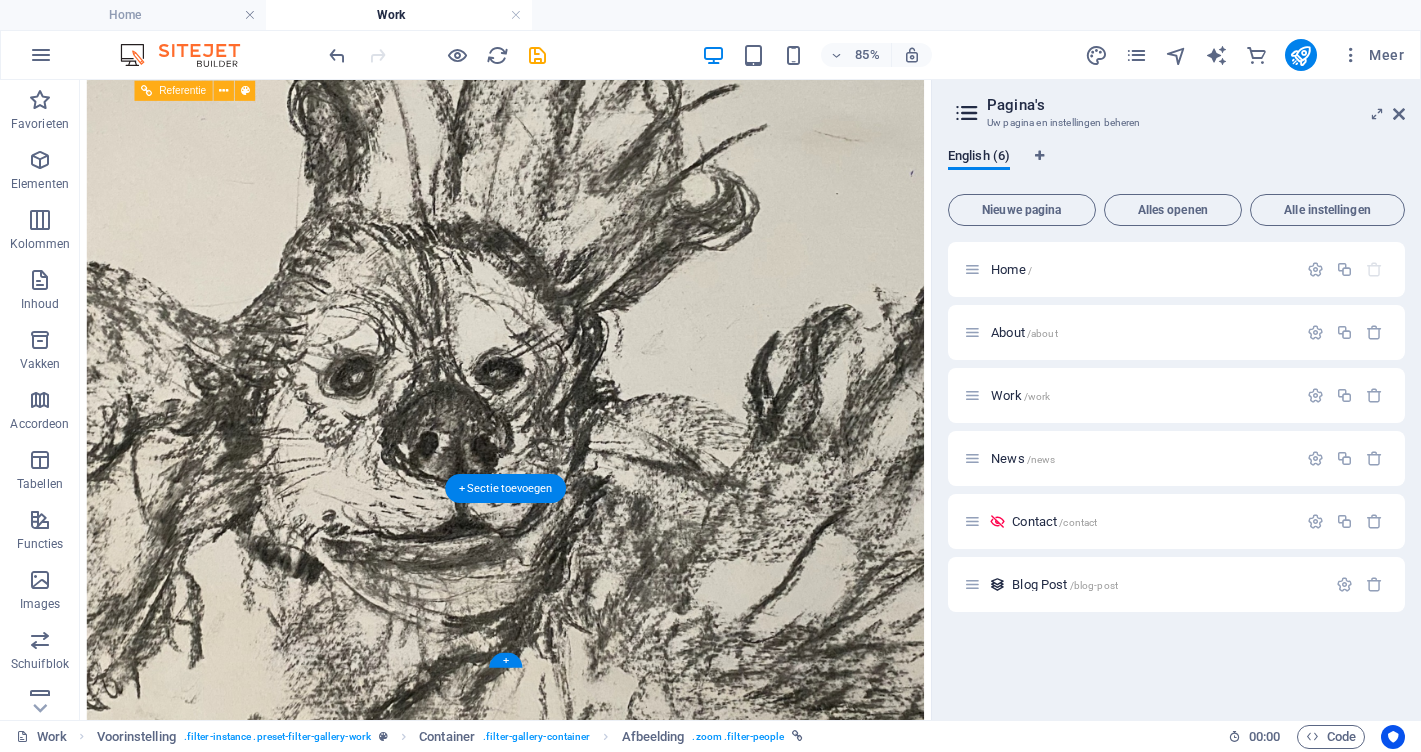 scroll, scrollTop: 2451, scrollLeft: 0, axis: vertical 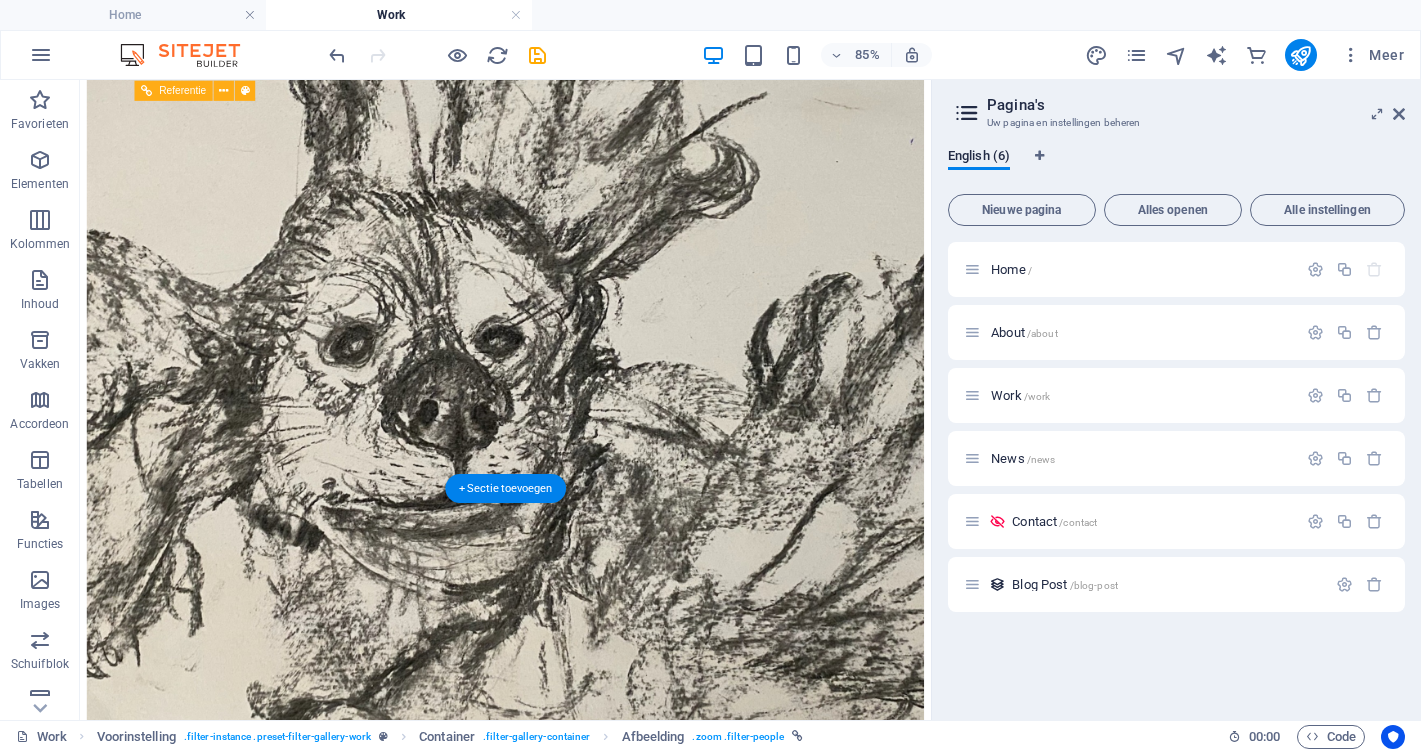 drag, startPoint x: 325, startPoint y: 488, endPoint x: 225, endPoint y: 321, distance: 194.65097 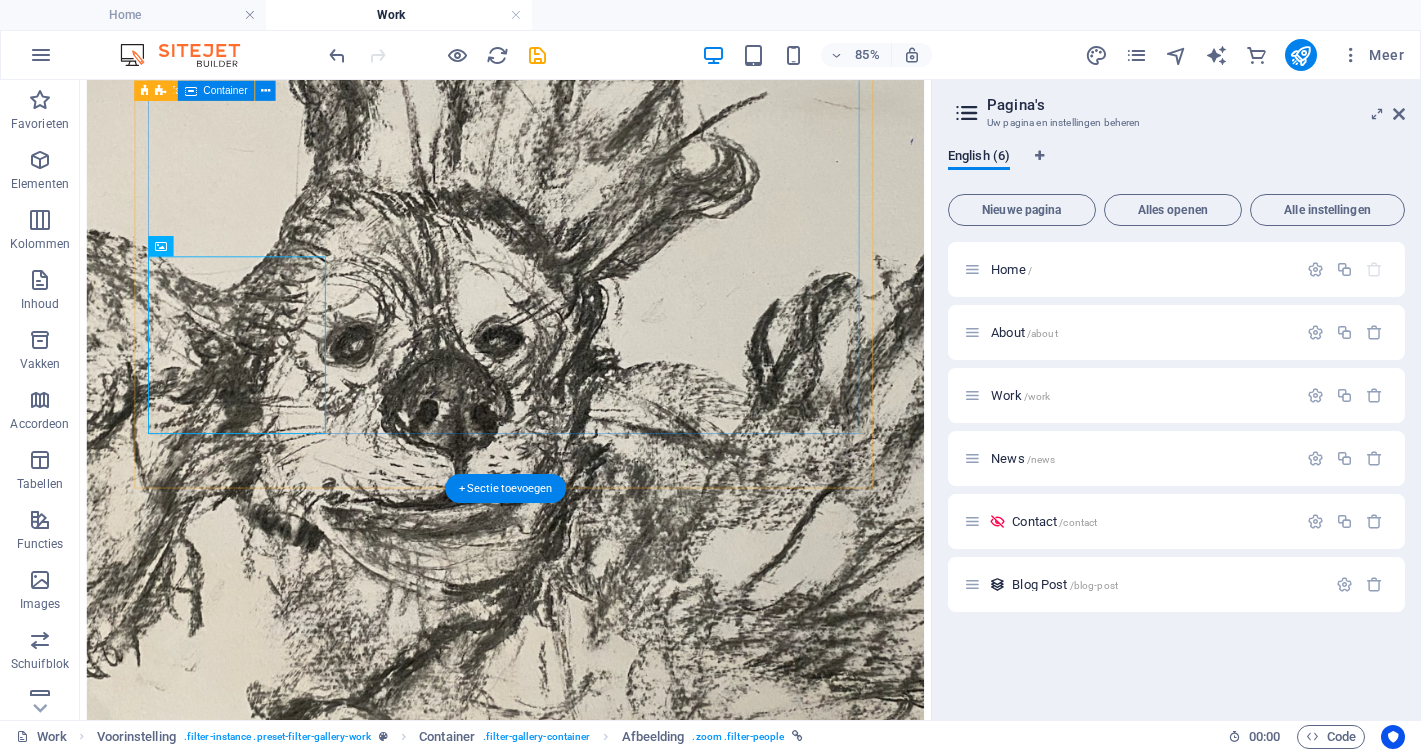 click at bounding box center (580, 20192) 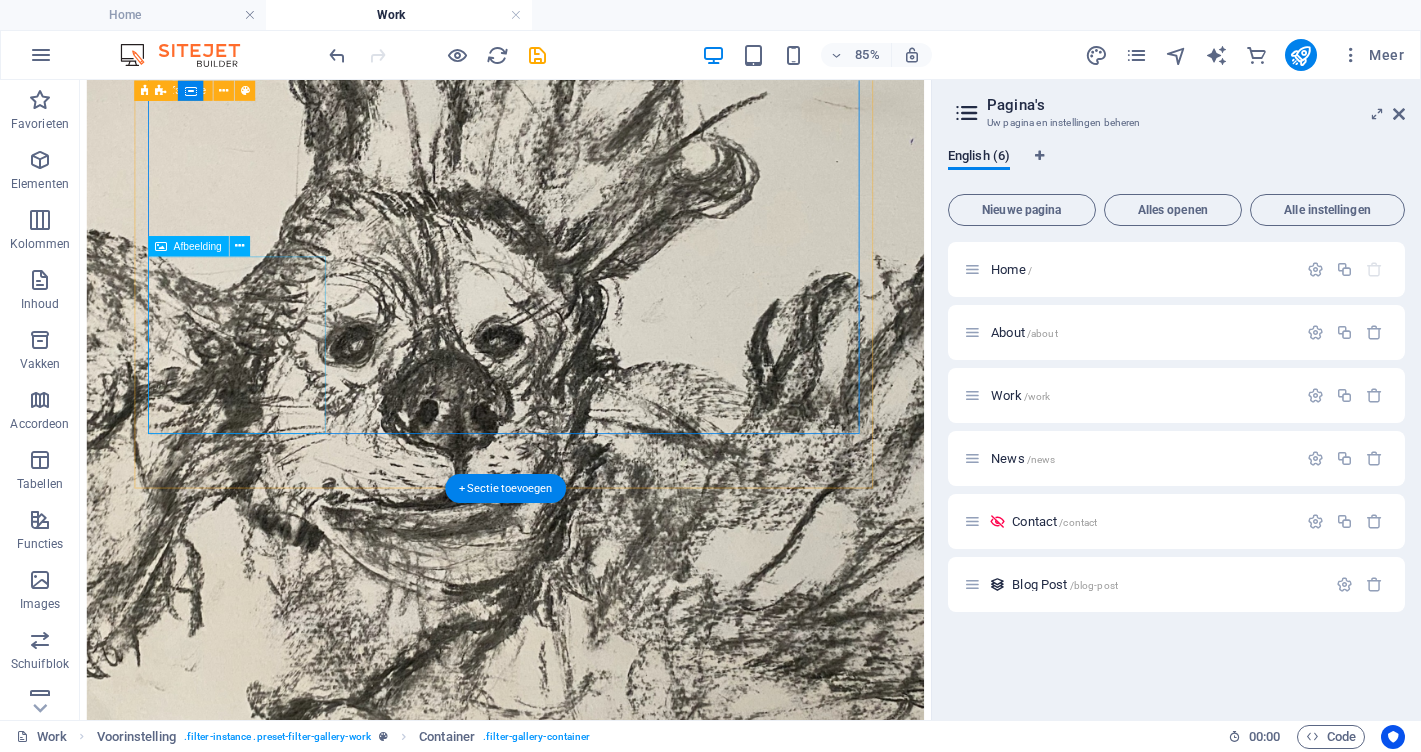 click at bounding box center [580, 41976] 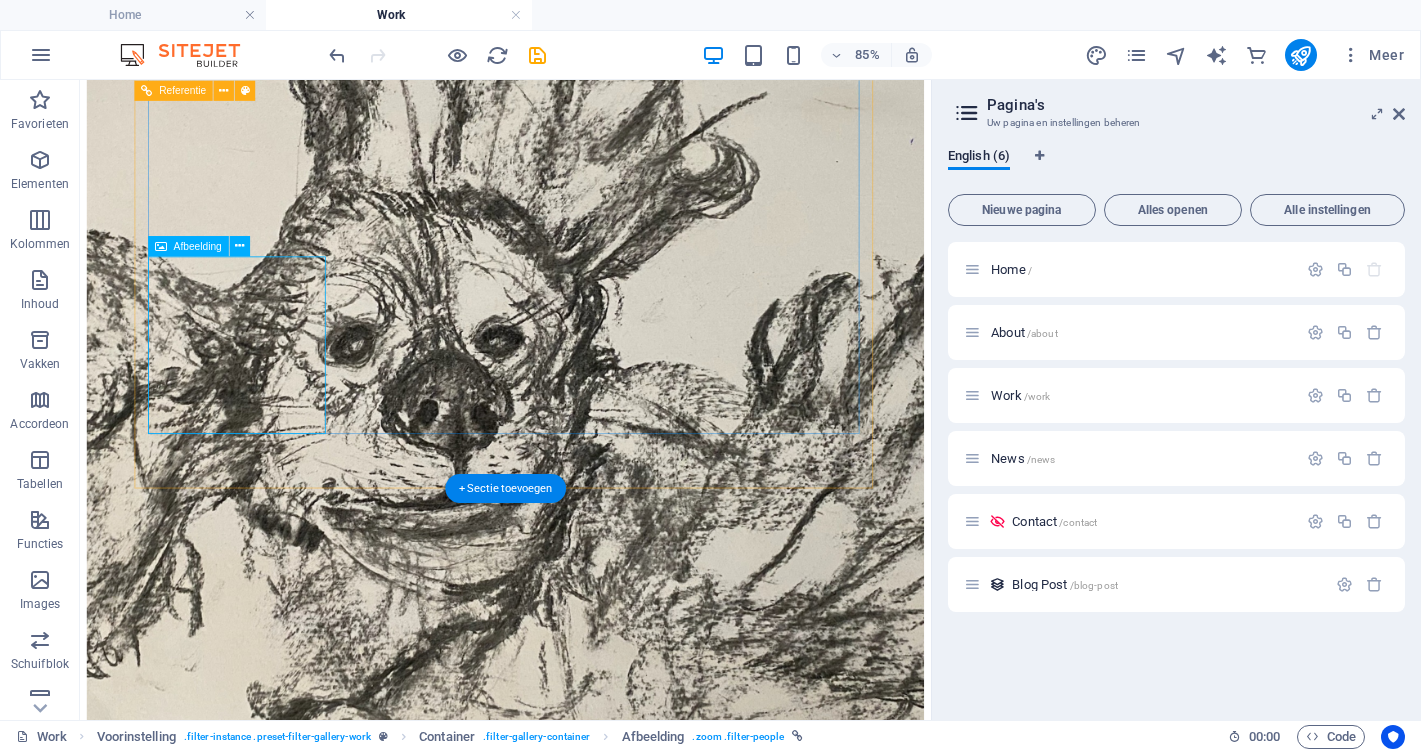 click at bounding box center [580, 41976] 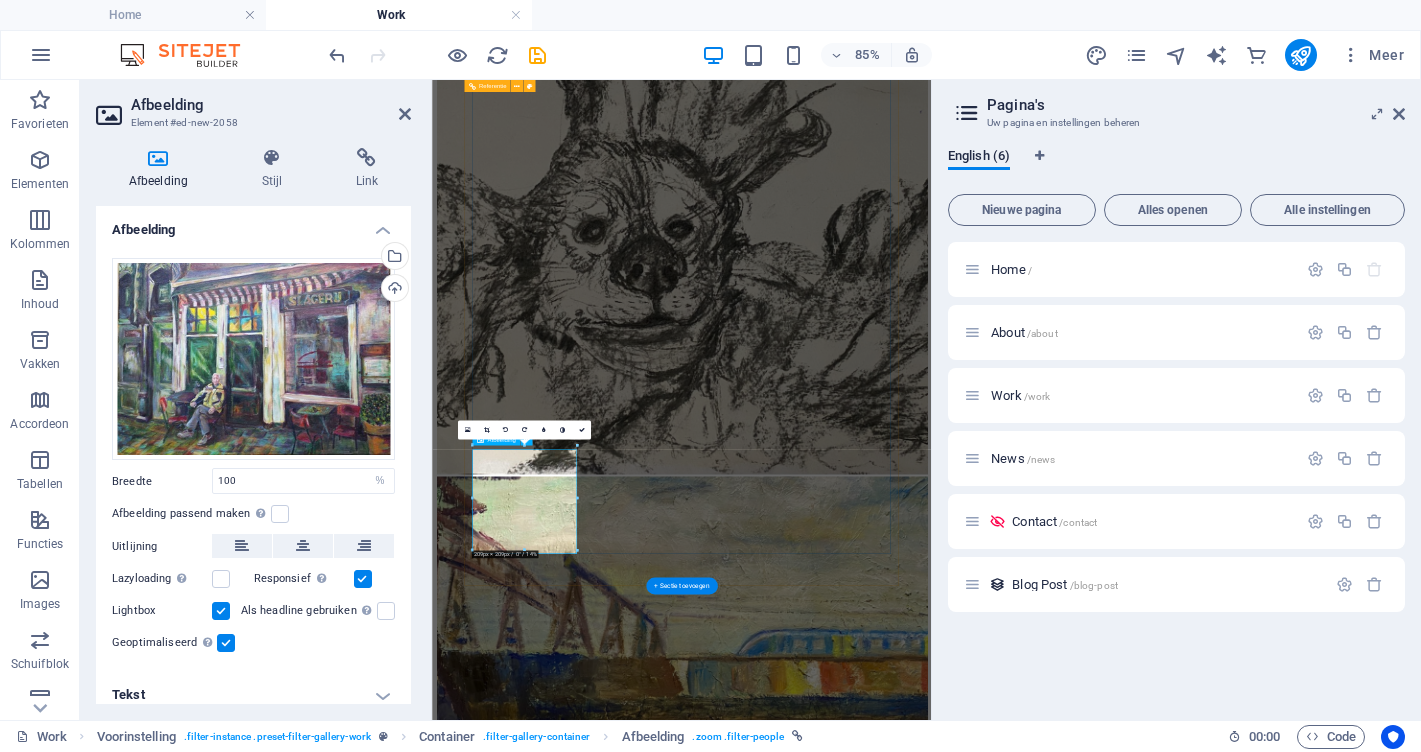 scroll, scrollTop: 1919, scrollLeft: 0, axis: vertical 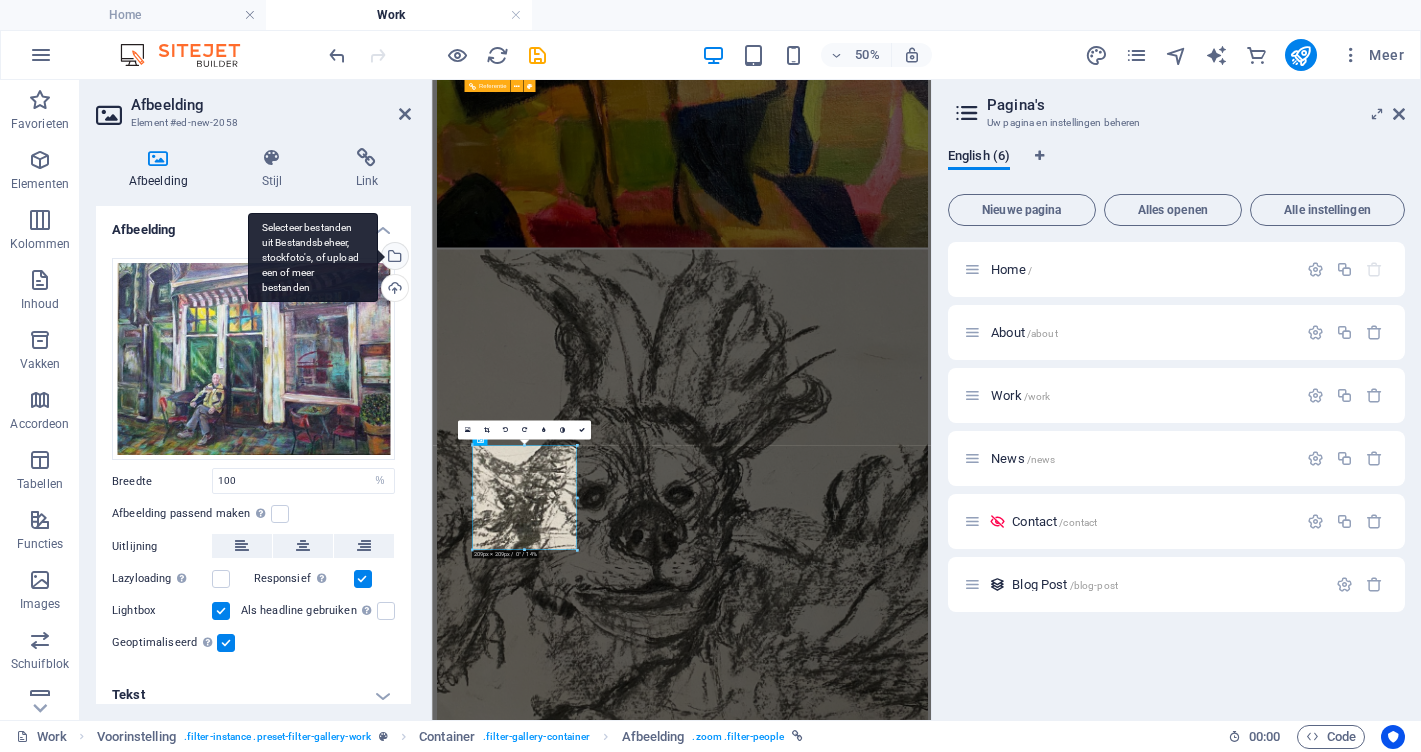 click on "Selecteer bestanden uit Bestandsbeheer, stockfoto's, of upload een of meer bestanden" at bounding box center (393, 258) 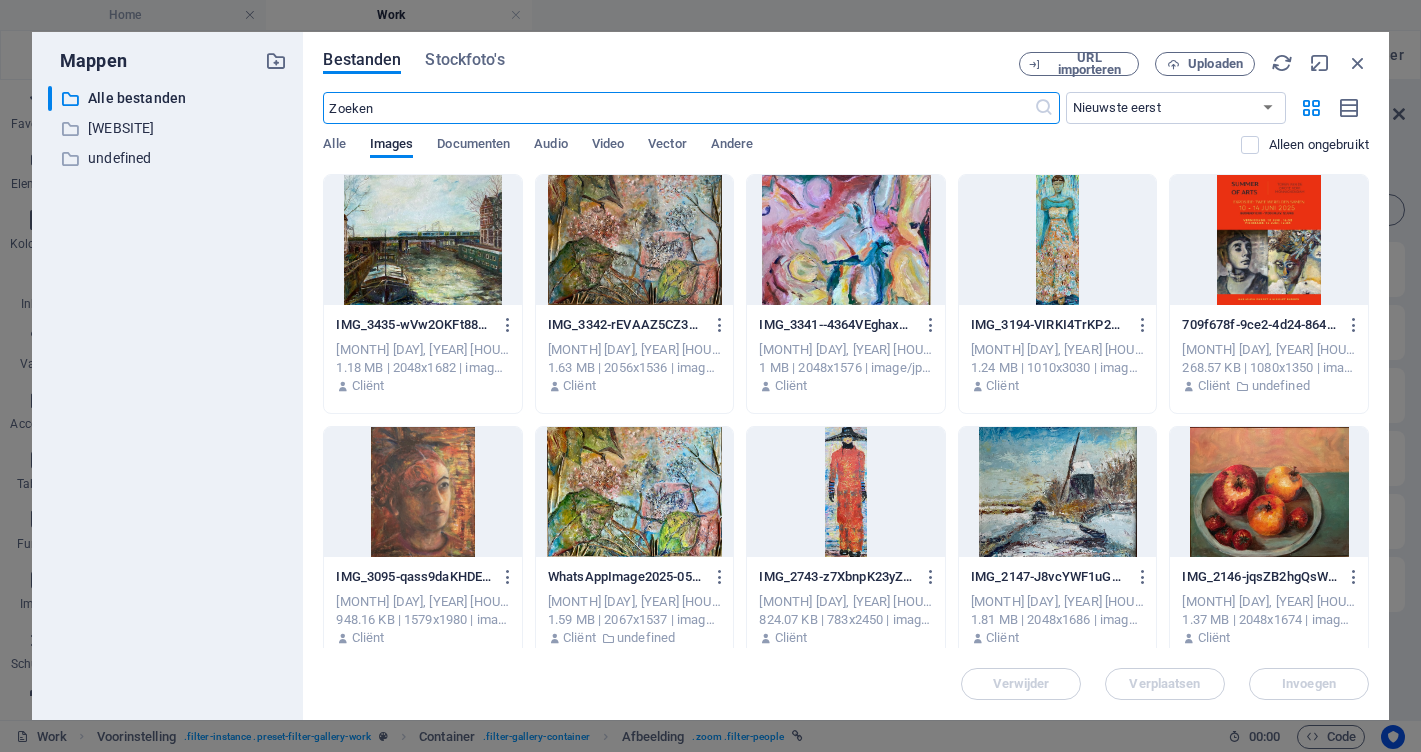 scroll, scrollTop: 0, scrollLeft: 0, axis: both 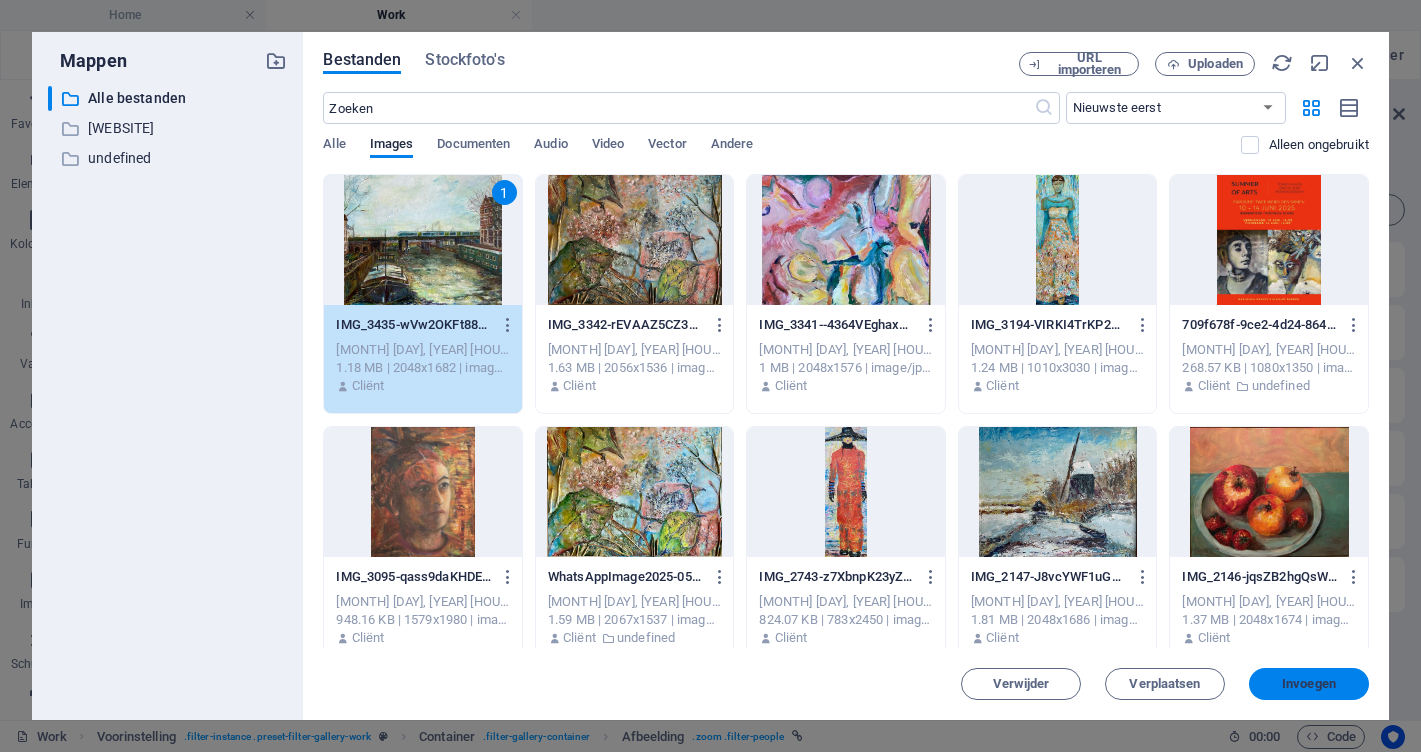 click on "Invoegen" at bounding box center (1309, 684) 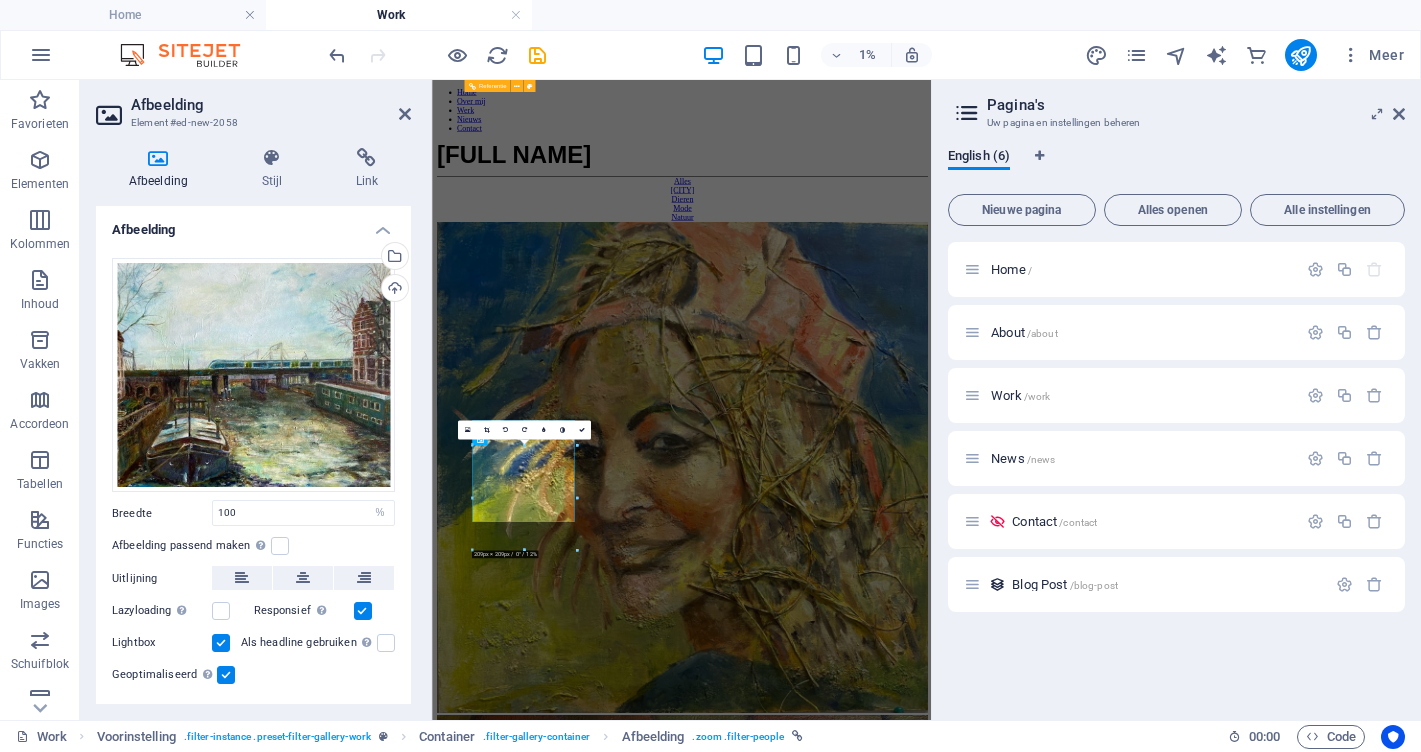scroll, scrollTop: 1919, scrollLeft: 0, axis: vertical 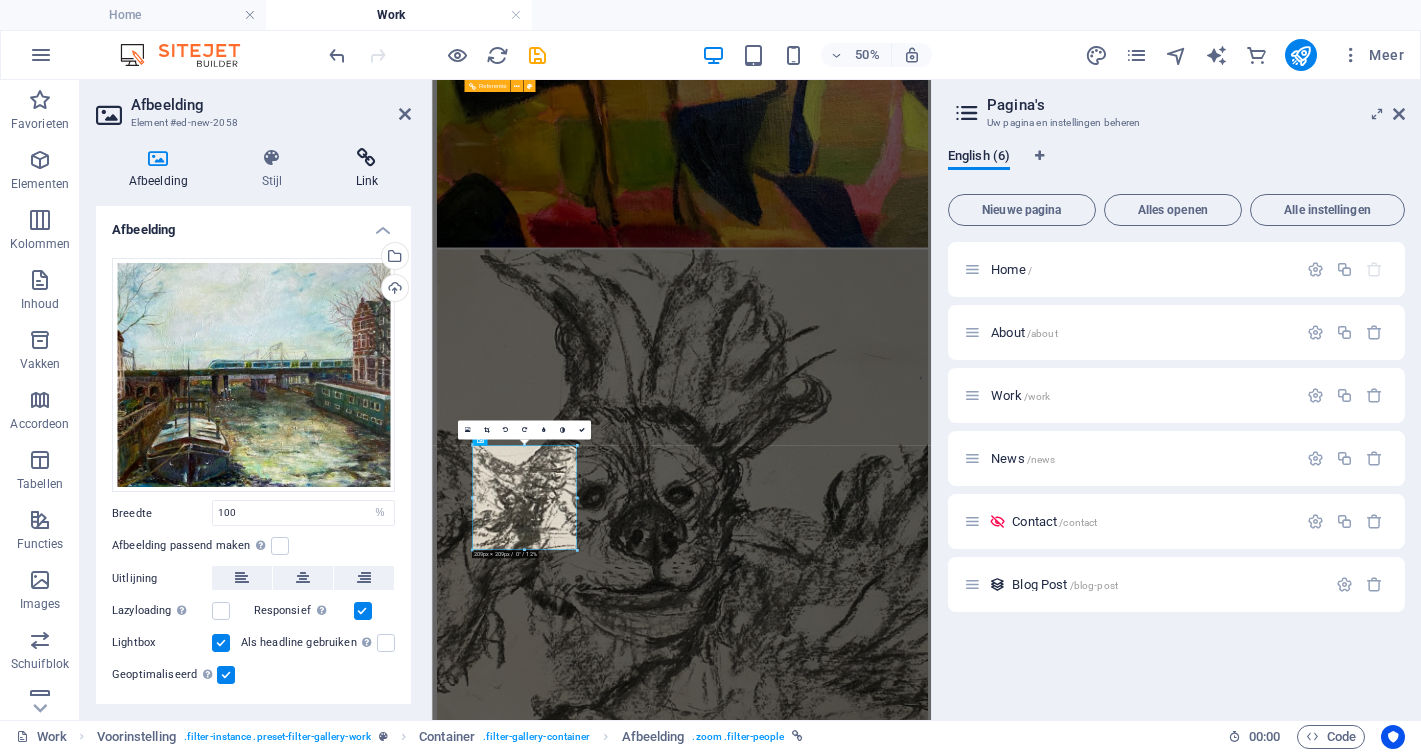 click at bounding box center [367, 158] 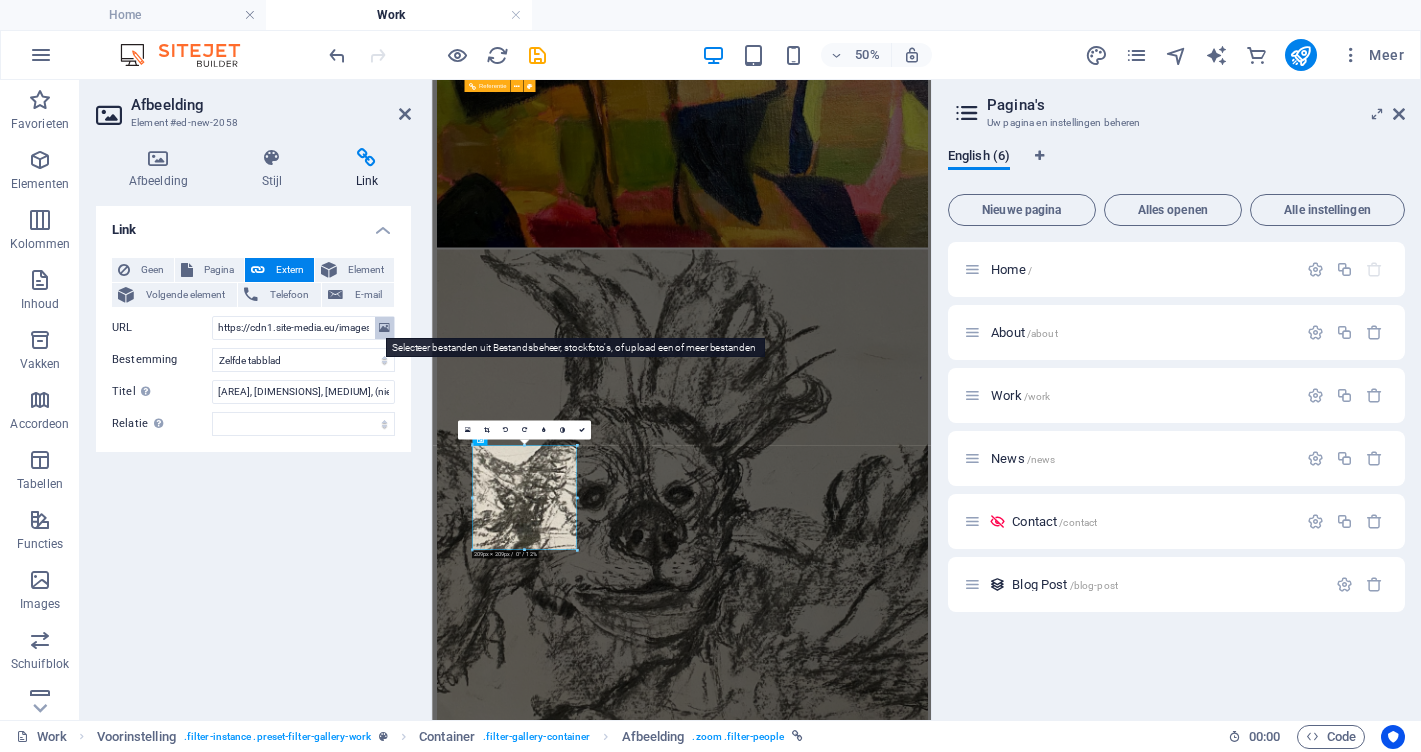 click at bounding box center (384, 328) 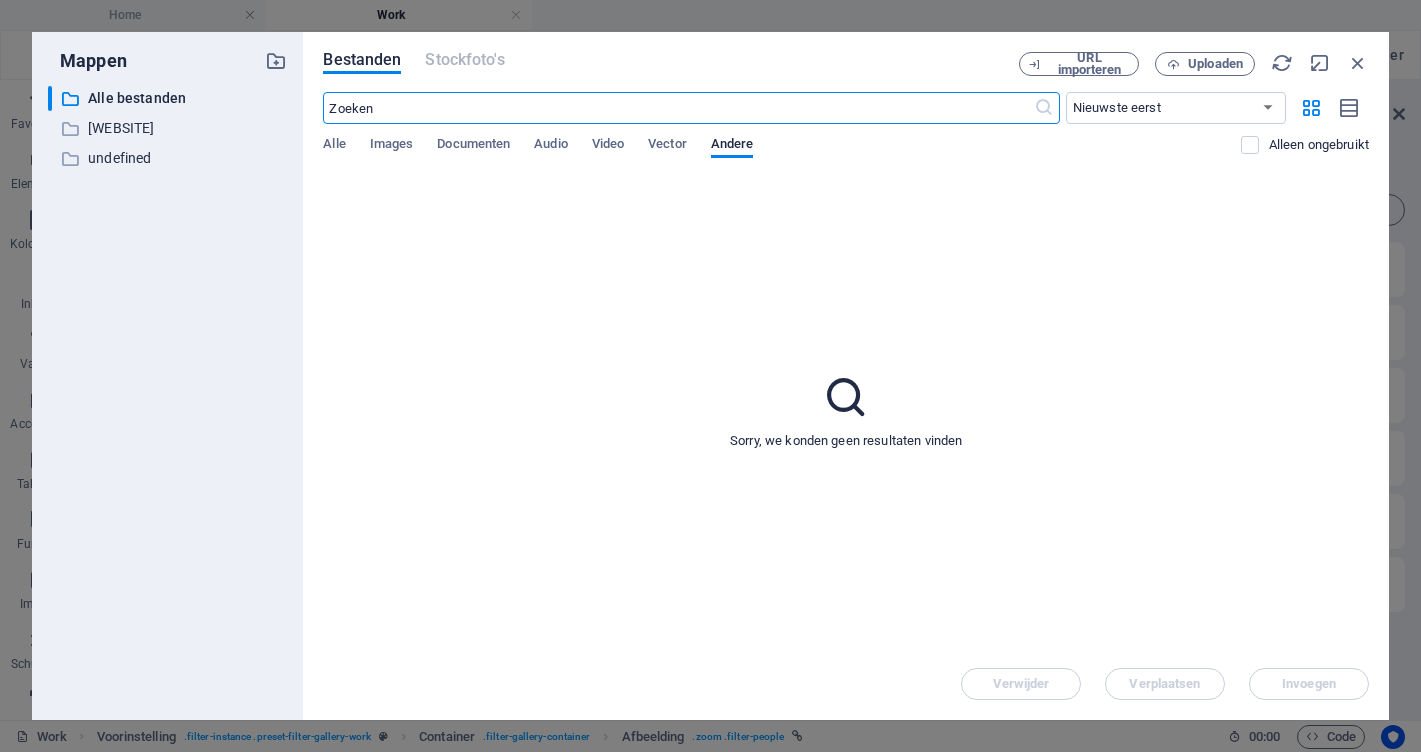 scroll, scrollTop: 0, scrollLeft: 0, axis: both 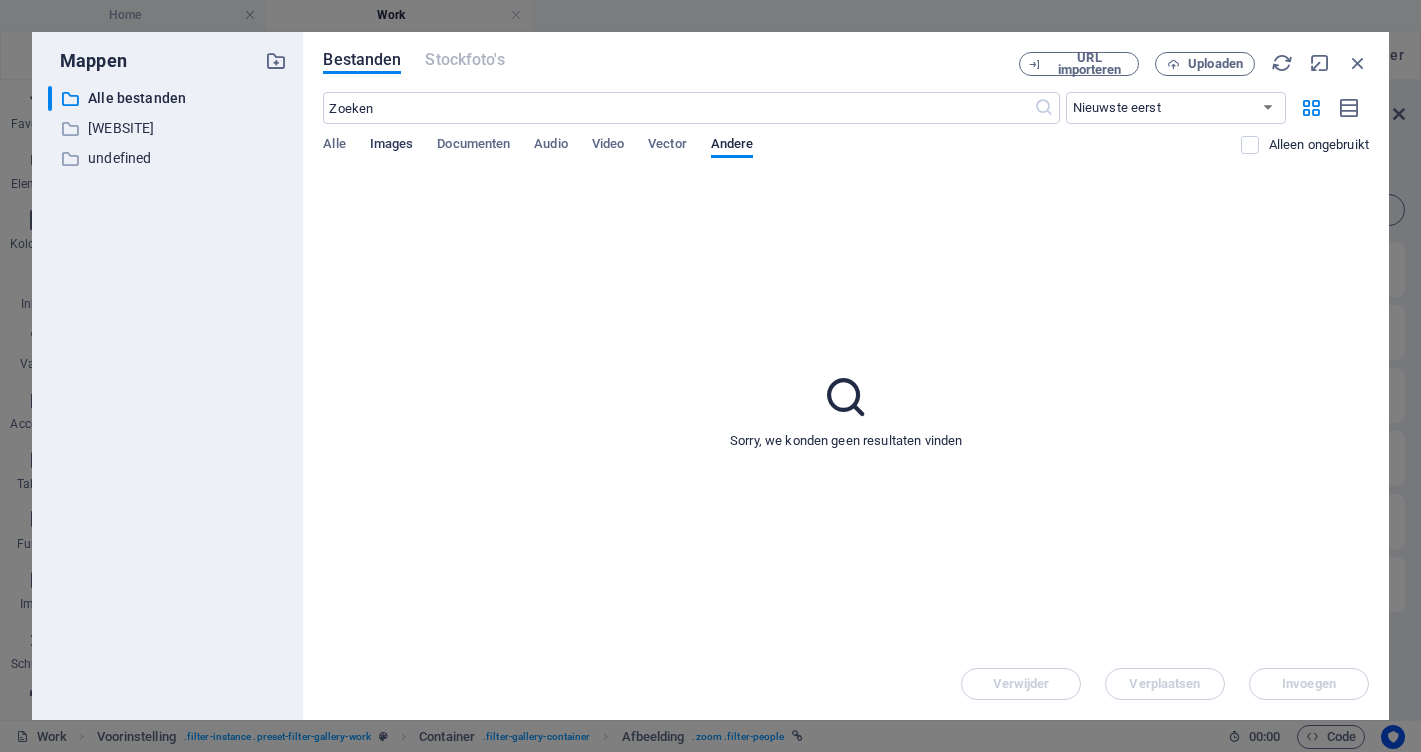 click on "Images" at bounding box center (392, 146) 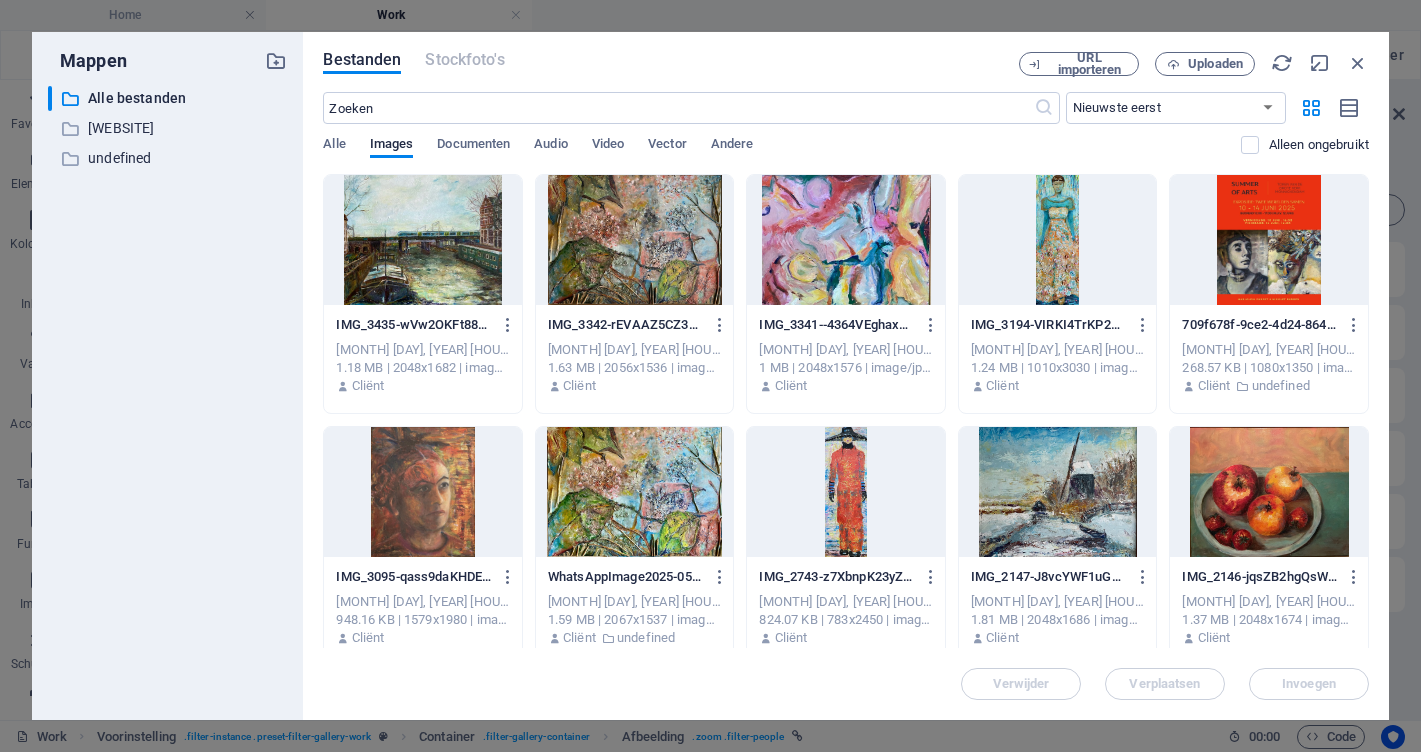 click at bounding box center (423, 240) 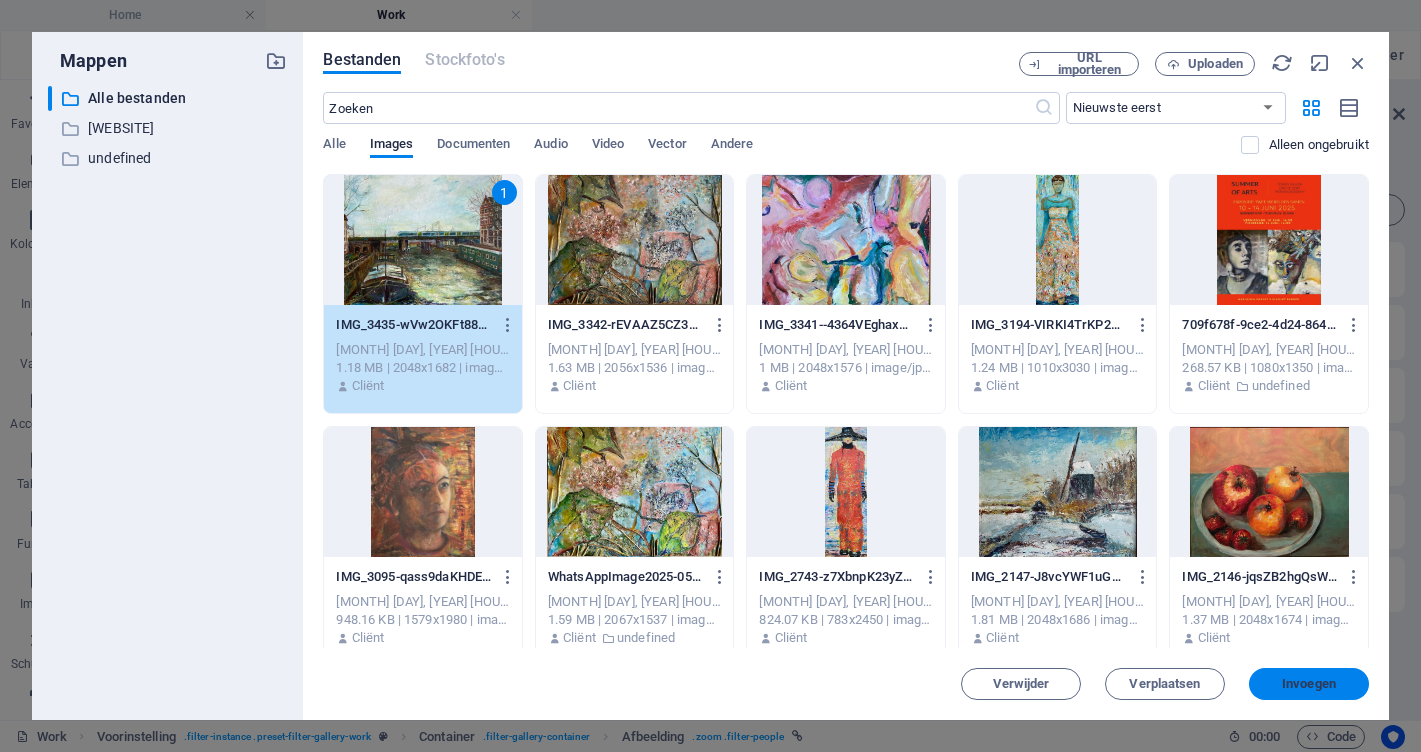 click on "Invoegen" at bounding box center (1309, 684) 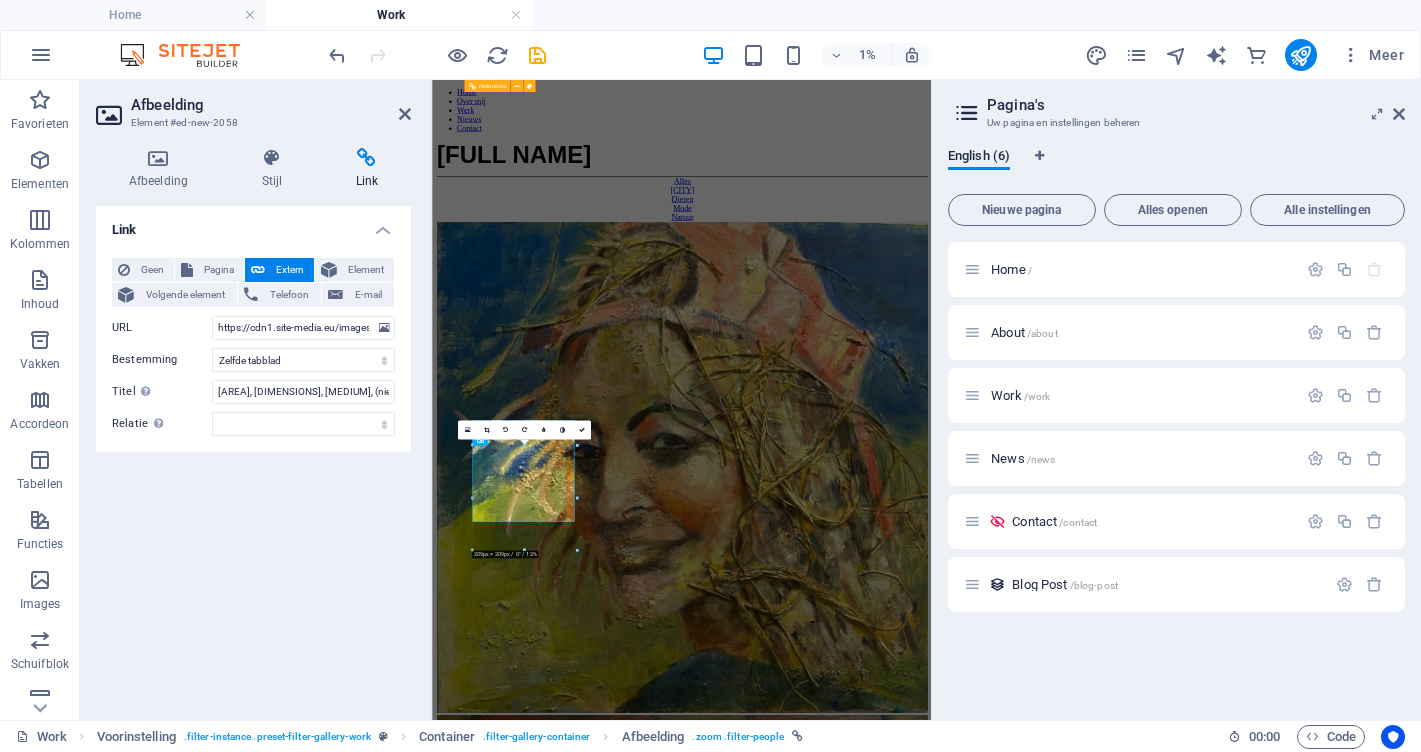 scroll, scrollTop: 1919, scrollLeft: 0, axis: vertical 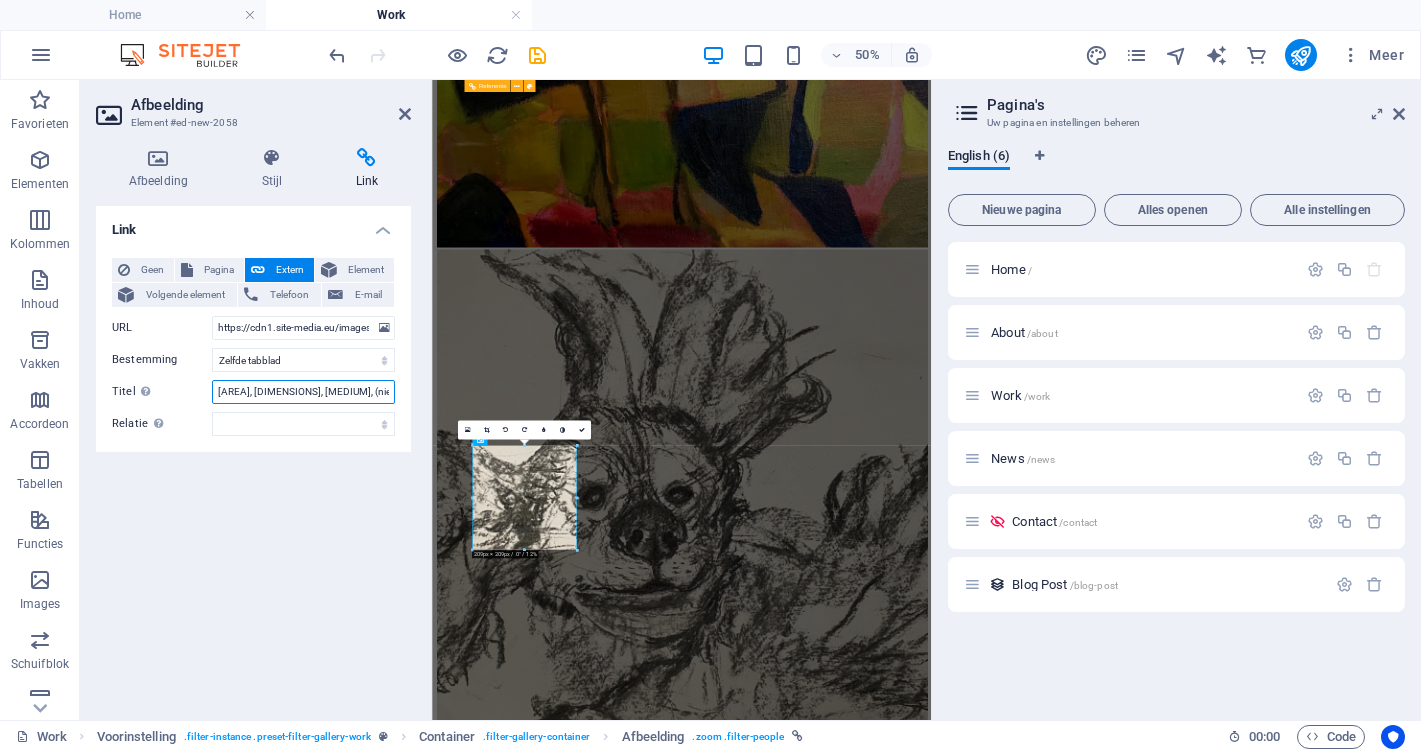 click on "[AREA], [DIMENSIONS], [MEDIUM], (niet beschikbaar)" at bounding box center (303, 392) 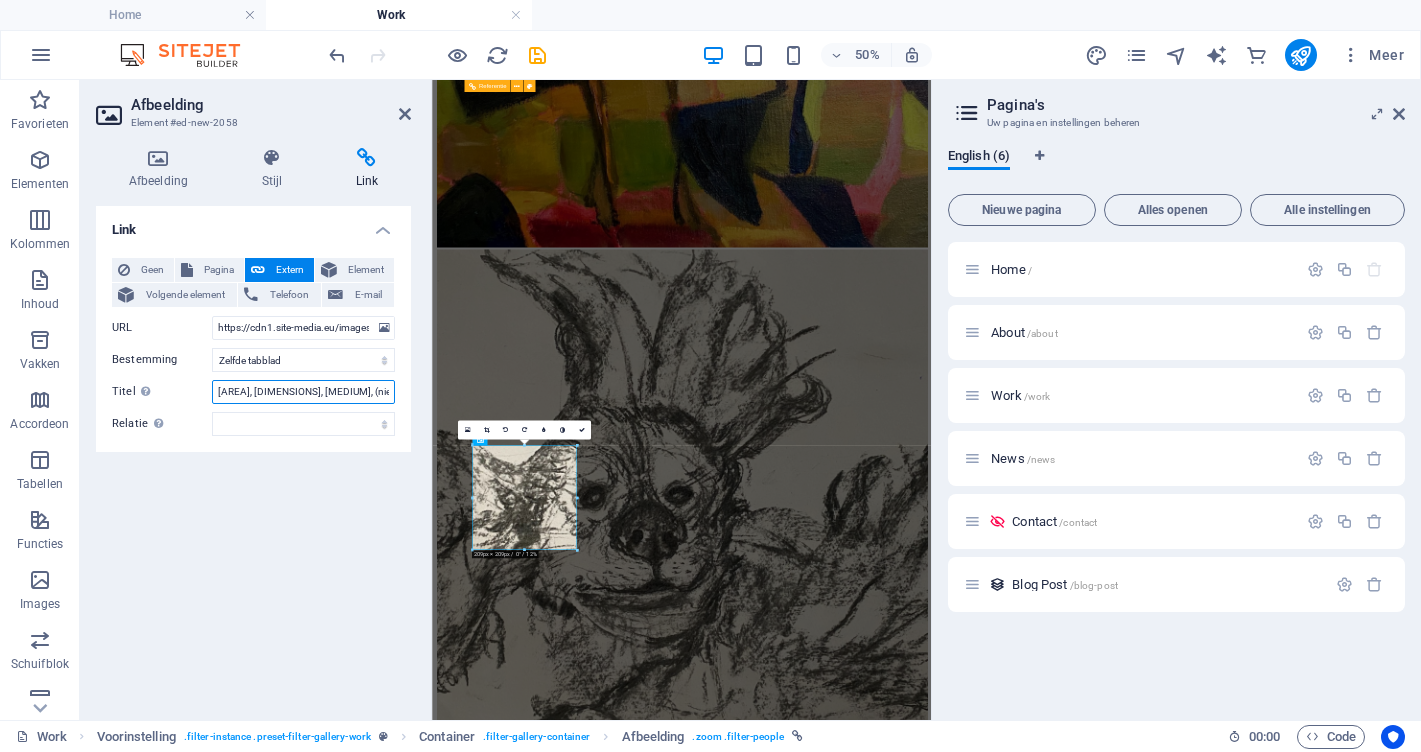 click on "[AREA], [DIMENSIONS], [MEDIUM], (niet beschikbaar)" at bounding box center [303, 392] 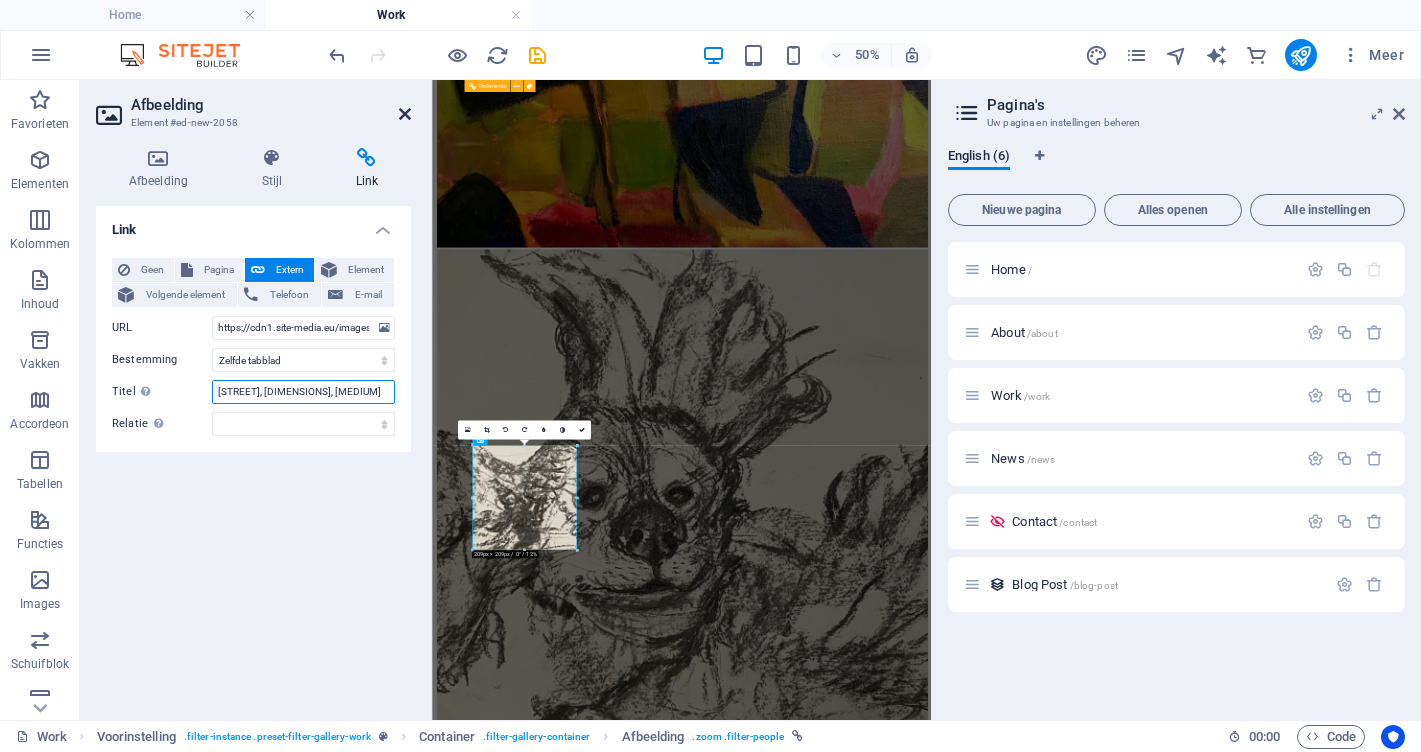 type on "[STREET], [DIMENSIONS], [MEDIUM]" 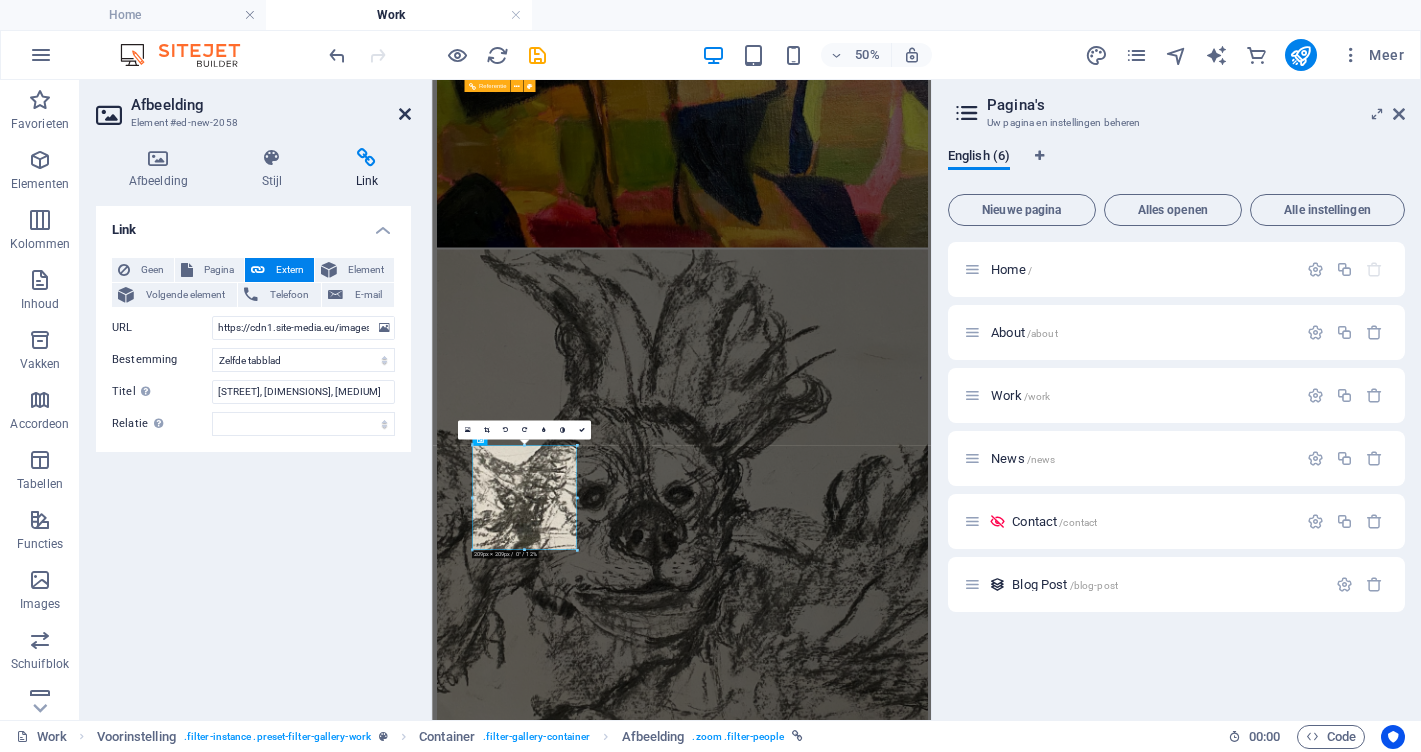 click at bounding box center [405, 114] 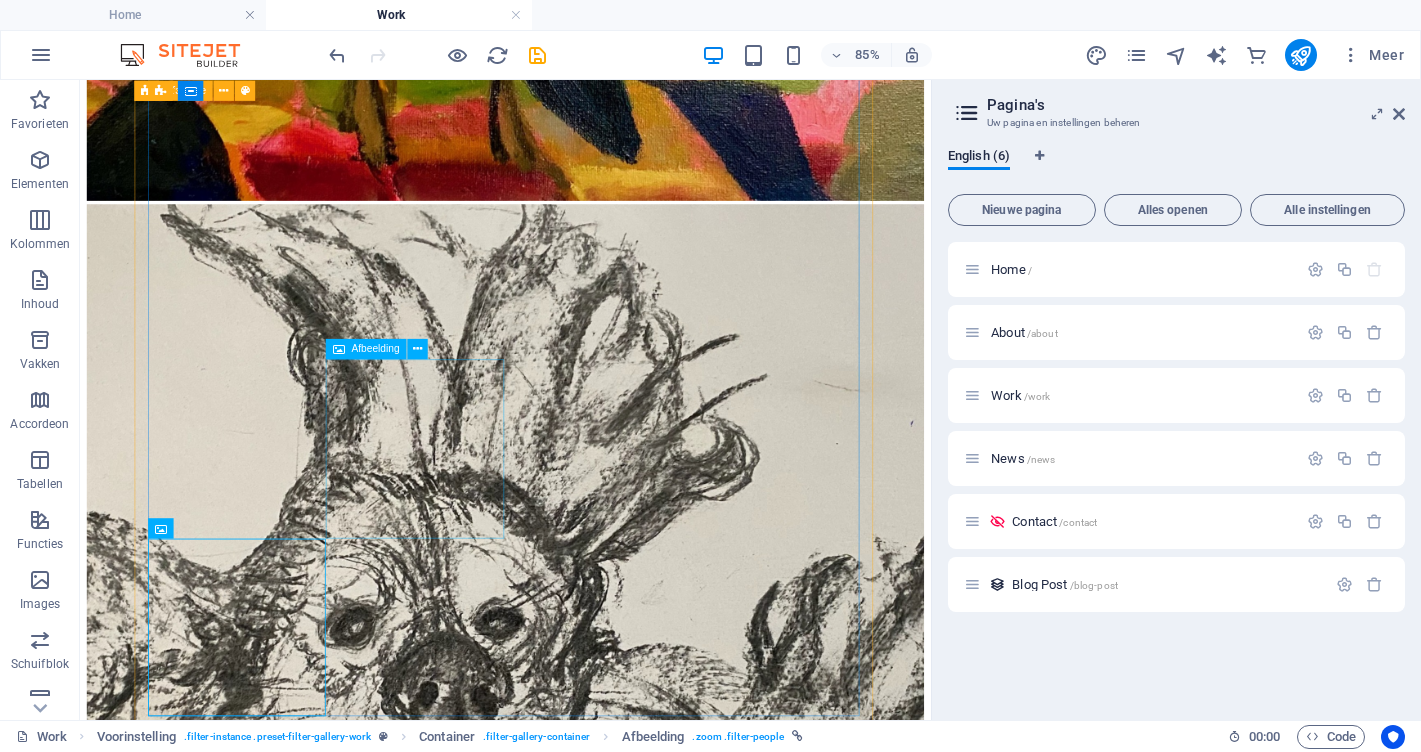 scroll, scrollTop: 2115, scrollLeft: 0, axis: vertical 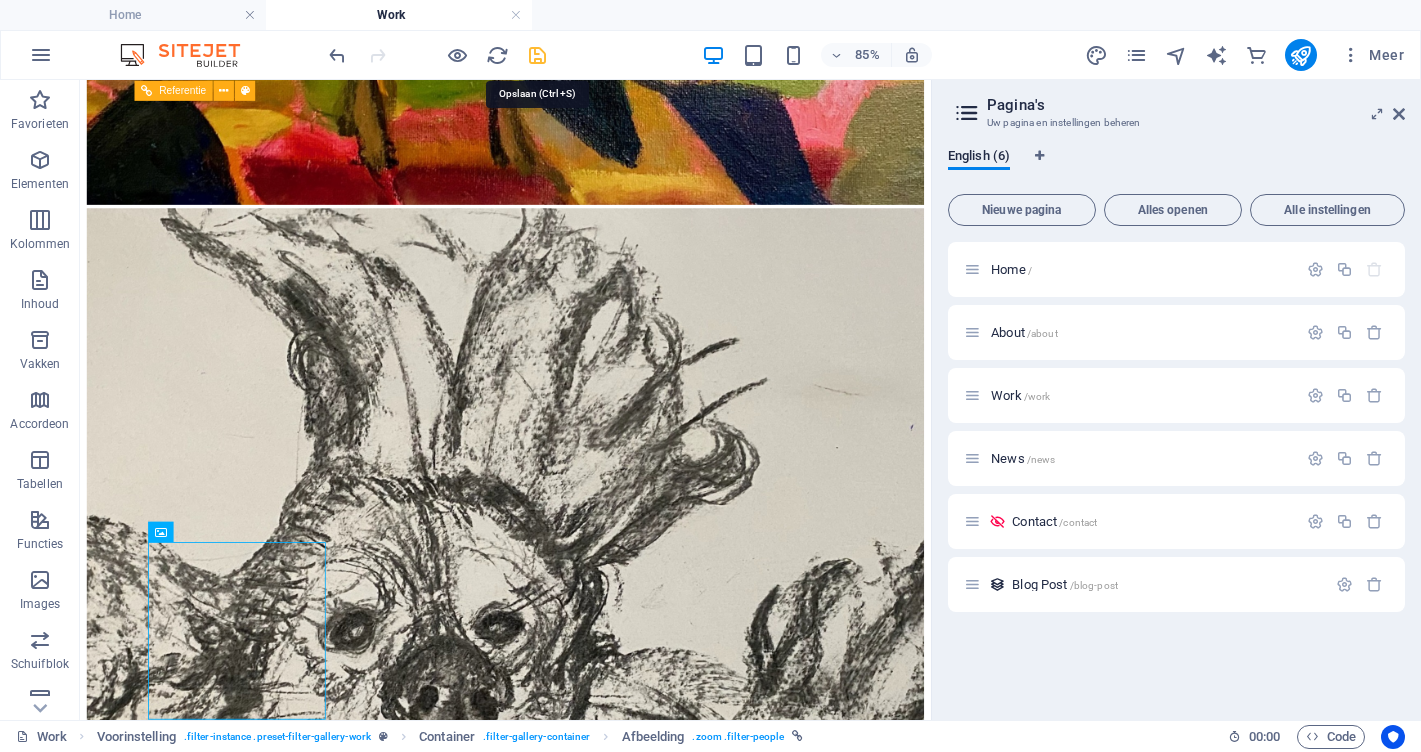 click at bounding box center [537, 55] 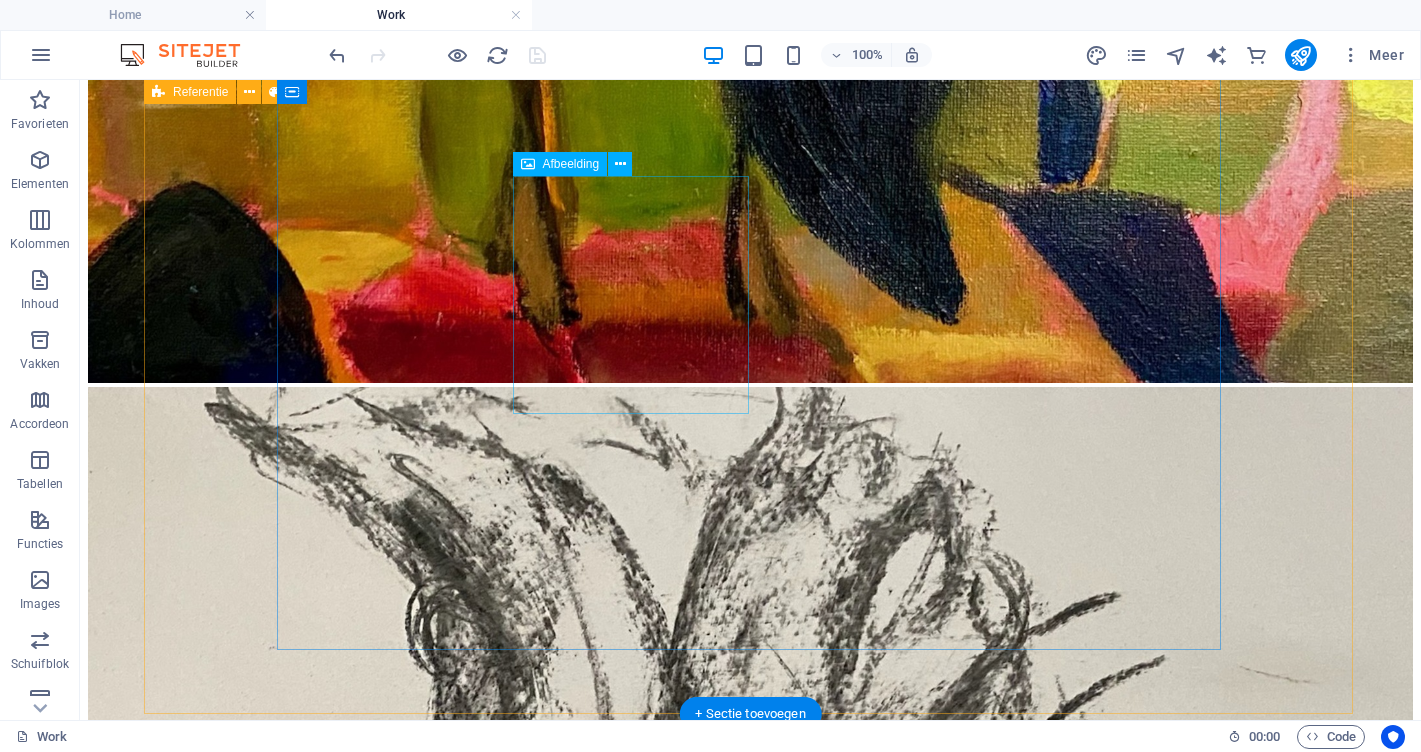scroll, scrollTop: 2649, scrollLeft: 0, axis: vertical 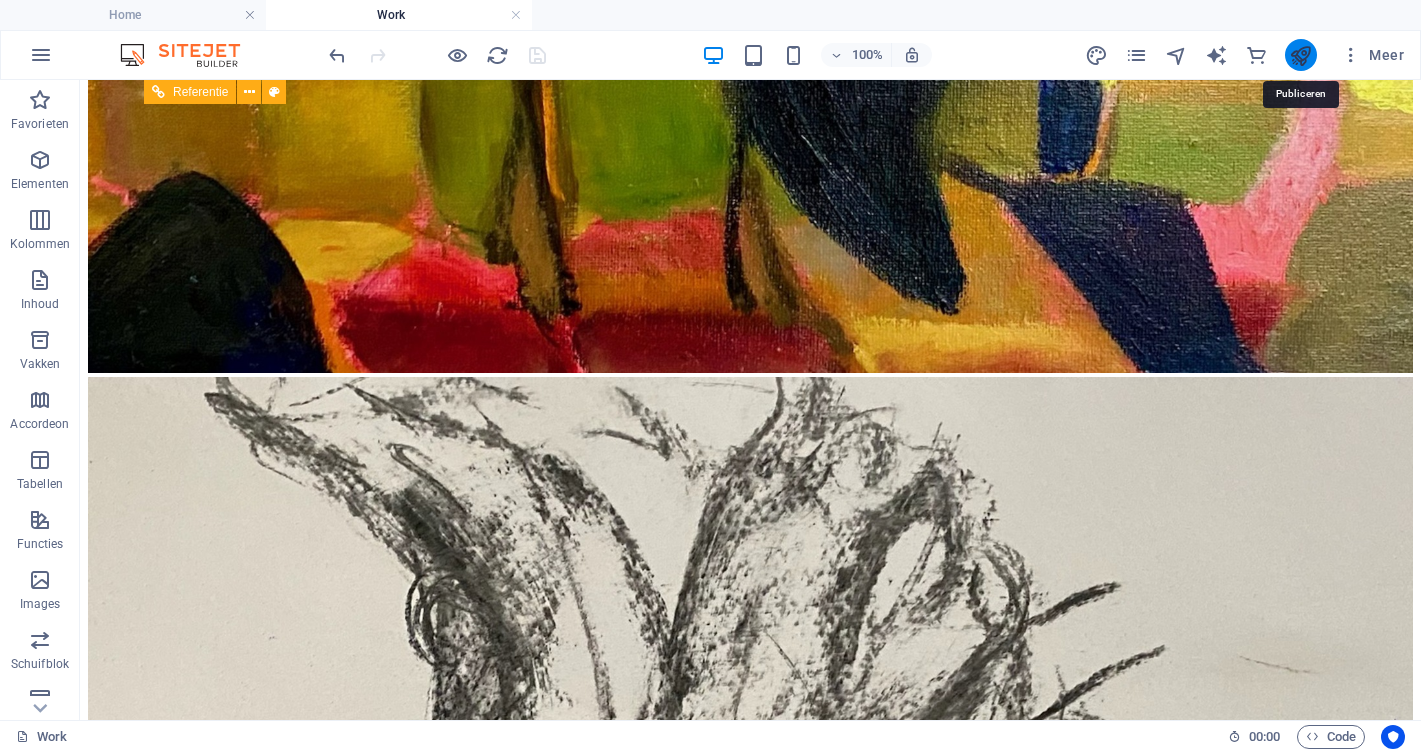 click at bounding box center (1300, 55) 